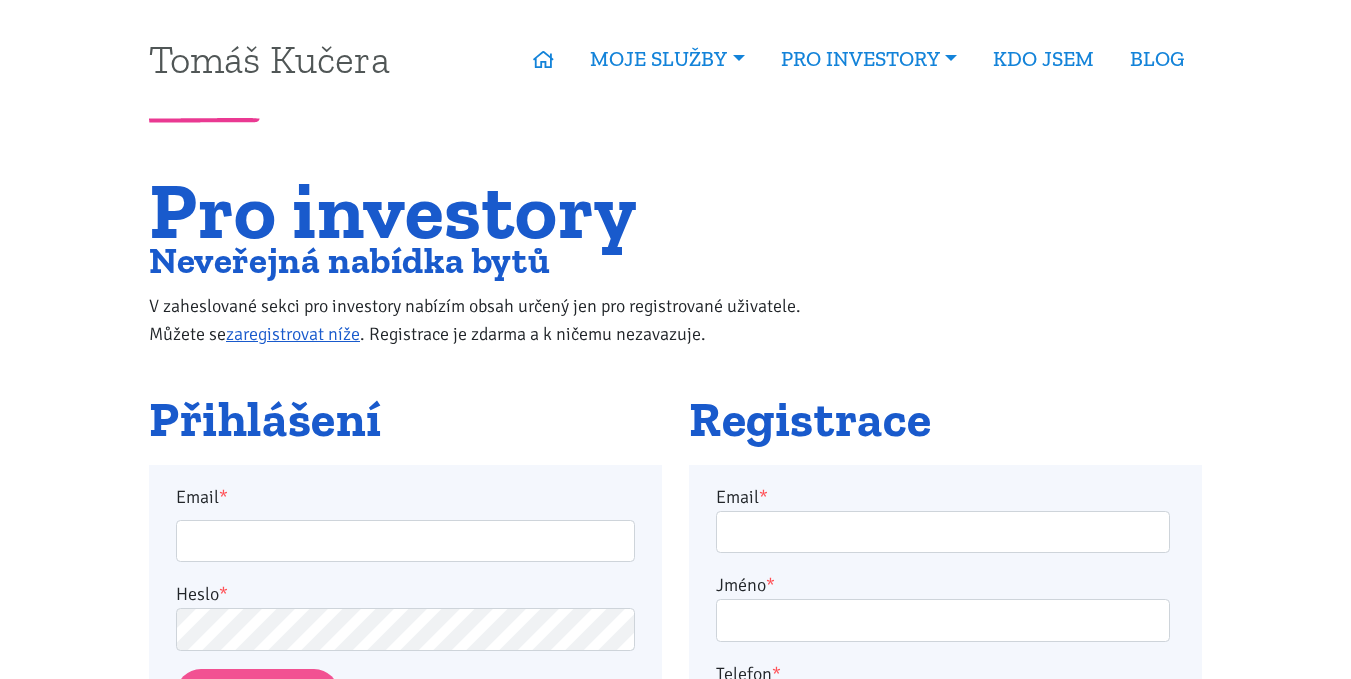 scroll, scrollTop: 0, scrollLeft: 0, axis: both 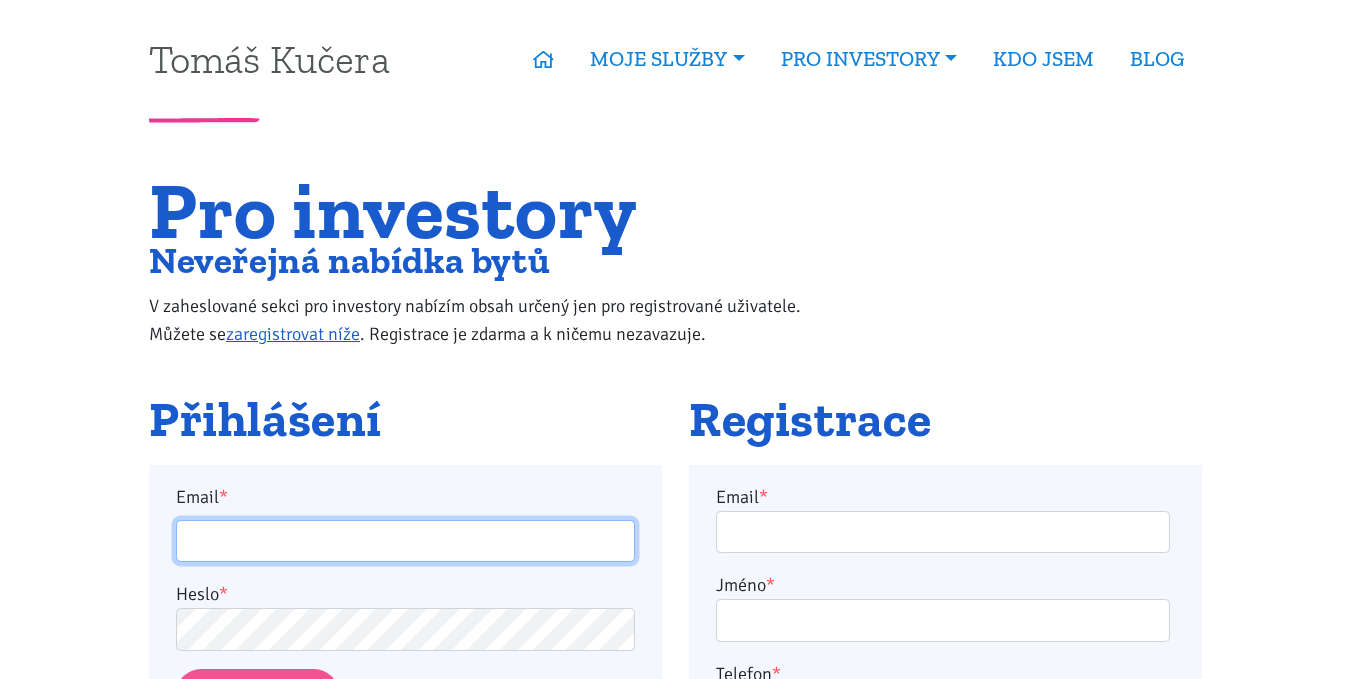 click on "Email  *" at bounding box center (405, 541) 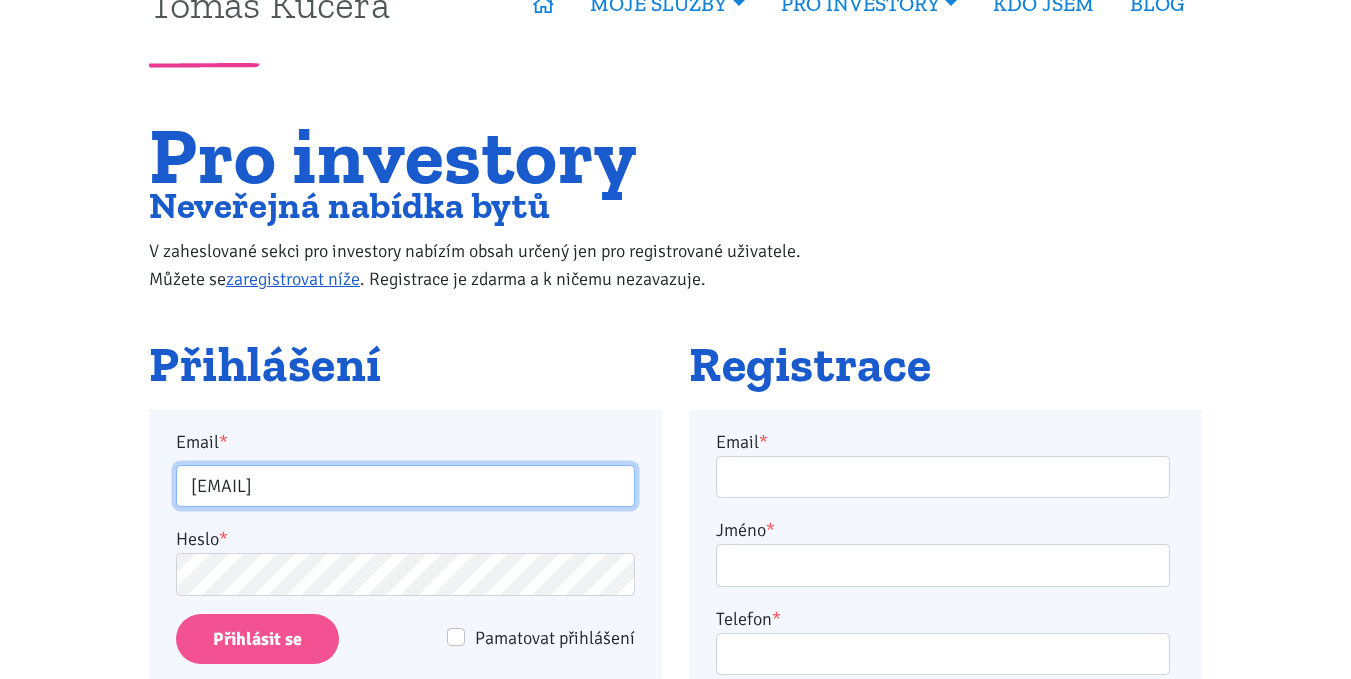 scroll, scrollTop: 200, scrollLeft: 0, axis: vertical 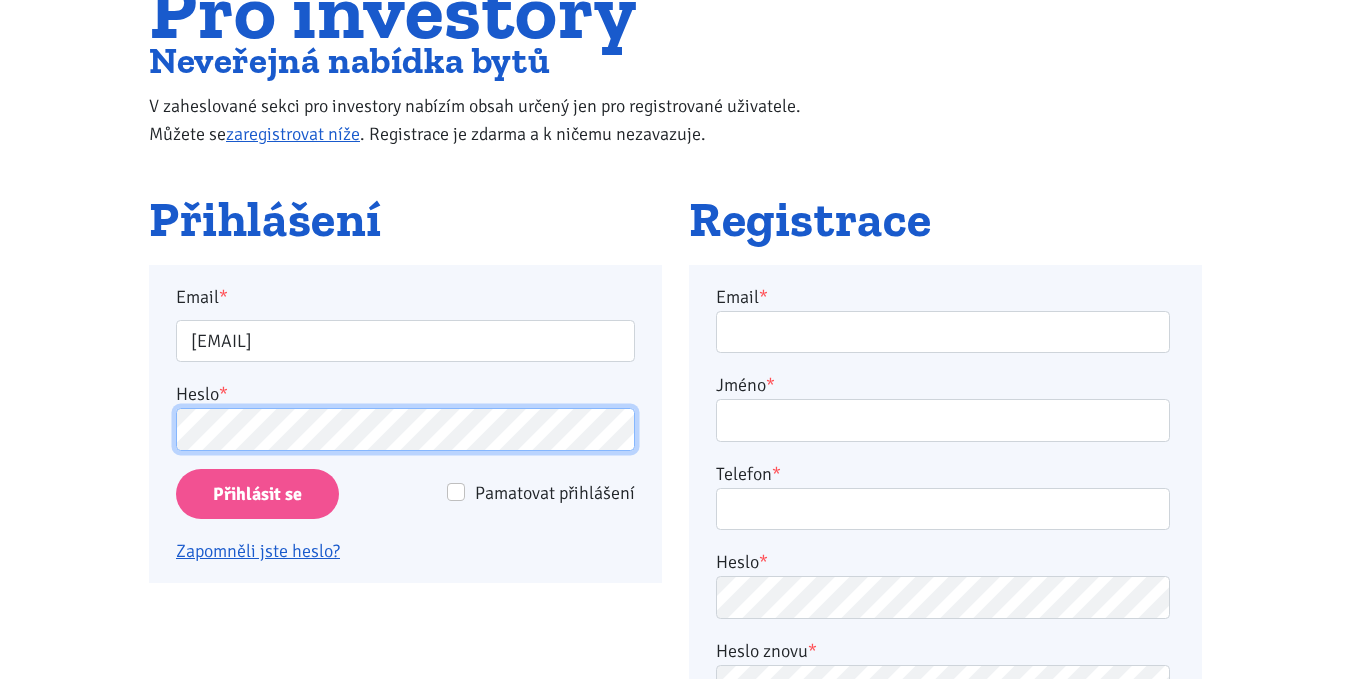 click on "Přihlásit se" at bounding box center [257, 494] 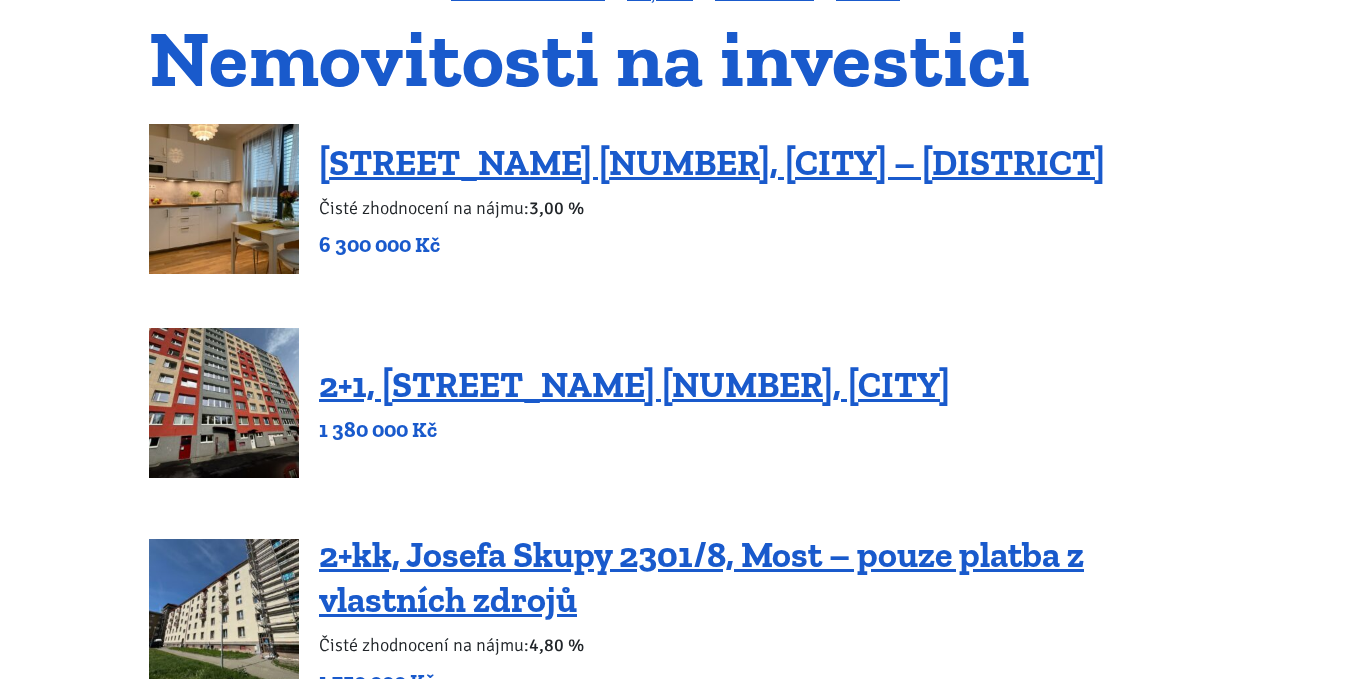 scroll, scrollTop: 200, scrollLeft: 0, axis: vertical 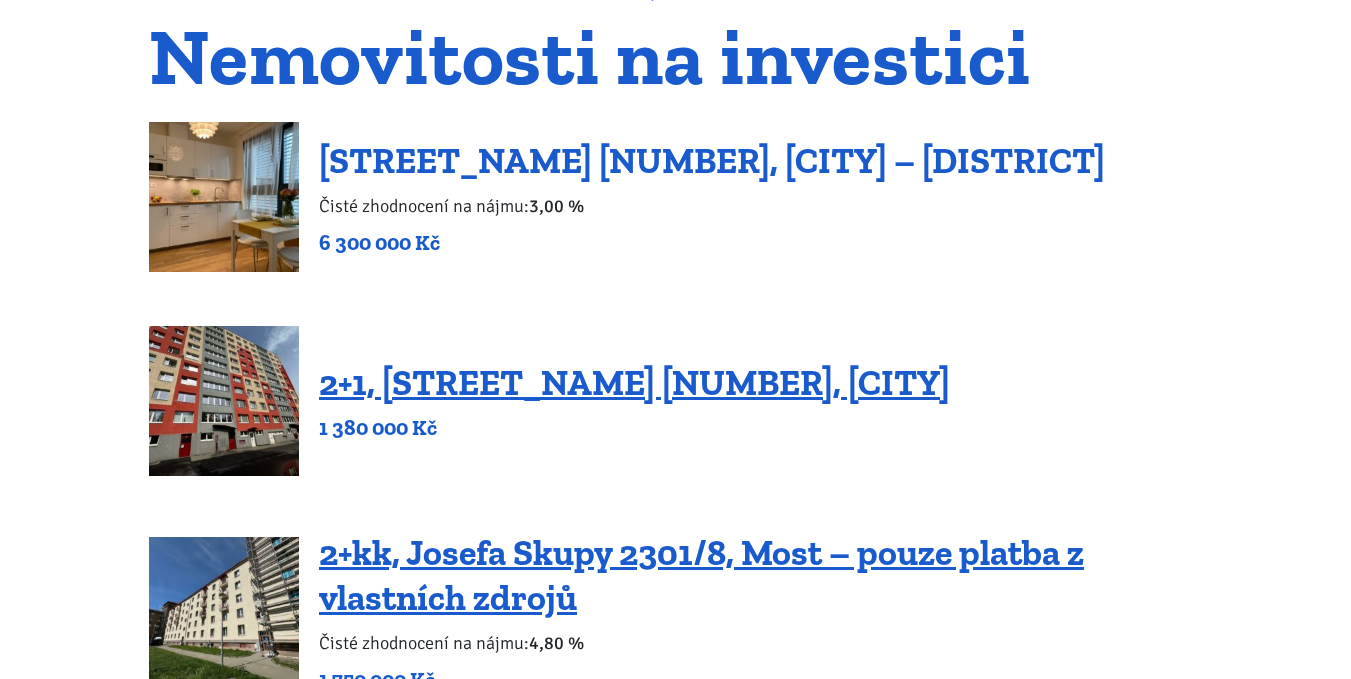 click on "[STREET] [NUMBER], [CITY] [DISTRICT]" at bounding box center (712, 160) 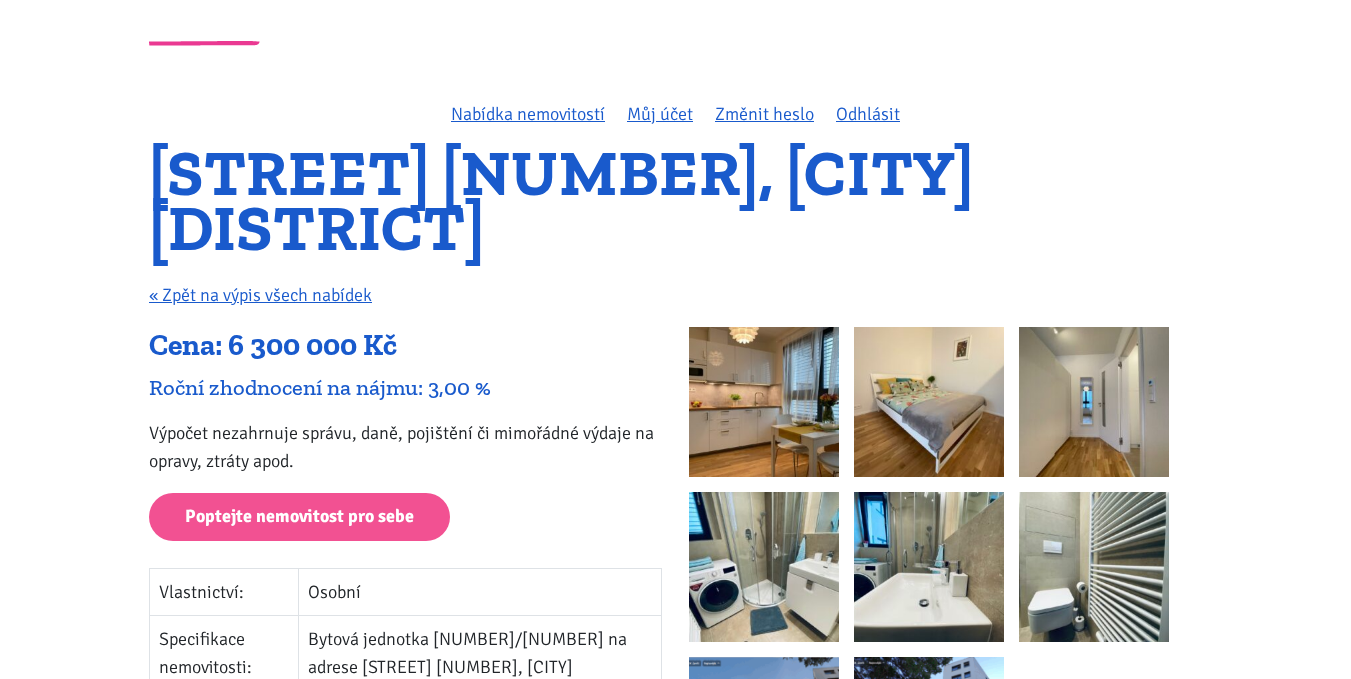 scroll, scrollTop: 0, scrollLeft: 0, axis: both 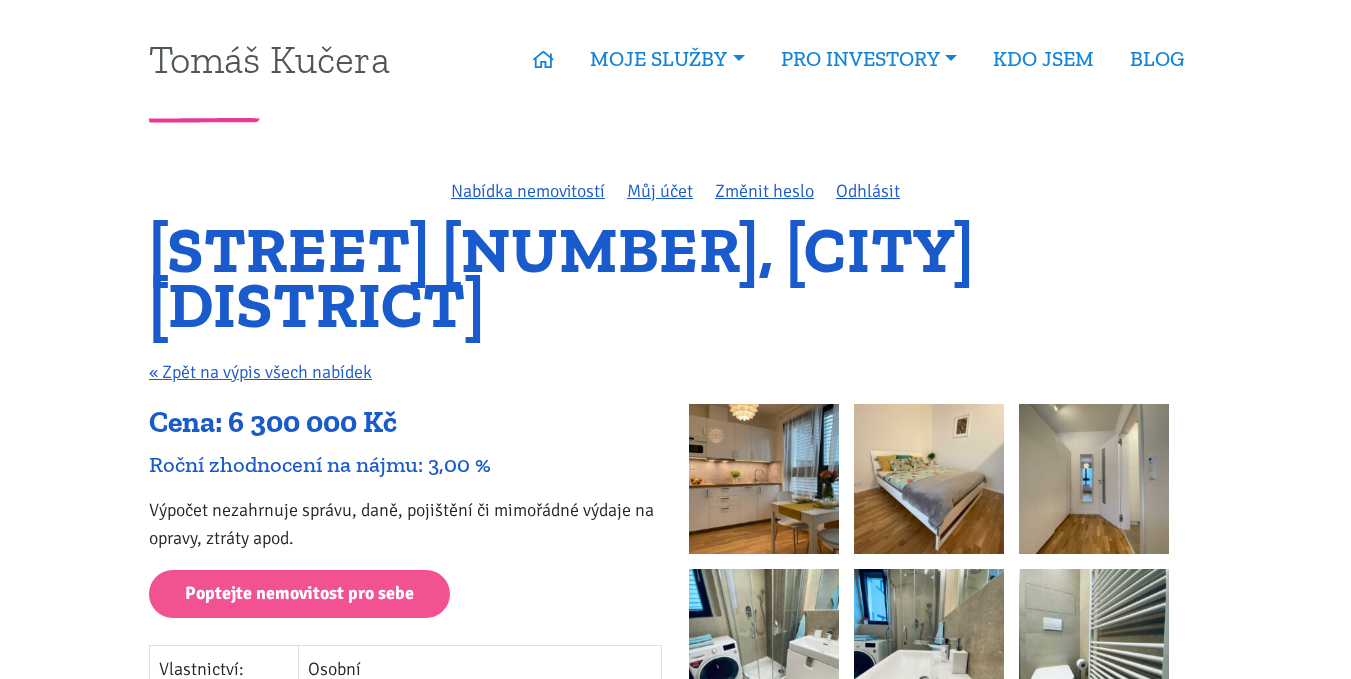 click at bounding box center (764, 479) 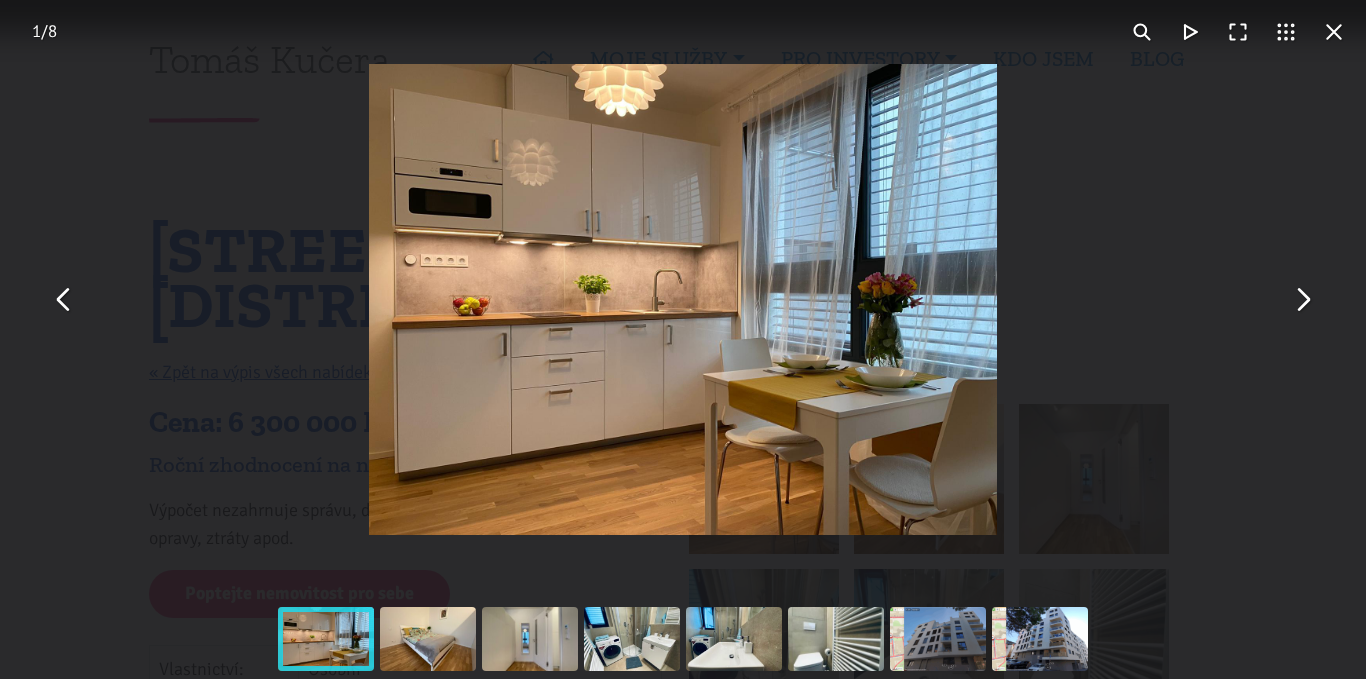 click at bounding box center [1302, 300] 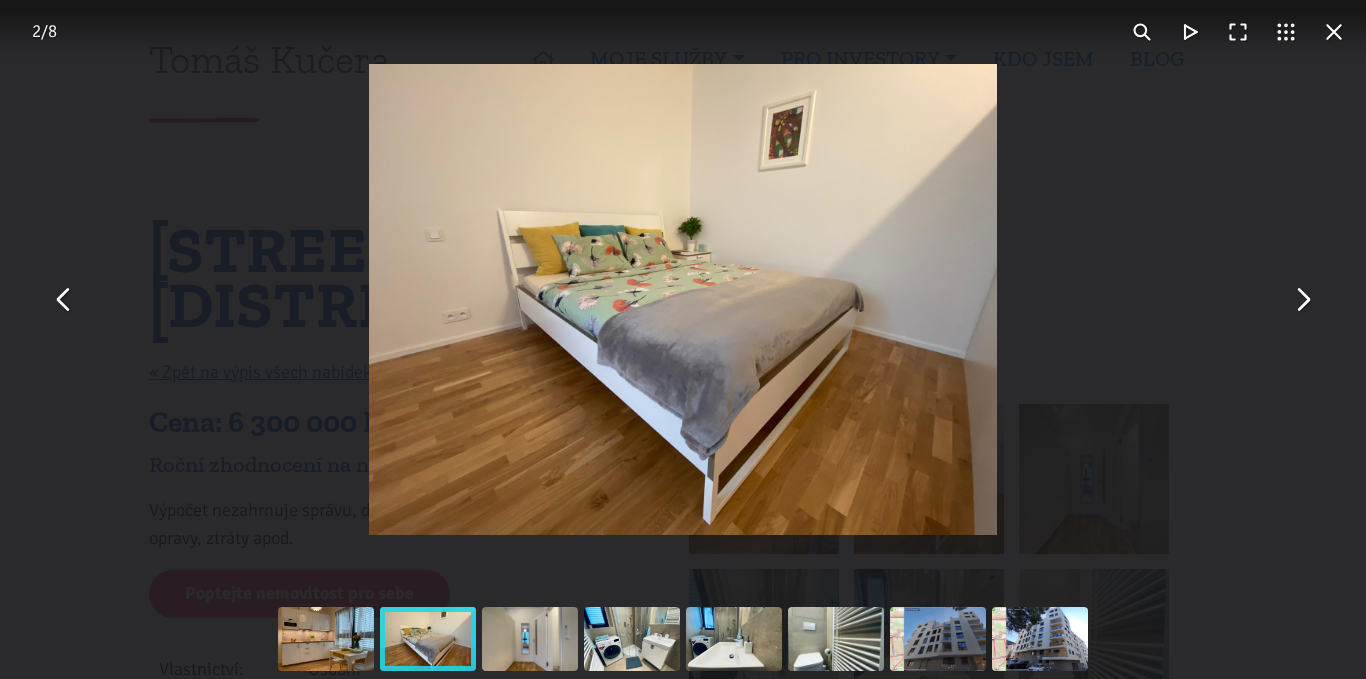 click at bounding box center (1302, 300) 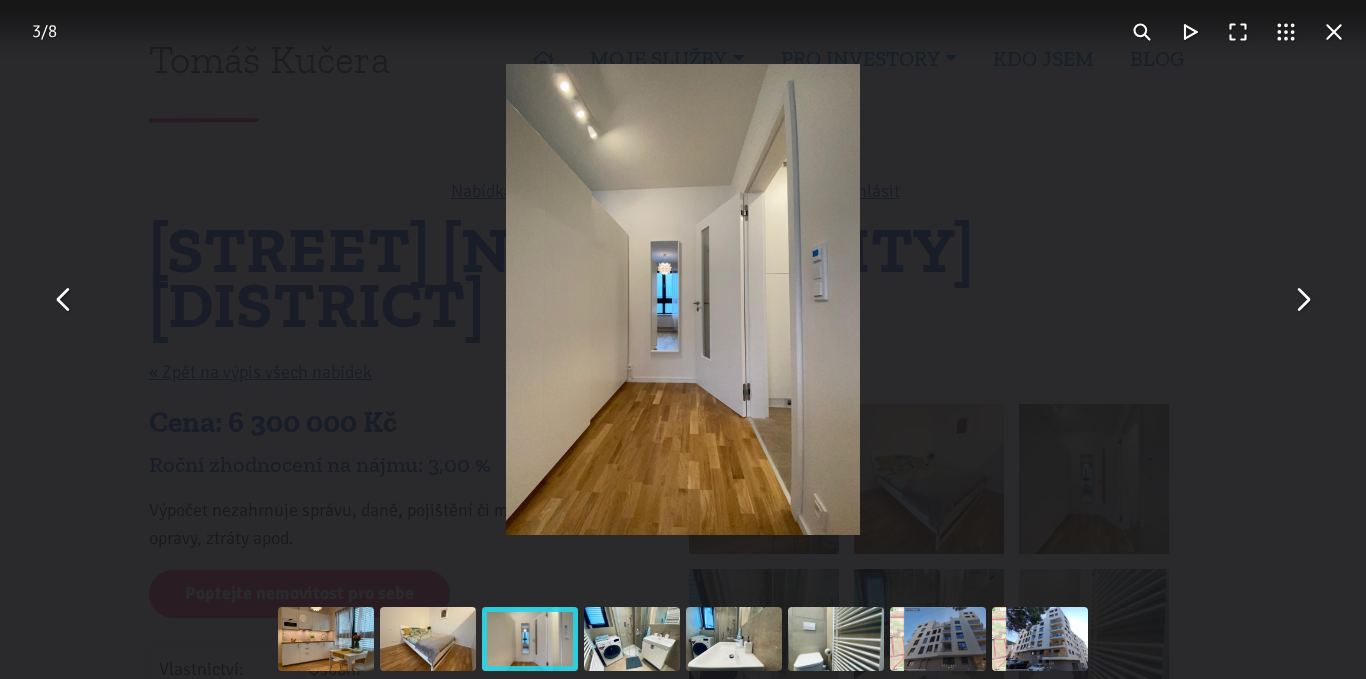 click at bounding box center [1302, 300] 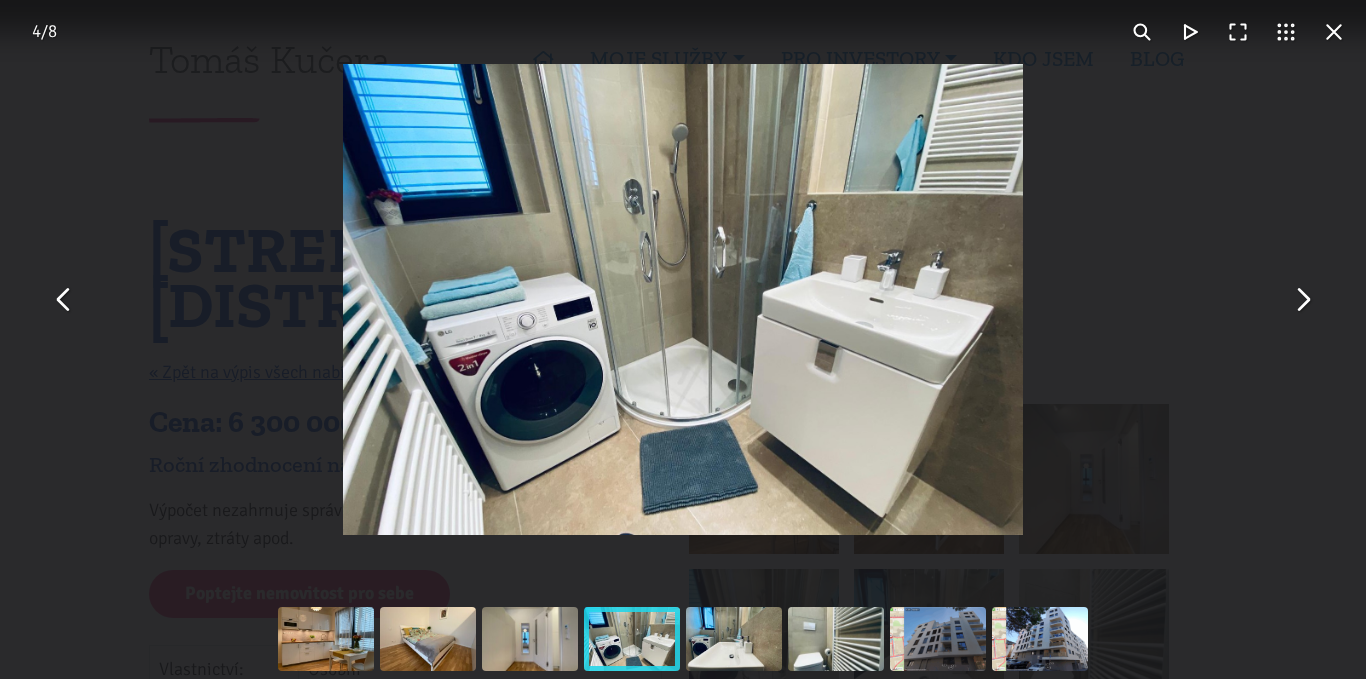 click at bounding box center (1302, 300) 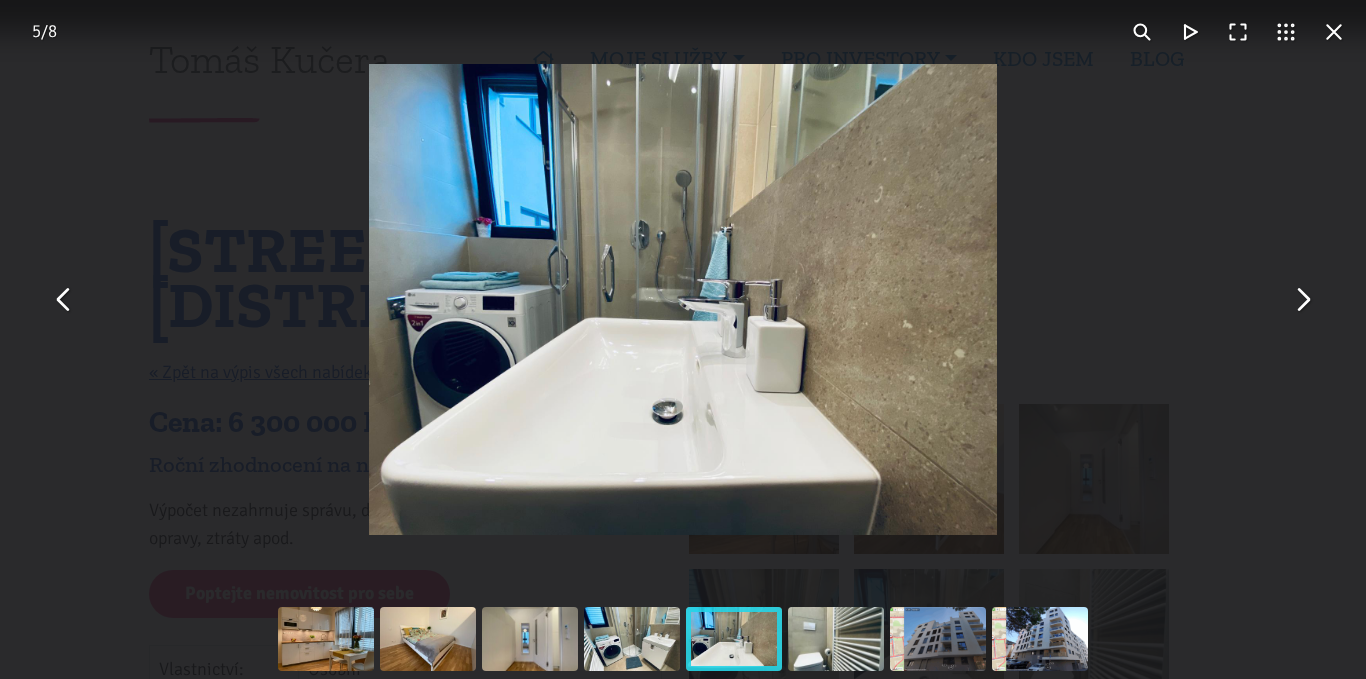 click at bounding box center (683, 299) 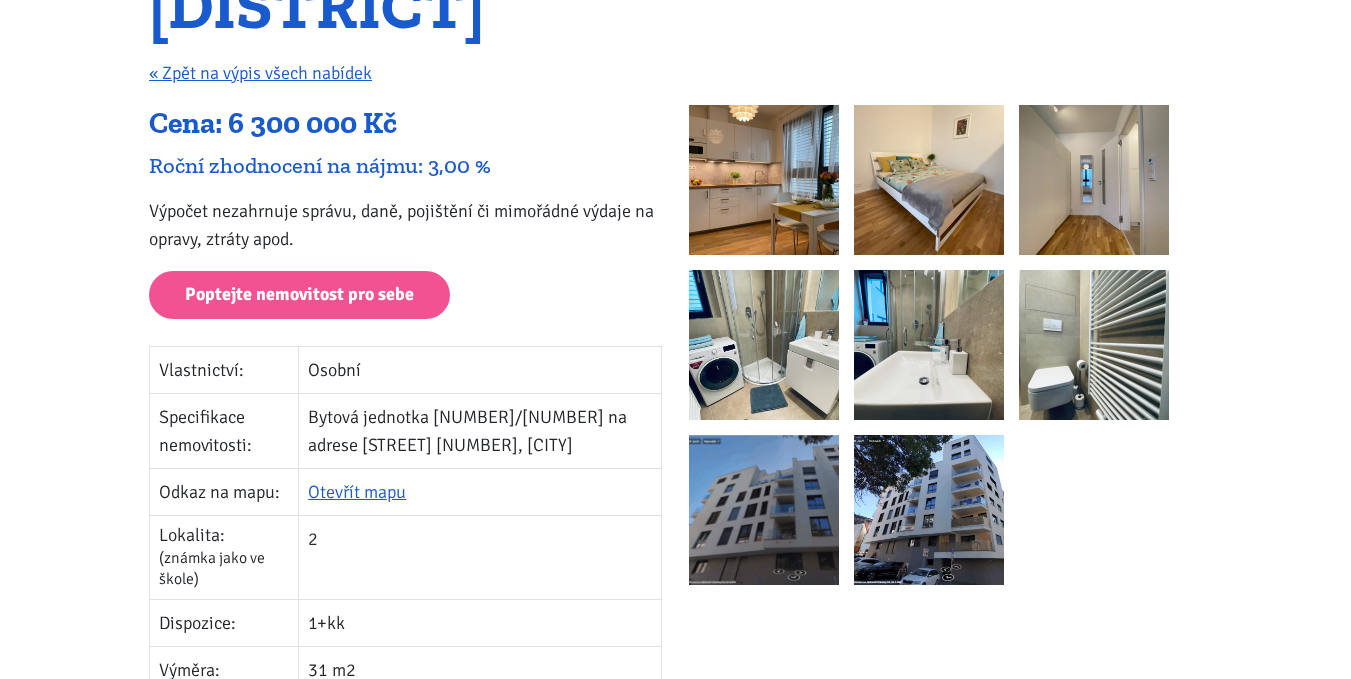 scroll, scrollTop: 300, scrollLeft: 0, axis: vertical 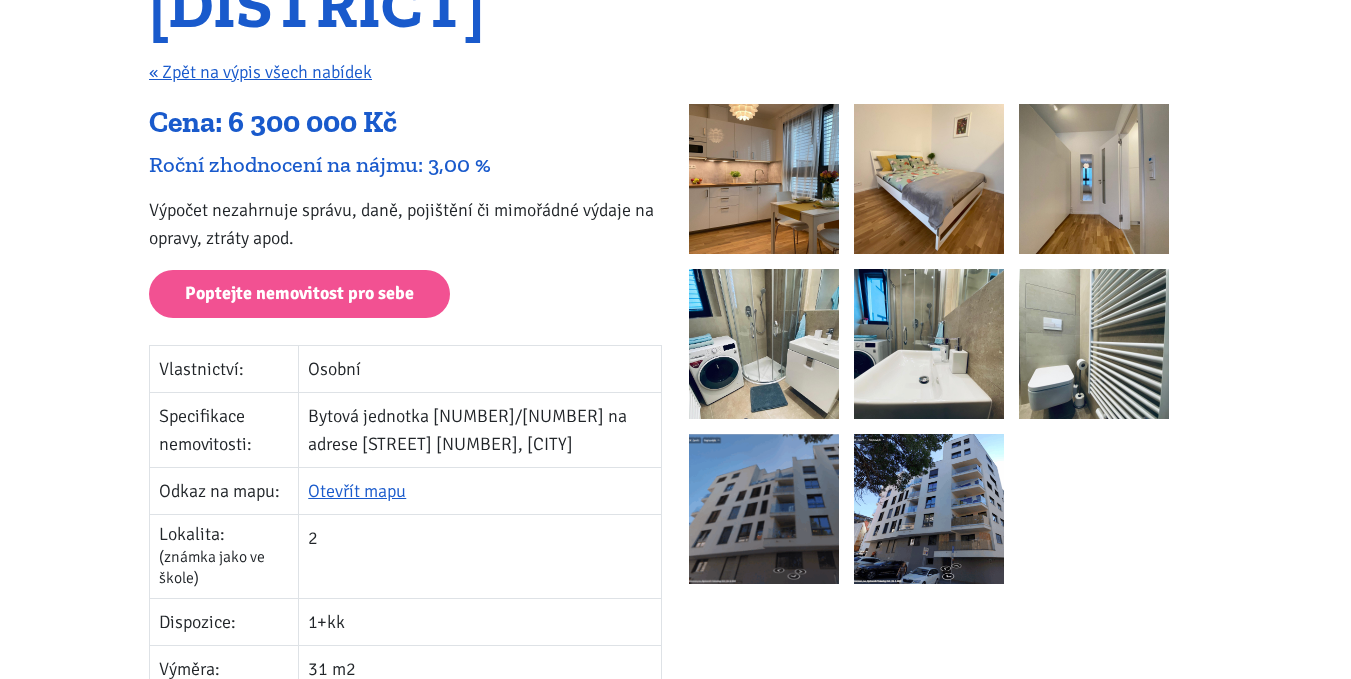 click at bounding box center [1094, 344] 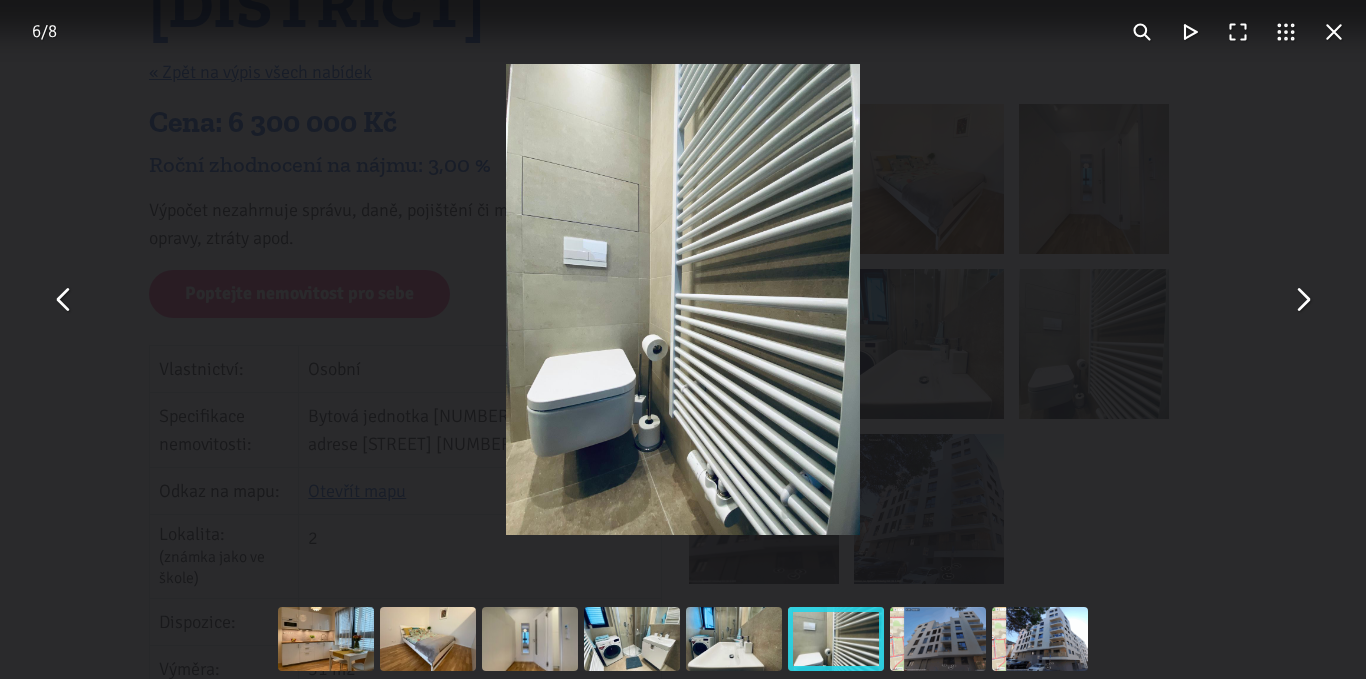 click at bounding box center [1302, 300] 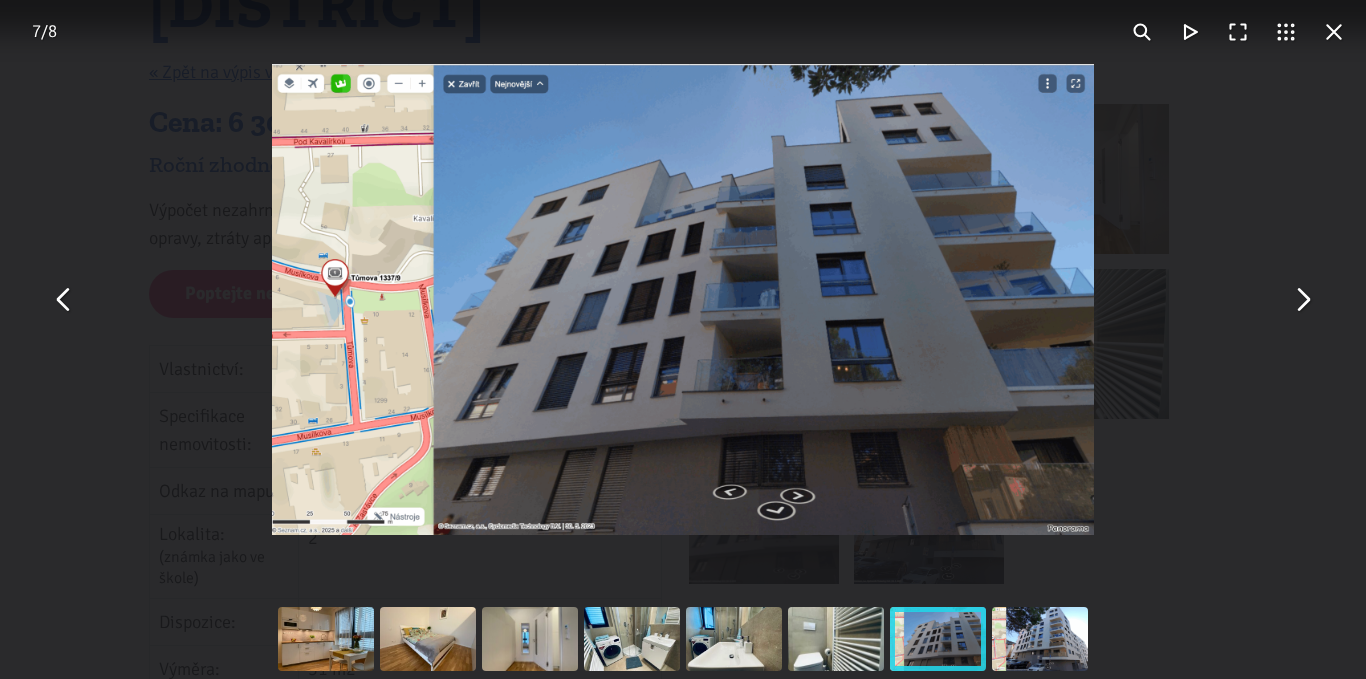 click at bounding box center (1302, 300) 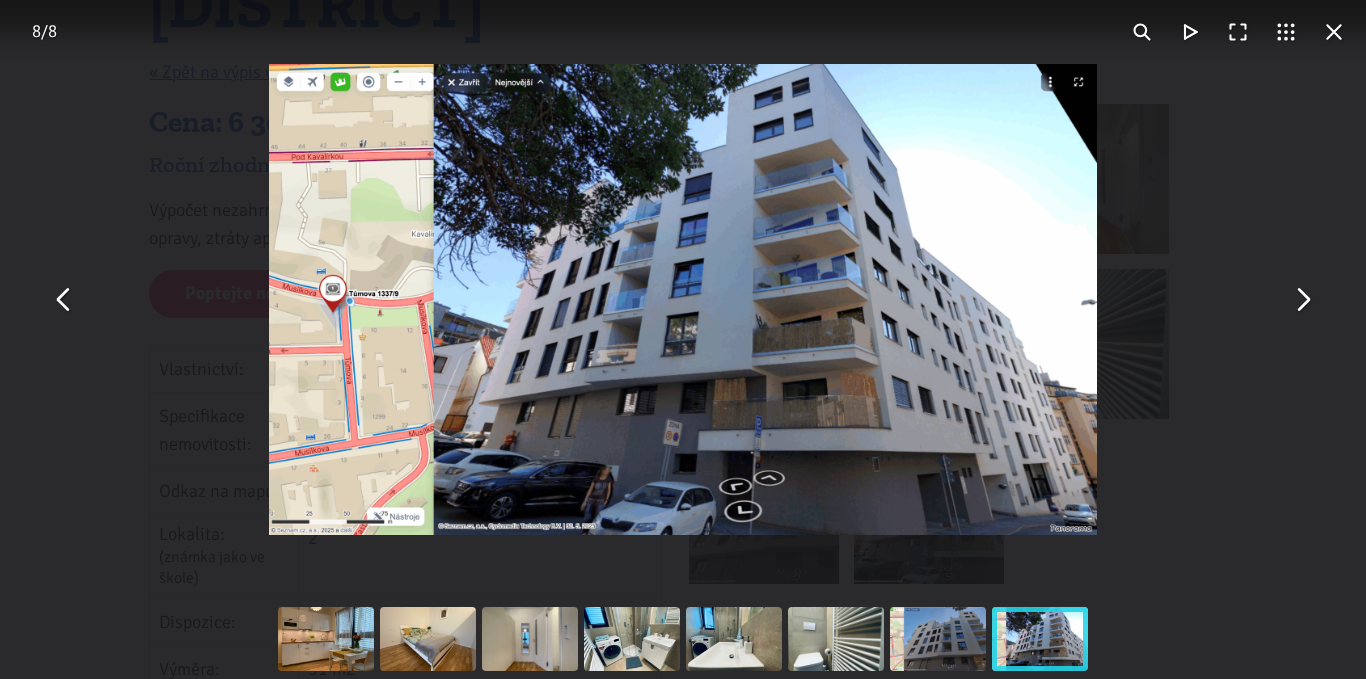click at bounding box center (1302, 300) 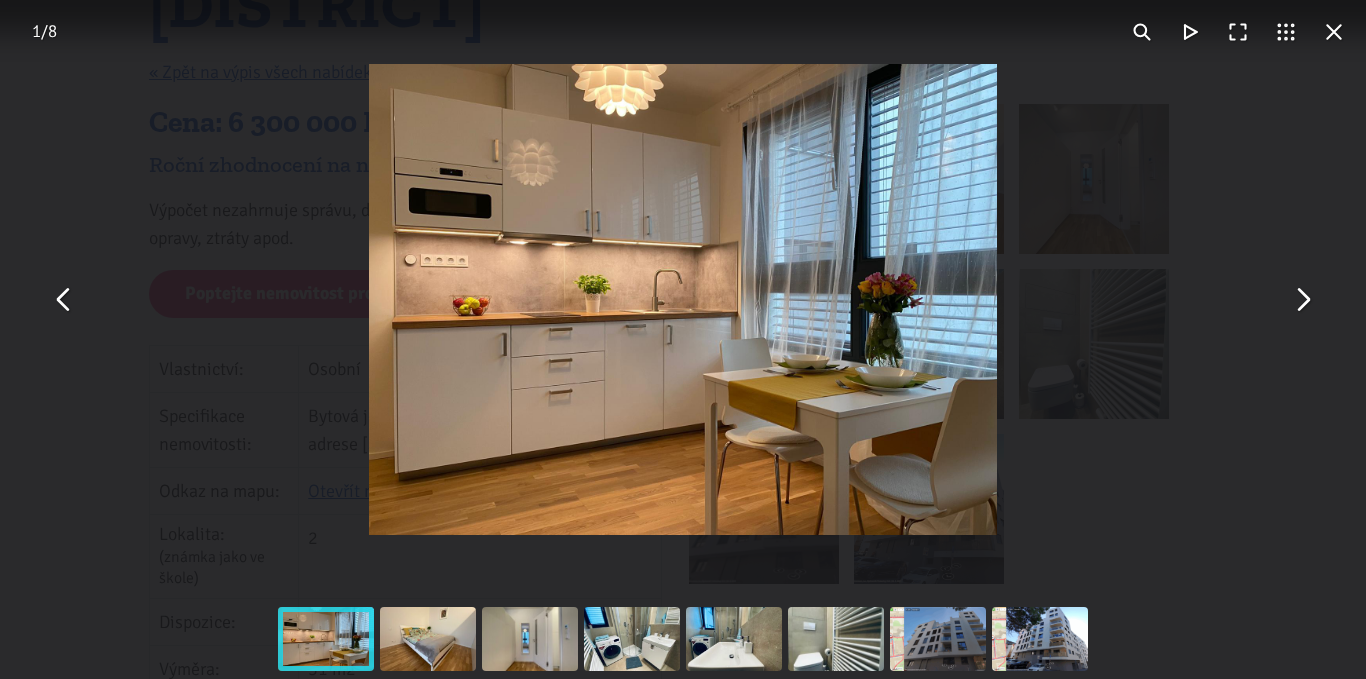 drag, startPoint x: 1334, startPoint y: 35, endPoint x: 1315, endPoint y: 47, distance: 22.472204 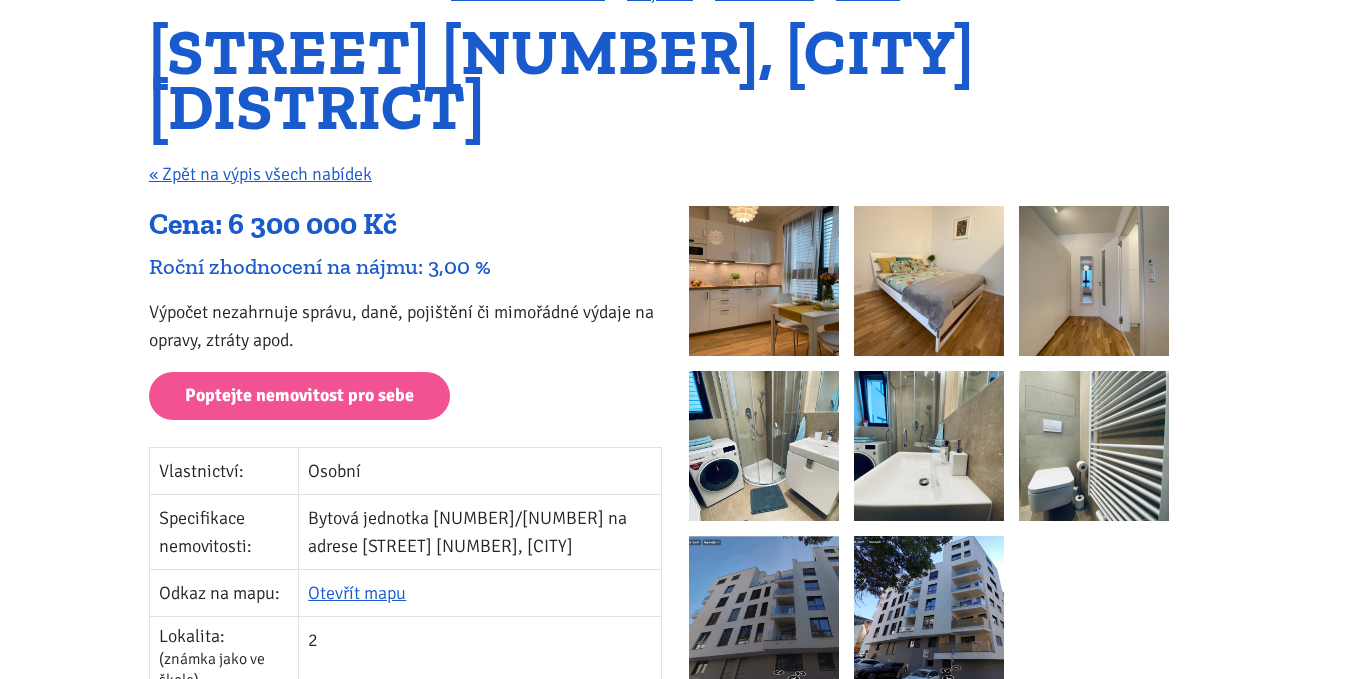 scroll, scrollTop: 100, scrollLeft: 0, axis: vertical 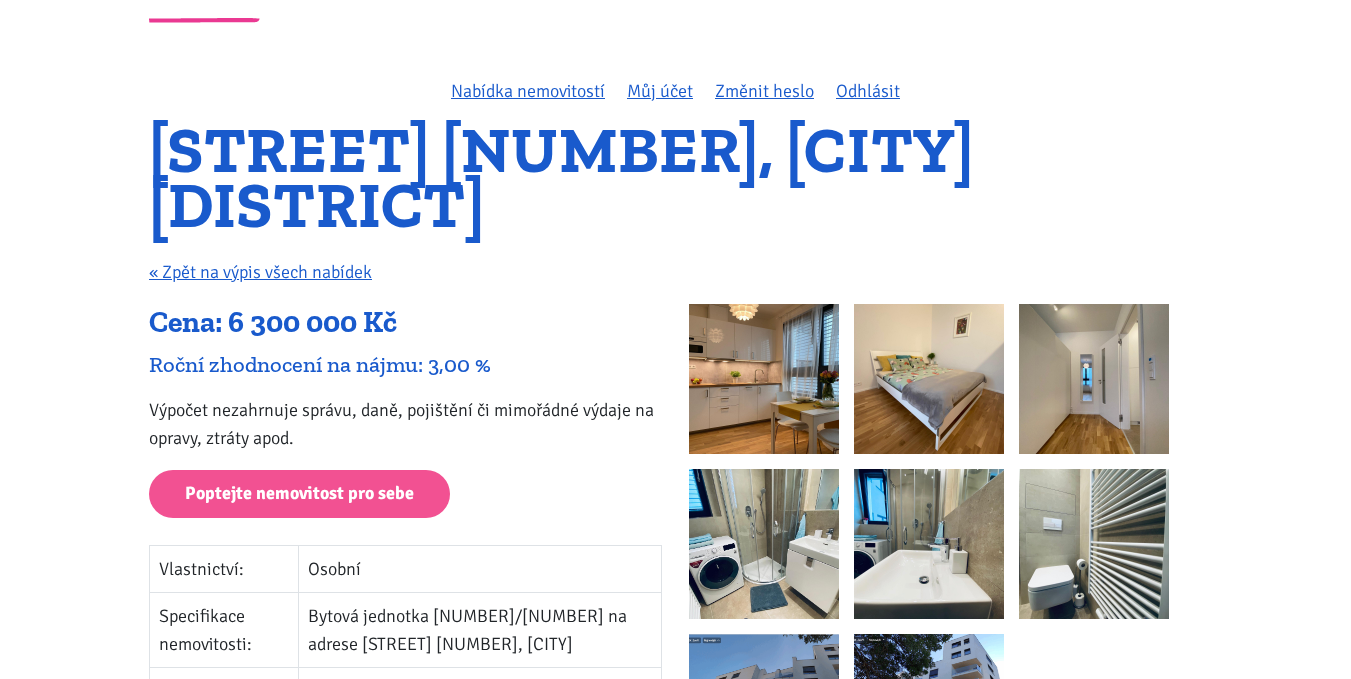 click at bounding box center [764, 379] 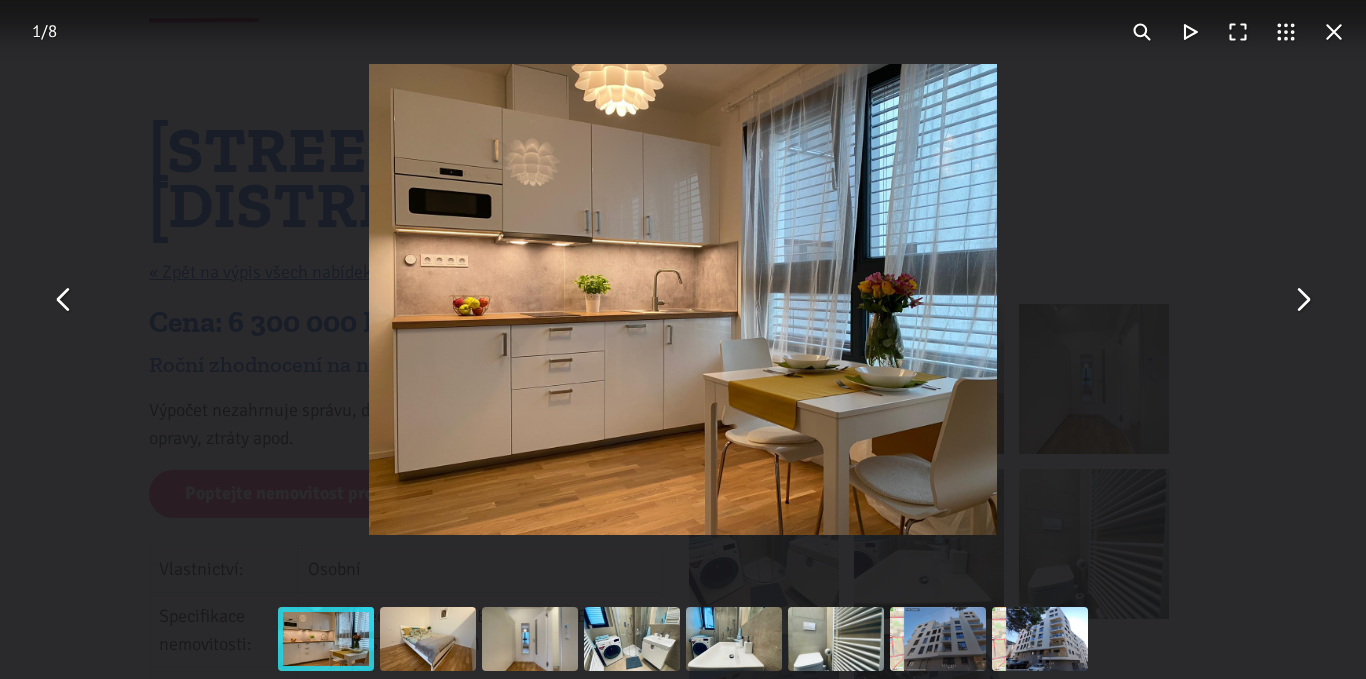 click at bounding box center (1302, 300) 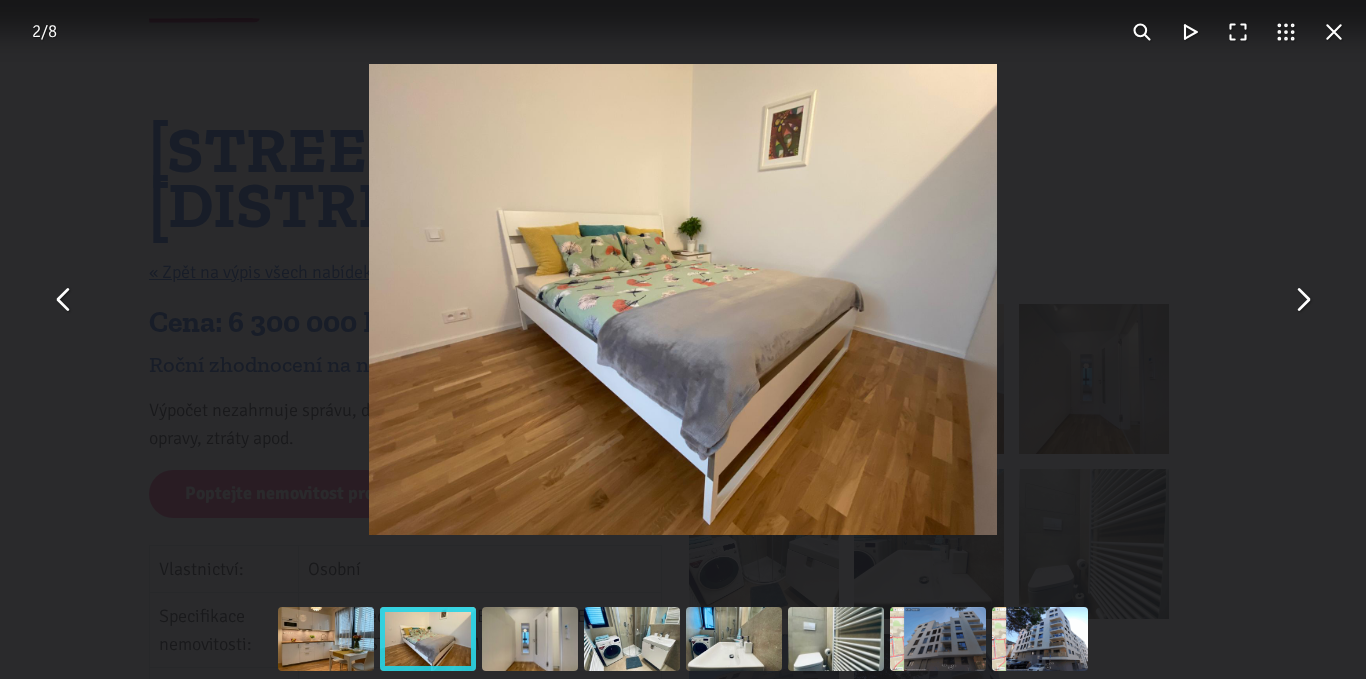 click at bounding box center [1302, 300] 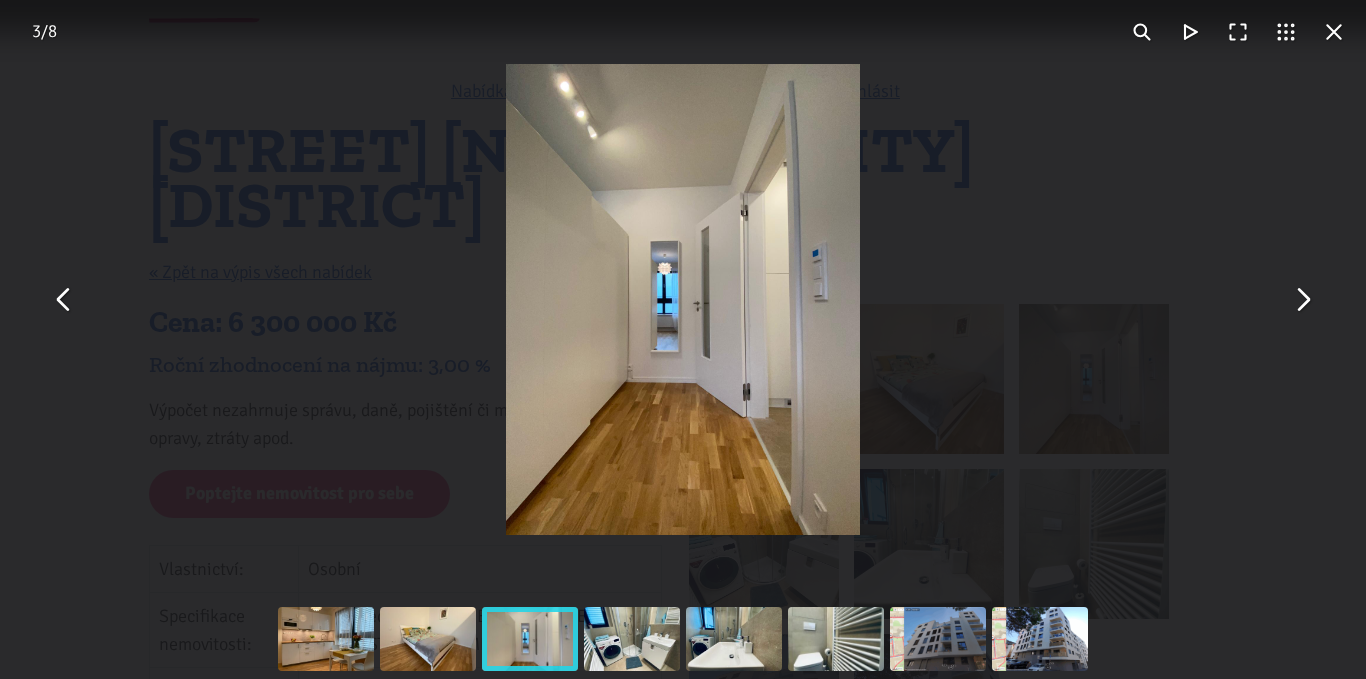 click at bounding box center [1302, 300] 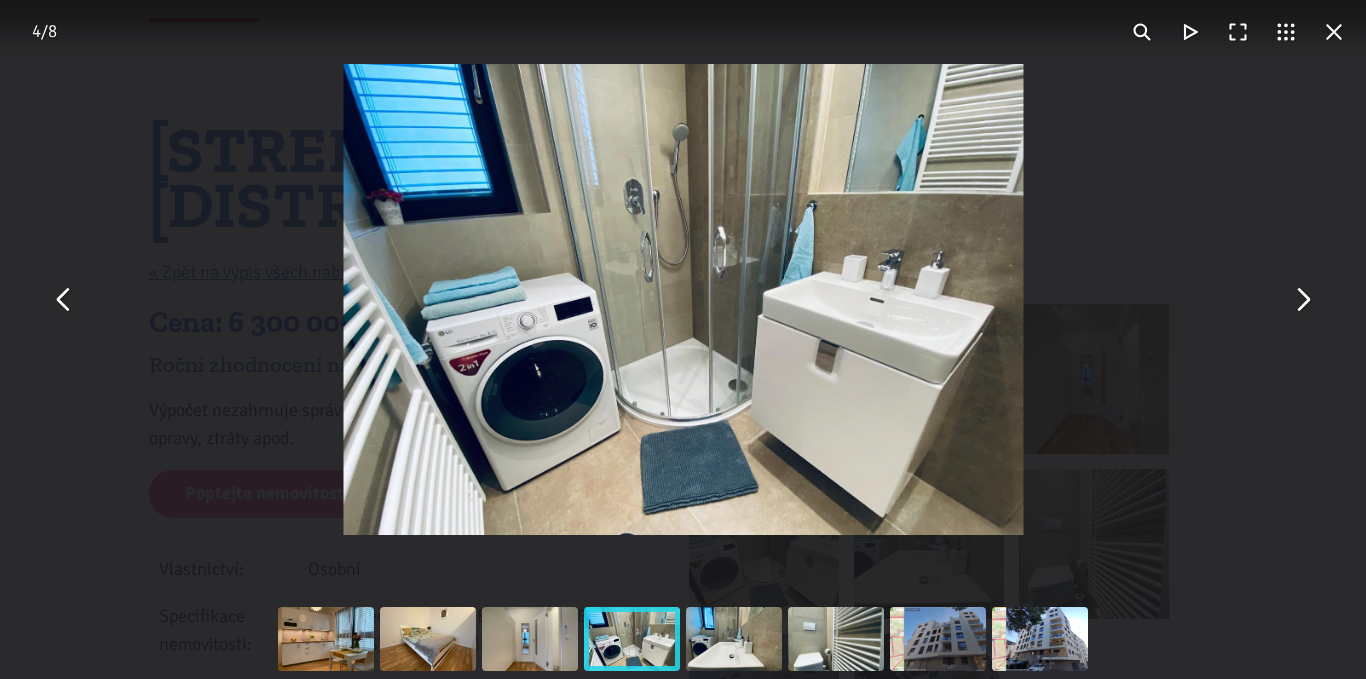 click at bounding box center [1302, 300] 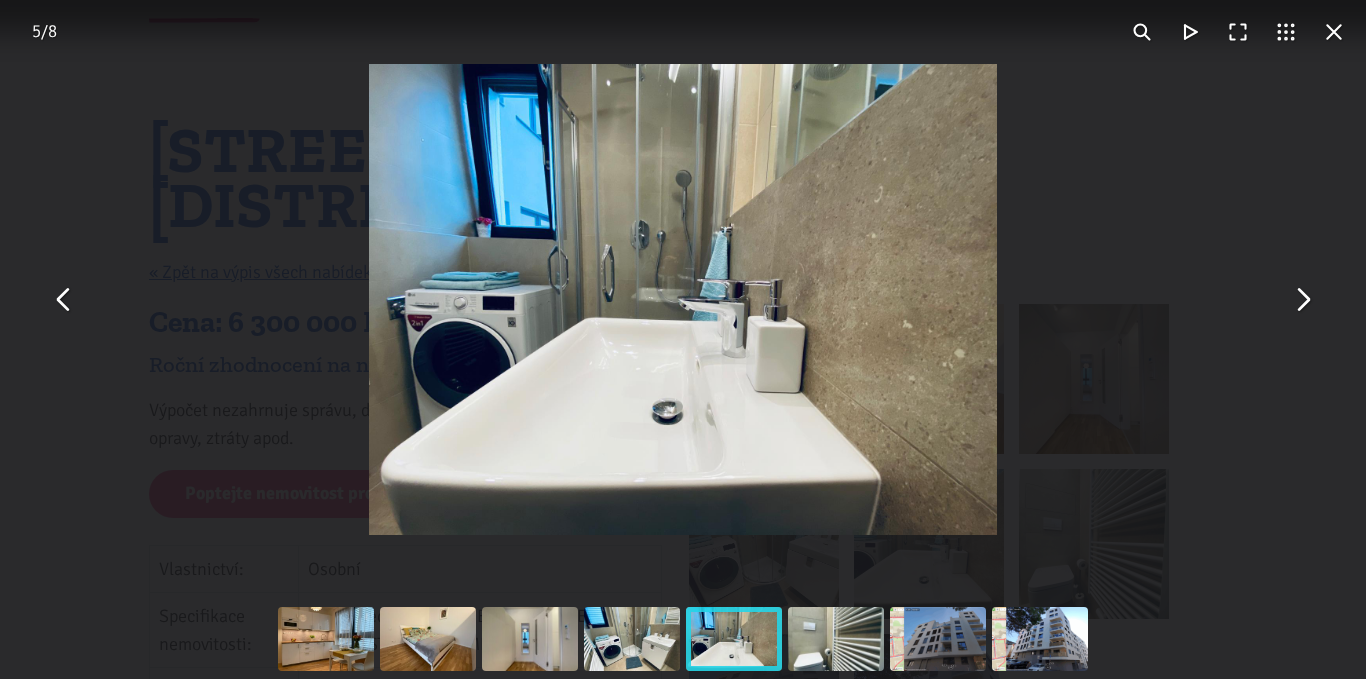 drag, startPoint x: 1340, startPoint y: 35, endPoint x: 1296, endPoint y: 79, distance: 62.225395 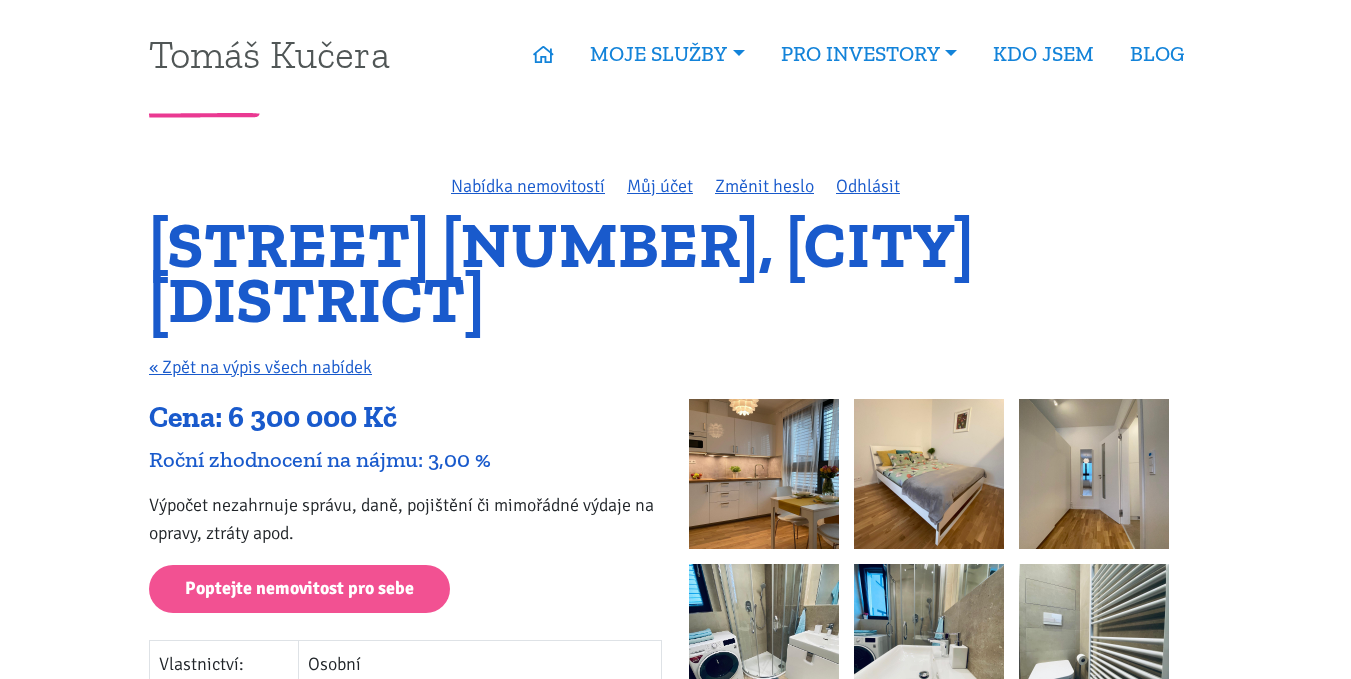scroll, scrollTop: 0, scrollLeft: 0, axis: both 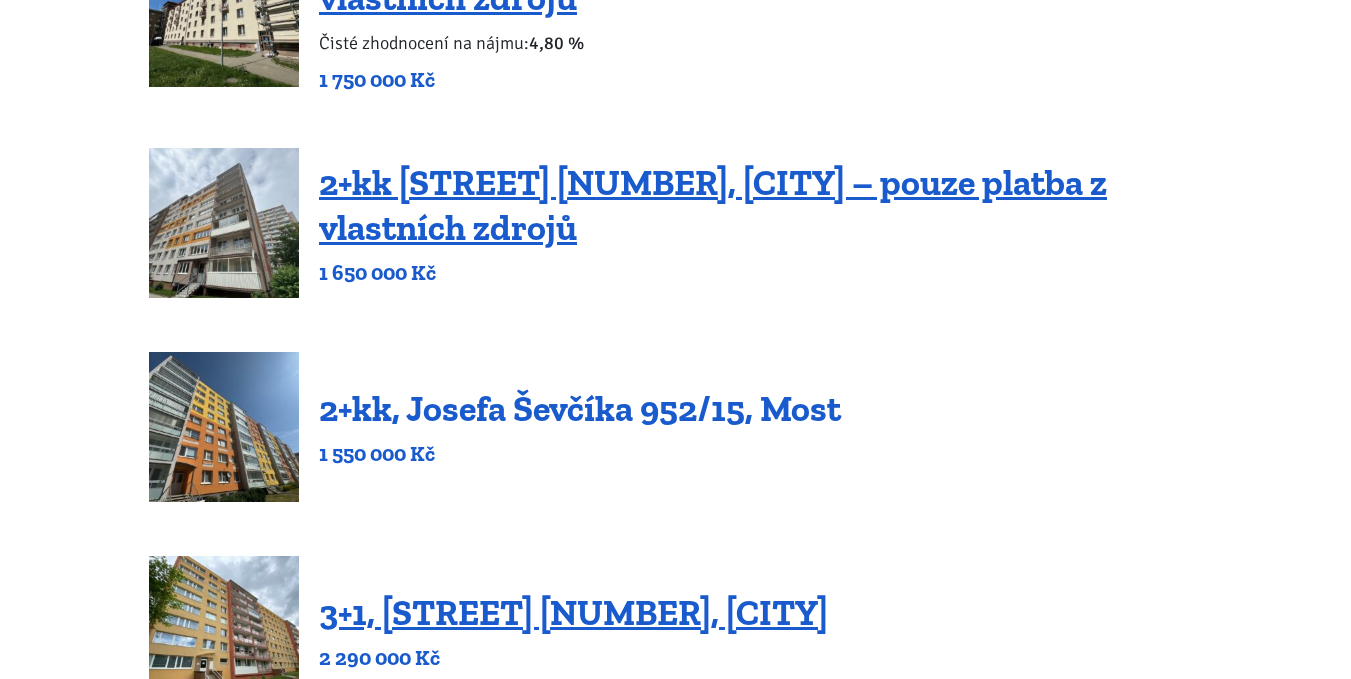 click on "2+kk, Josefa Ševčíka 952/15, Most" at bounding box center [580, 408] 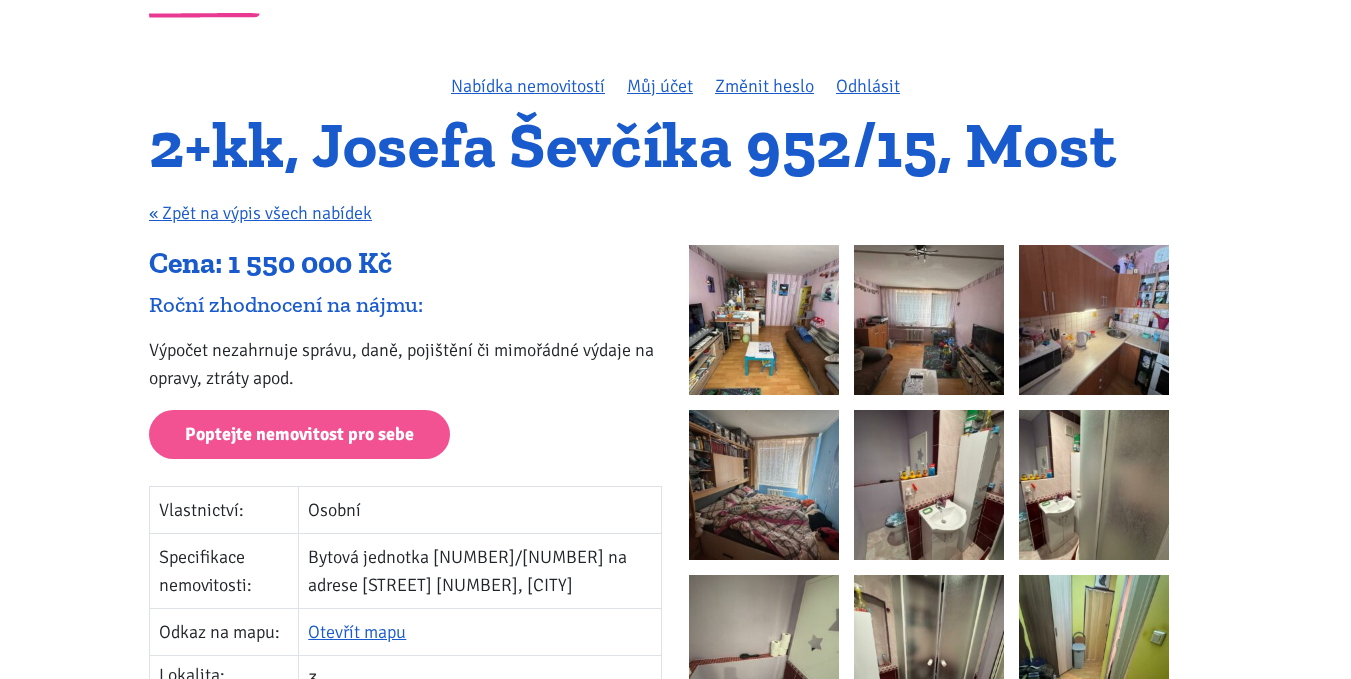 scroll, scrollTop: 100, scrollLeft: 0, axis: vertical 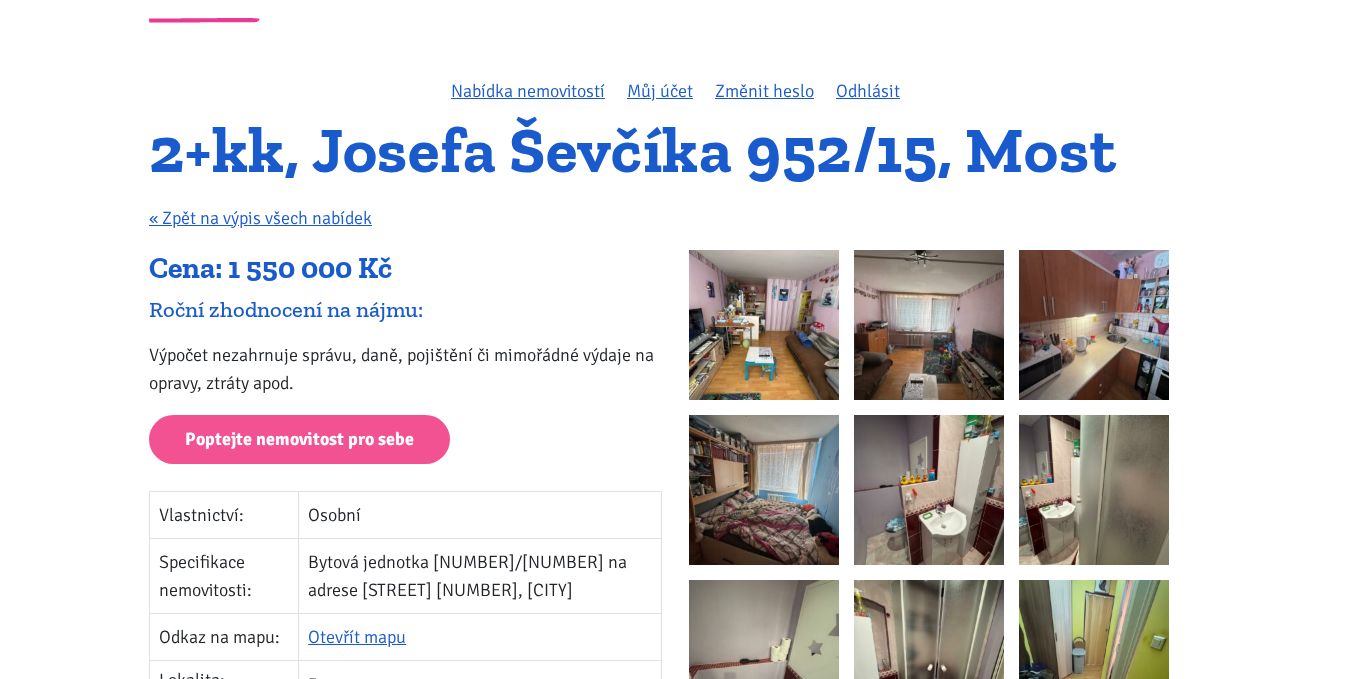 click at bounding box center (764, 325) 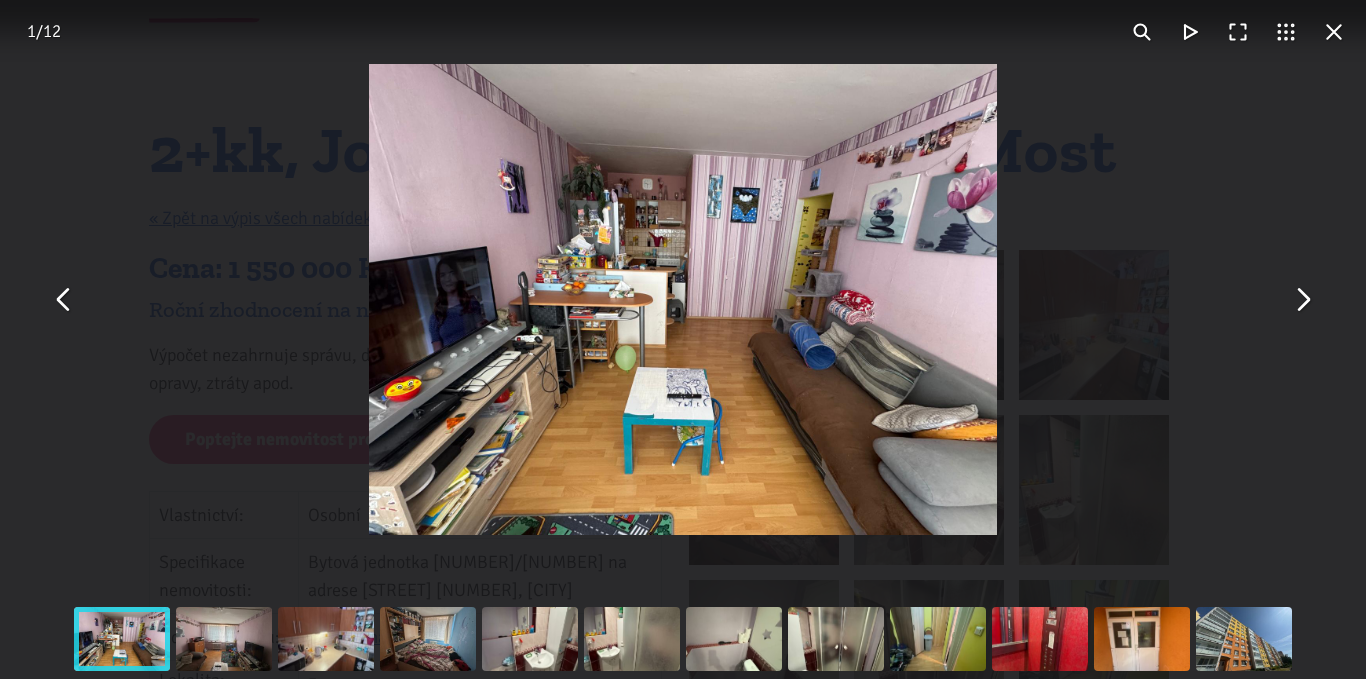 click at bounding box center [1302, 300] 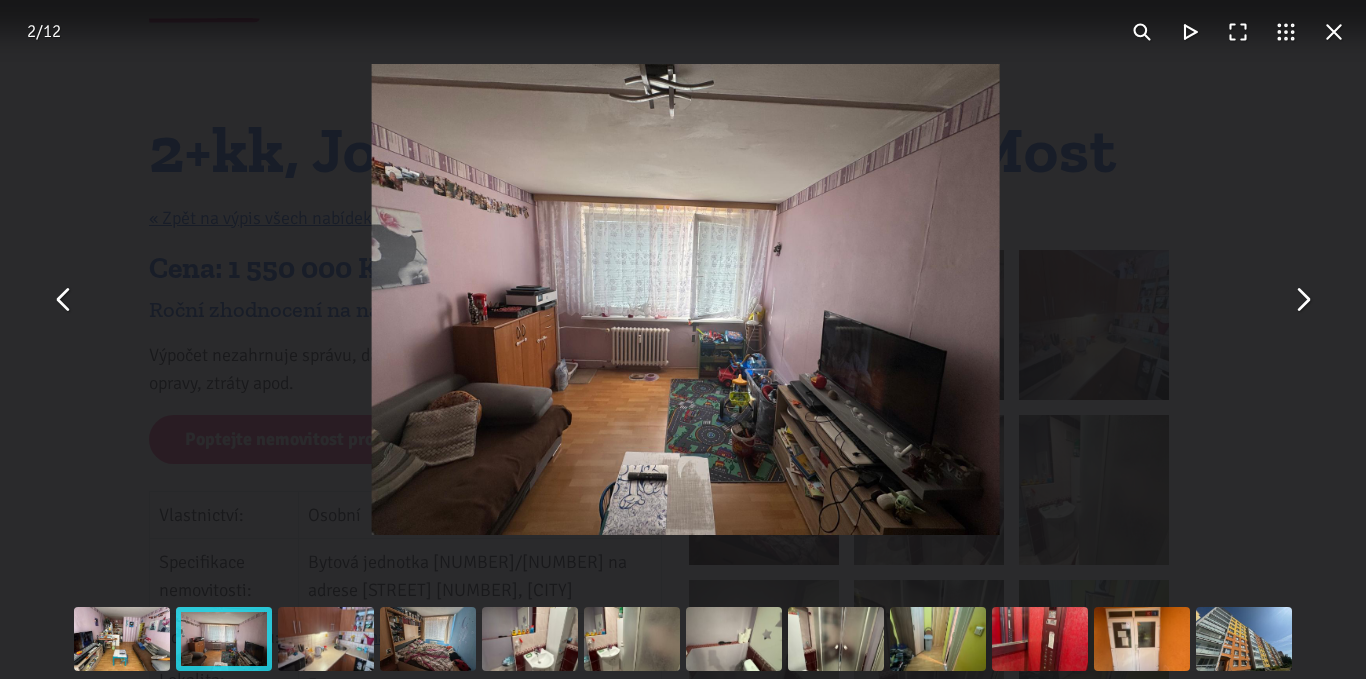 click at bounding box center (1302, 300) 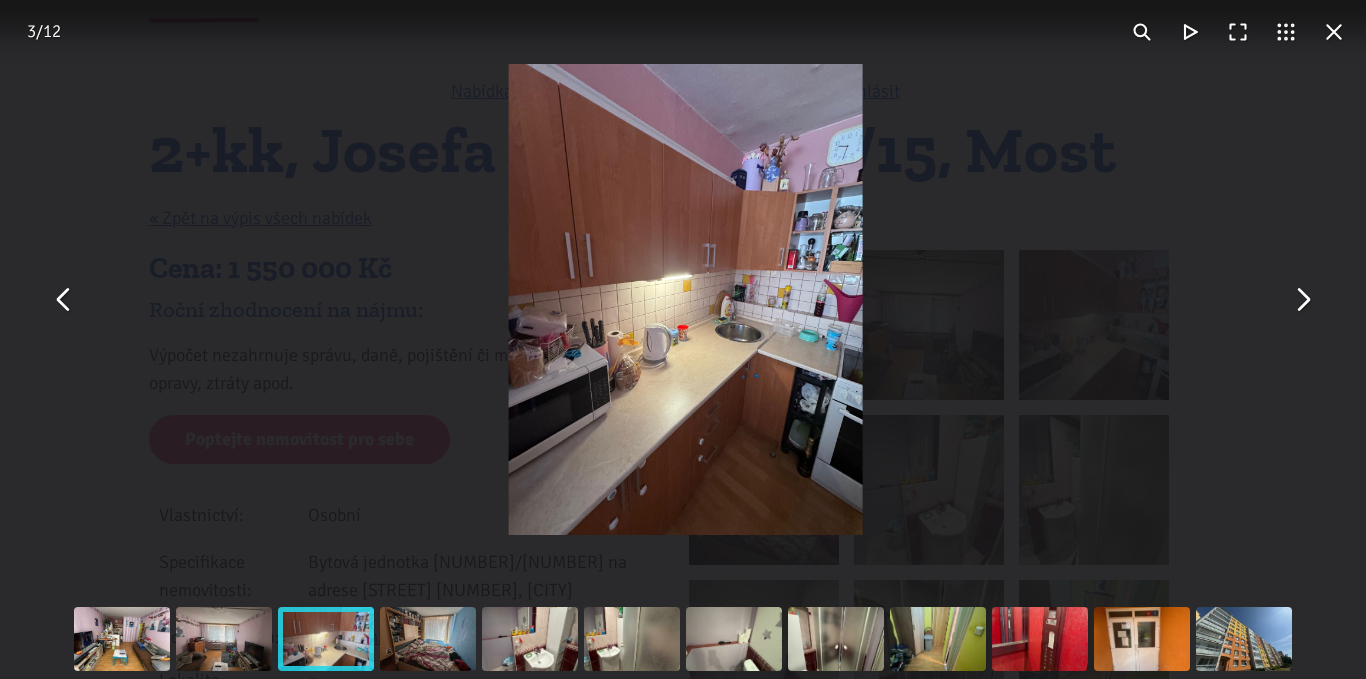 click at bounding box center [1302, 300] 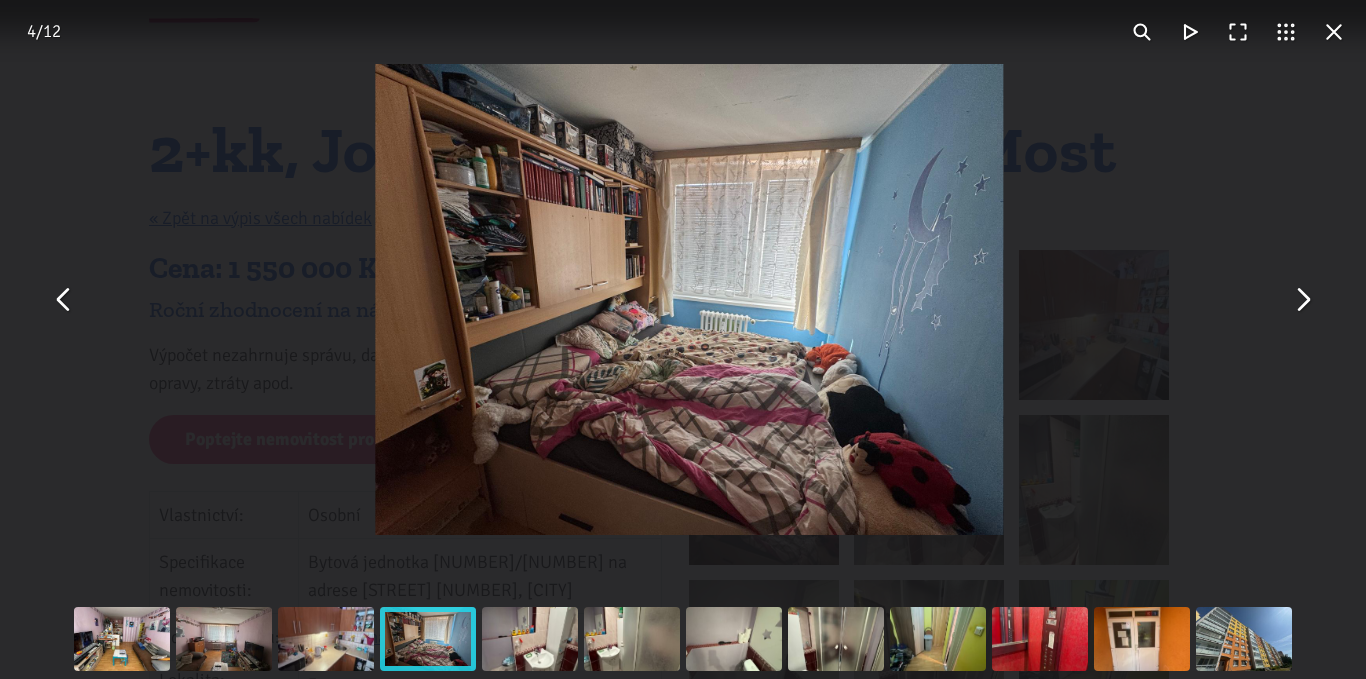 click at bounding box center (1302, 300) 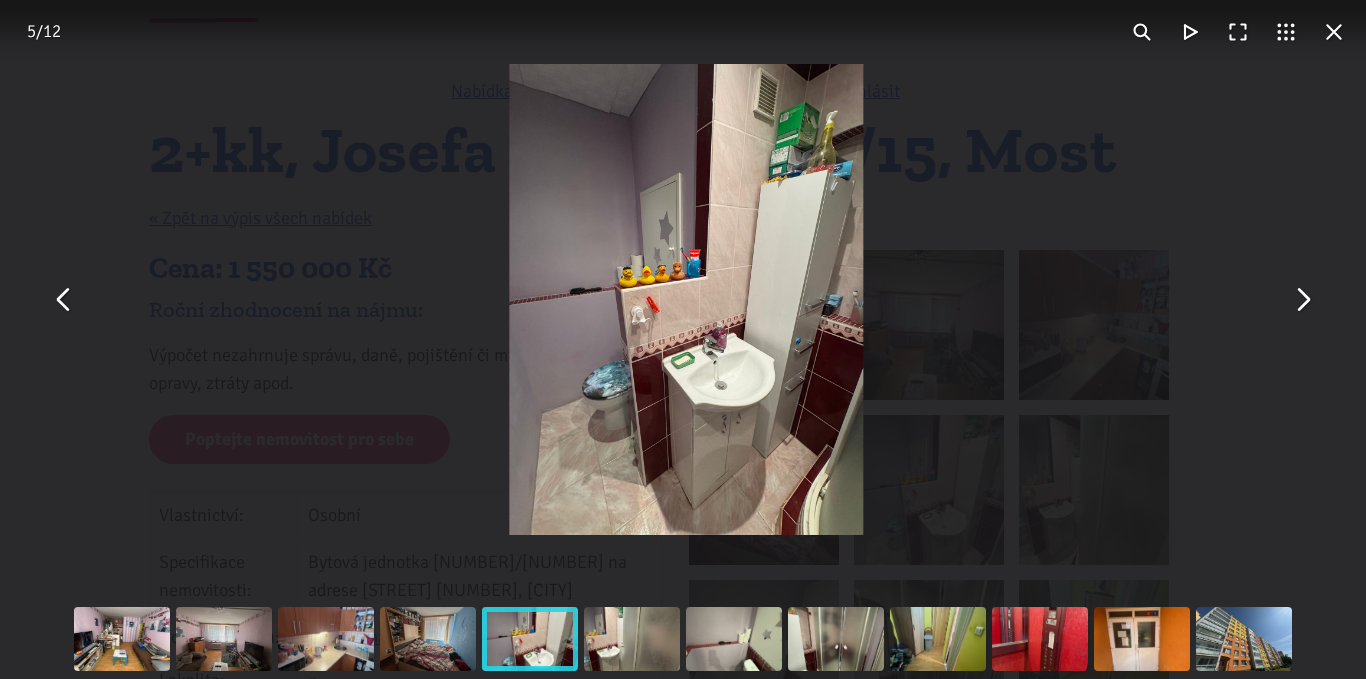 click at bounding box center (1302, 300) 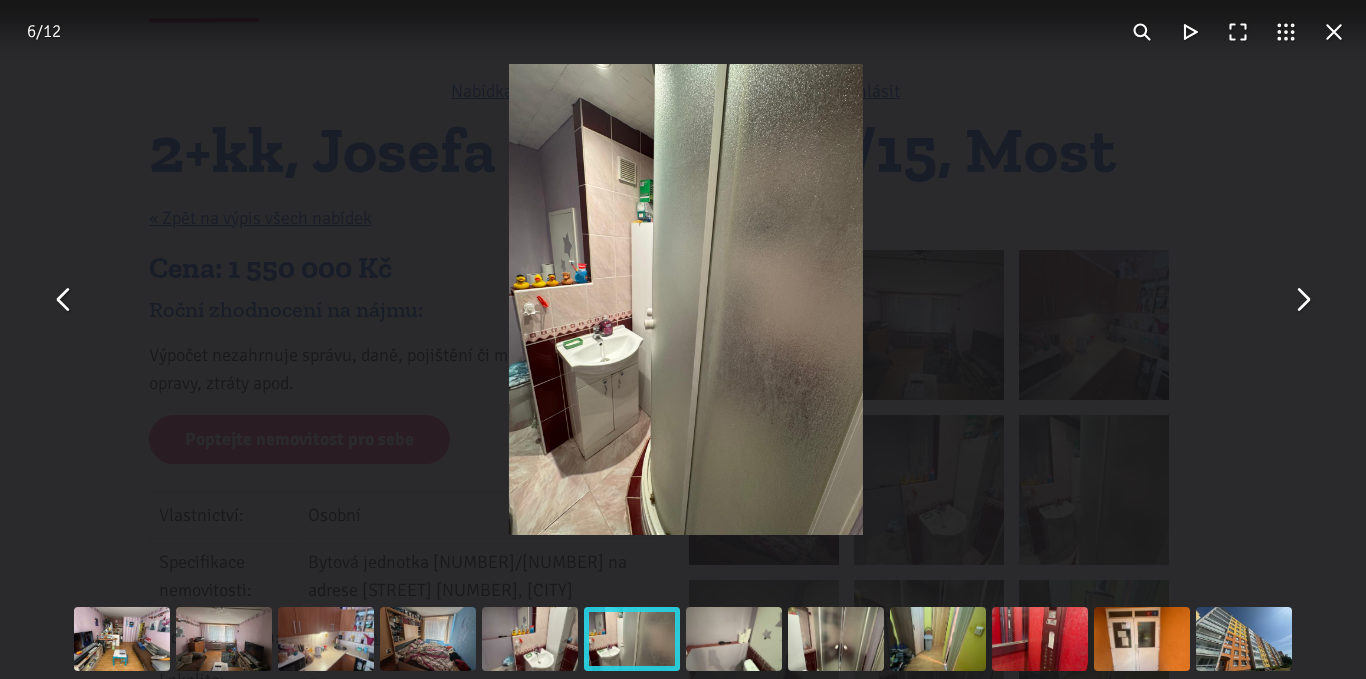 click at bounding box center (1302, 300) 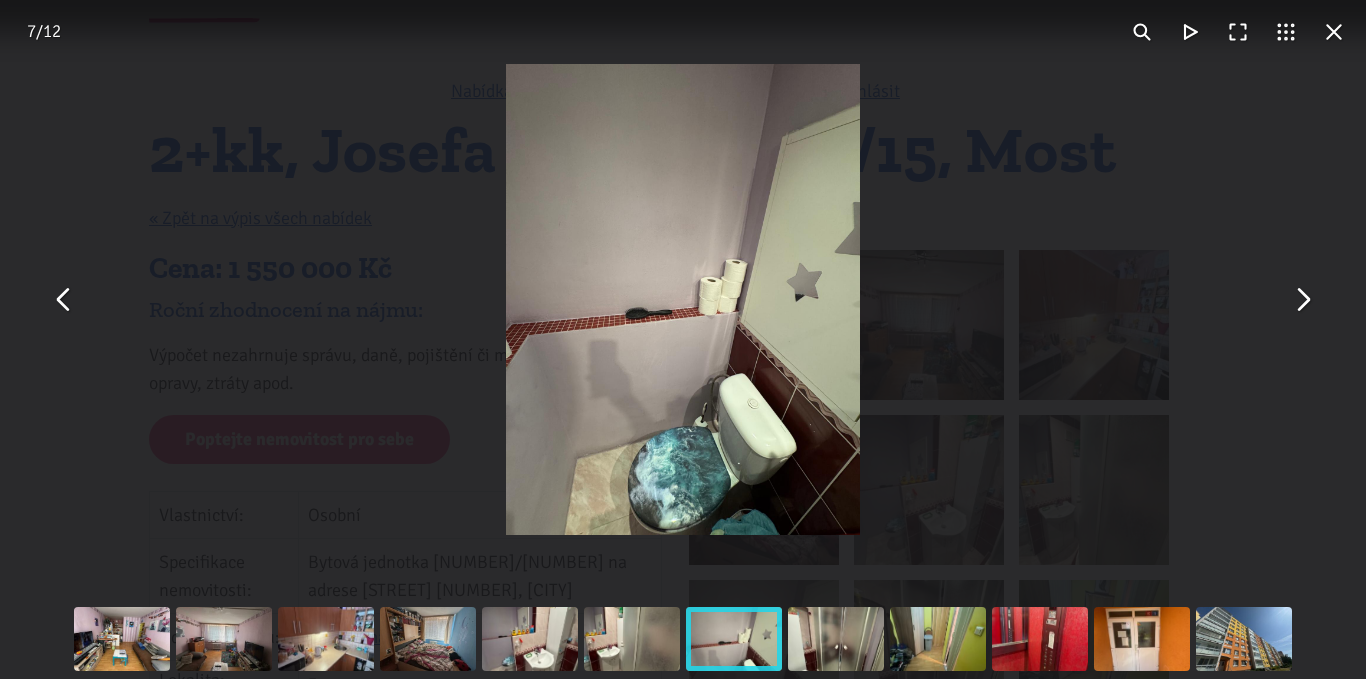 click at bounding box center [1334, 32] 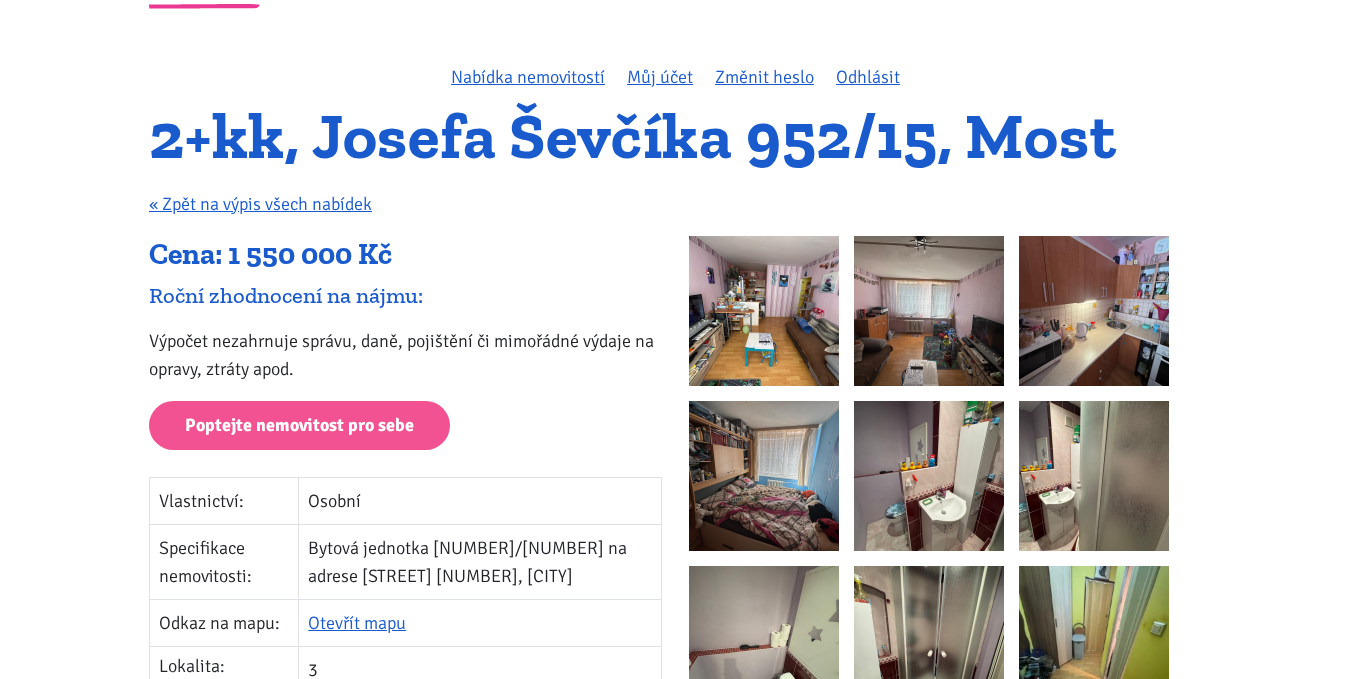 scroll, scrollTop: 0, scrollLeft: 0, axis: both 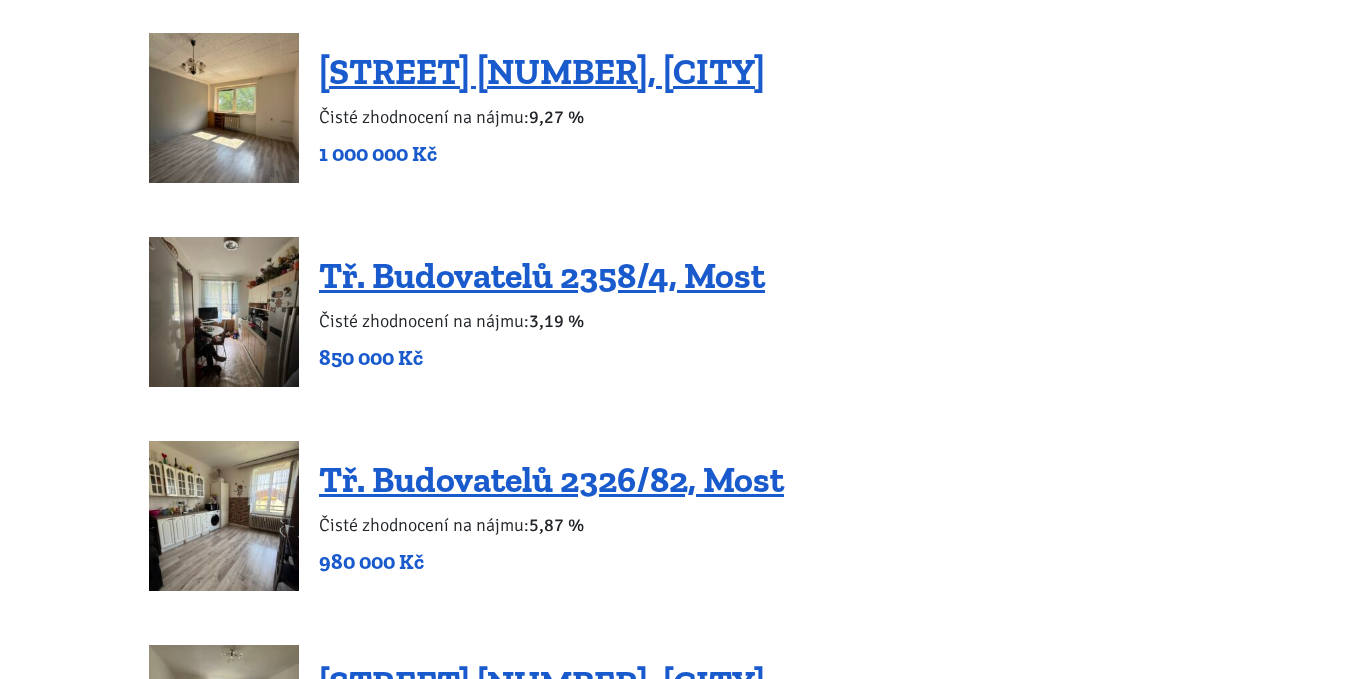 click on "[STREET] [NUMBER], [CITY]
Čisté zhodnocení na nájmu:  3,19 %
850 000 Kč" at bounding box center (542, 312) 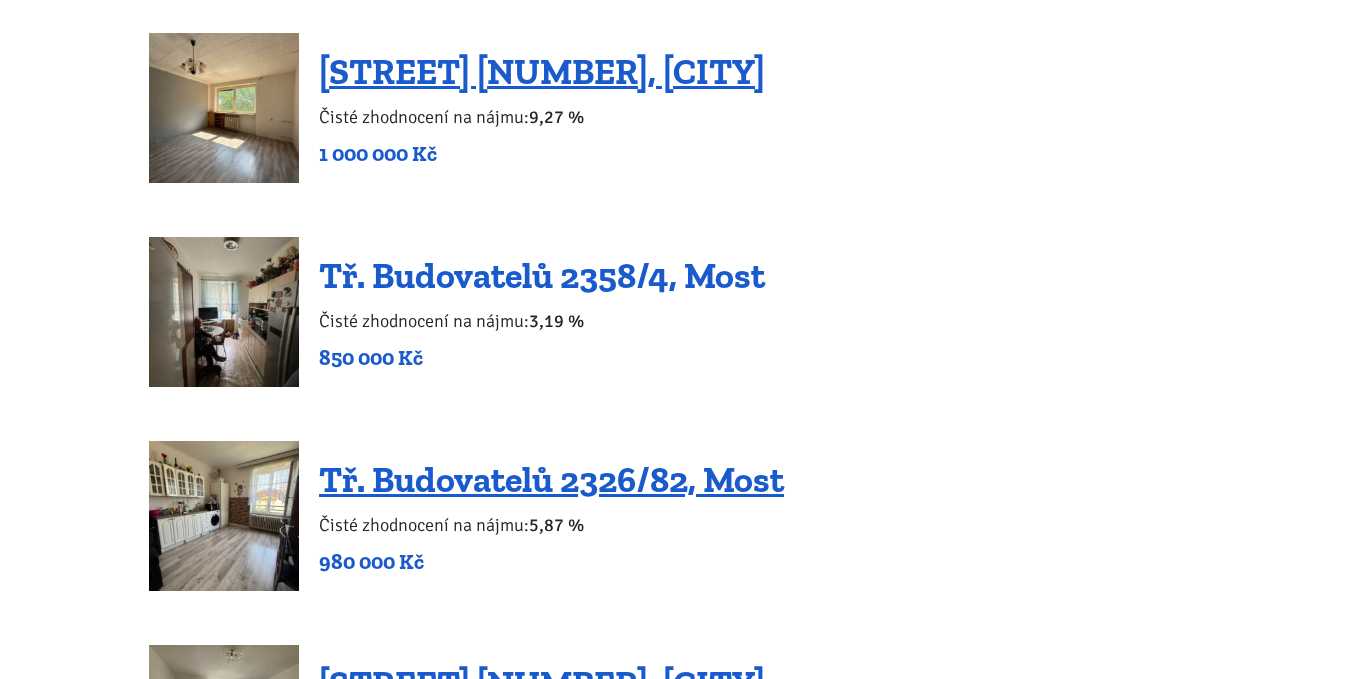 click on "Tř. Budovatelů 2358/4, Most" at bounding box center [542, 275] 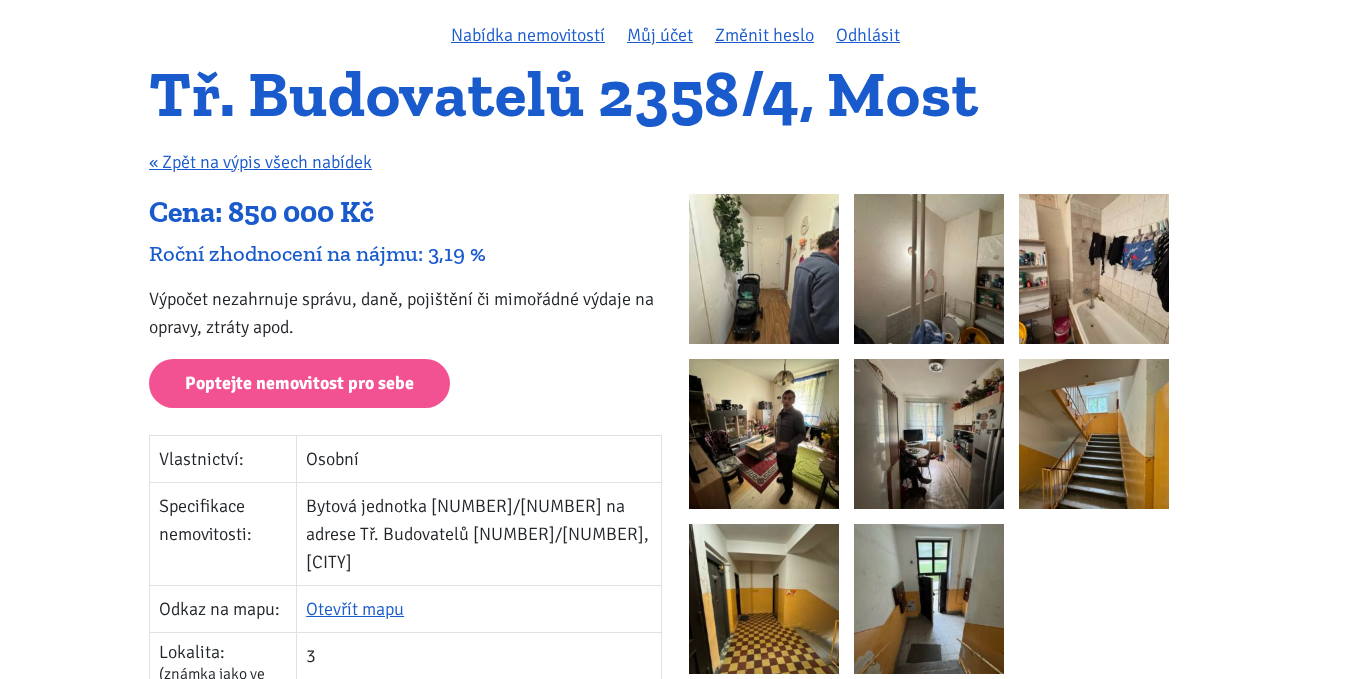 scroll, scrollTop: 200, scrollLeft: 0, axis: vertical 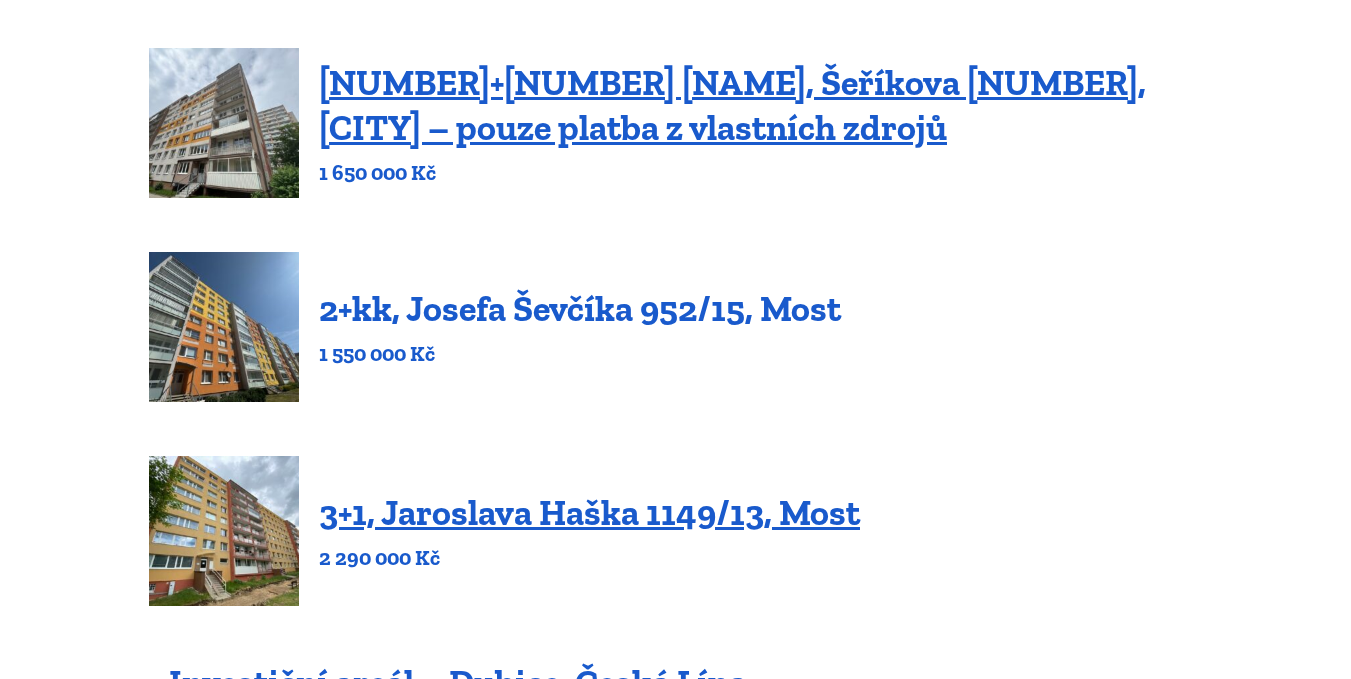 click on "2+kk, Josefa Ševčíka 952/15, Most" at bounding box center (580, 308) 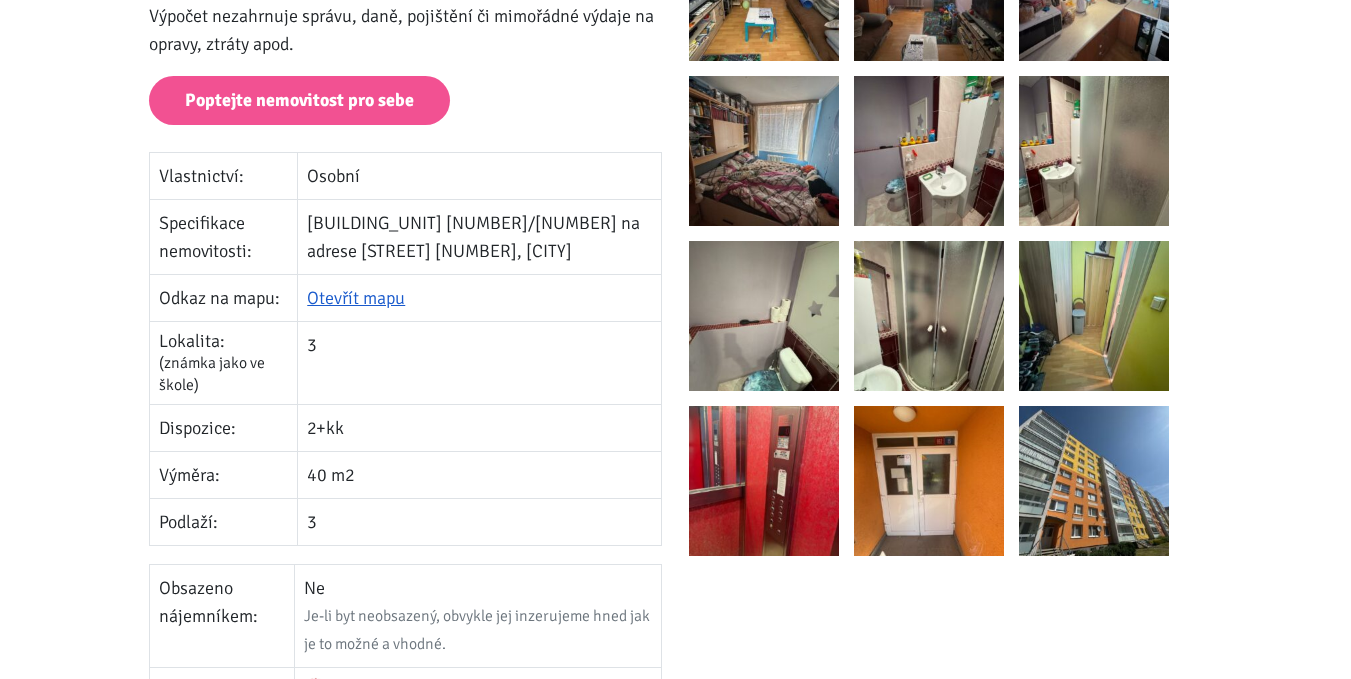 scroll, scrollTop: 500, scrollLeft: 0, axis: vertical 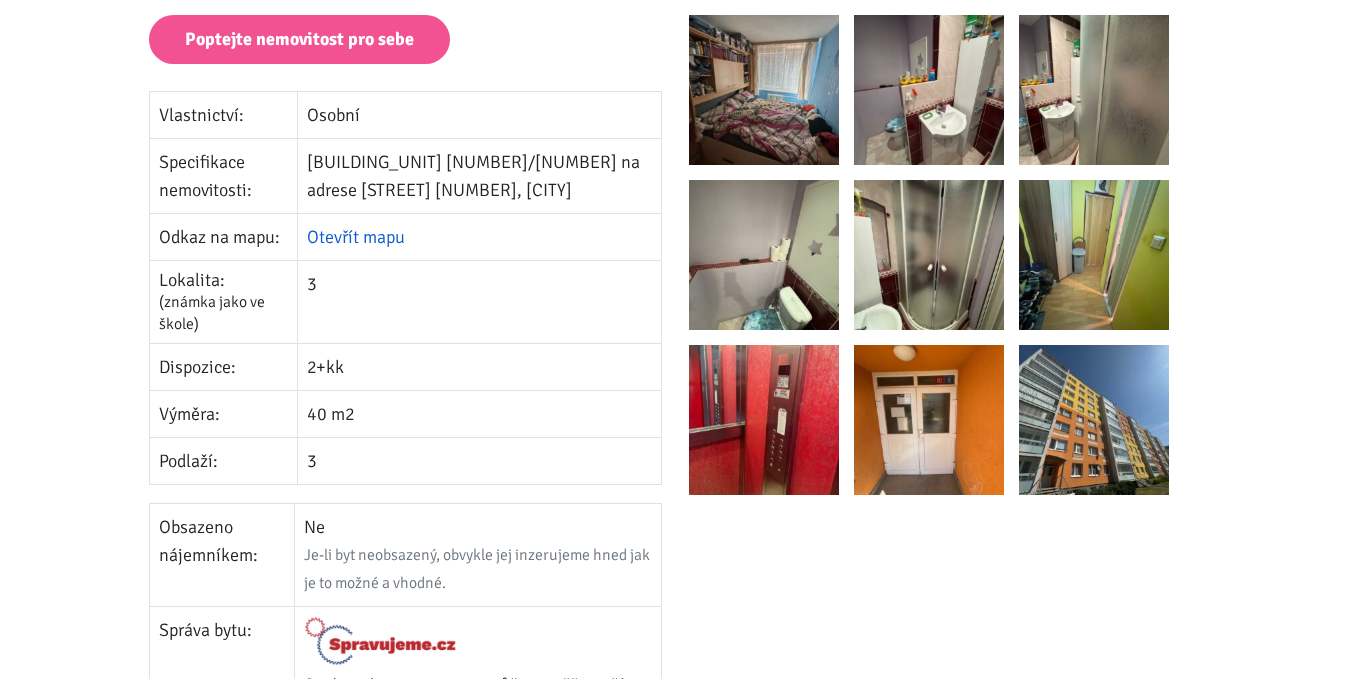 click on "Otevřít mapu" at bounding box center [356, 237] 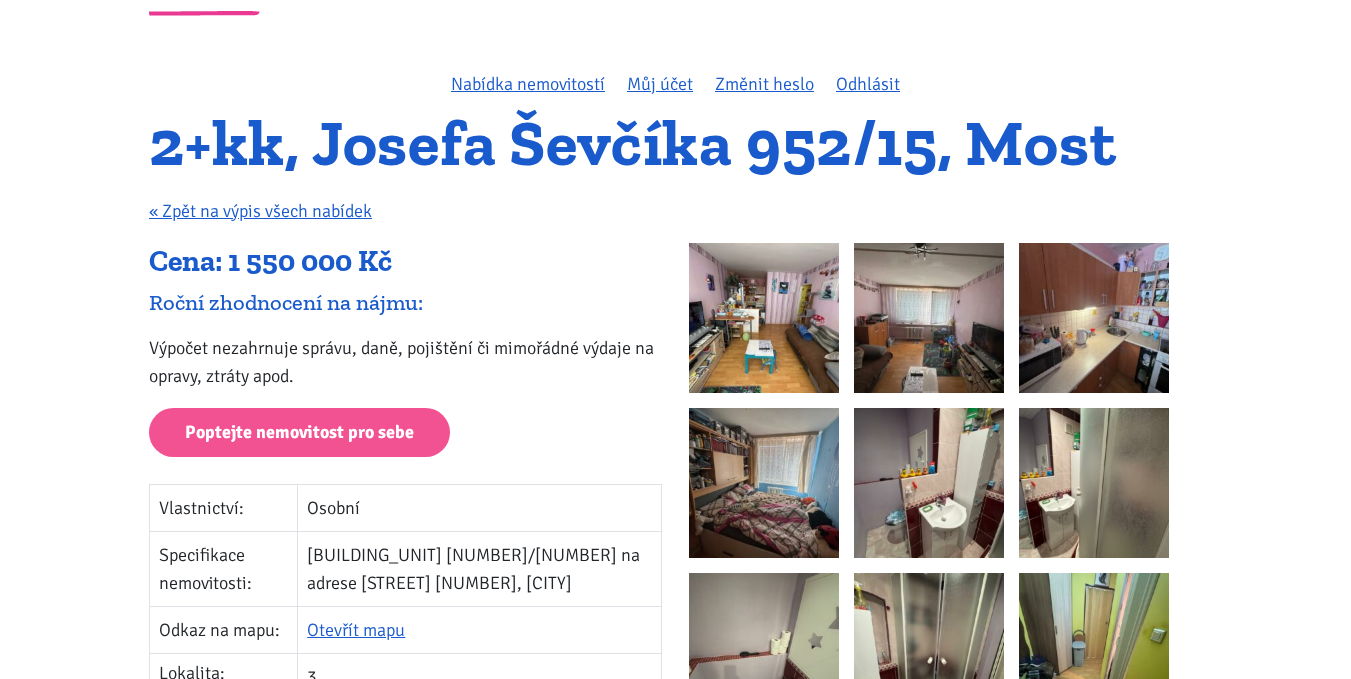 scroll, scrollTop: 100, scrollLeft: 0, axis: vertical 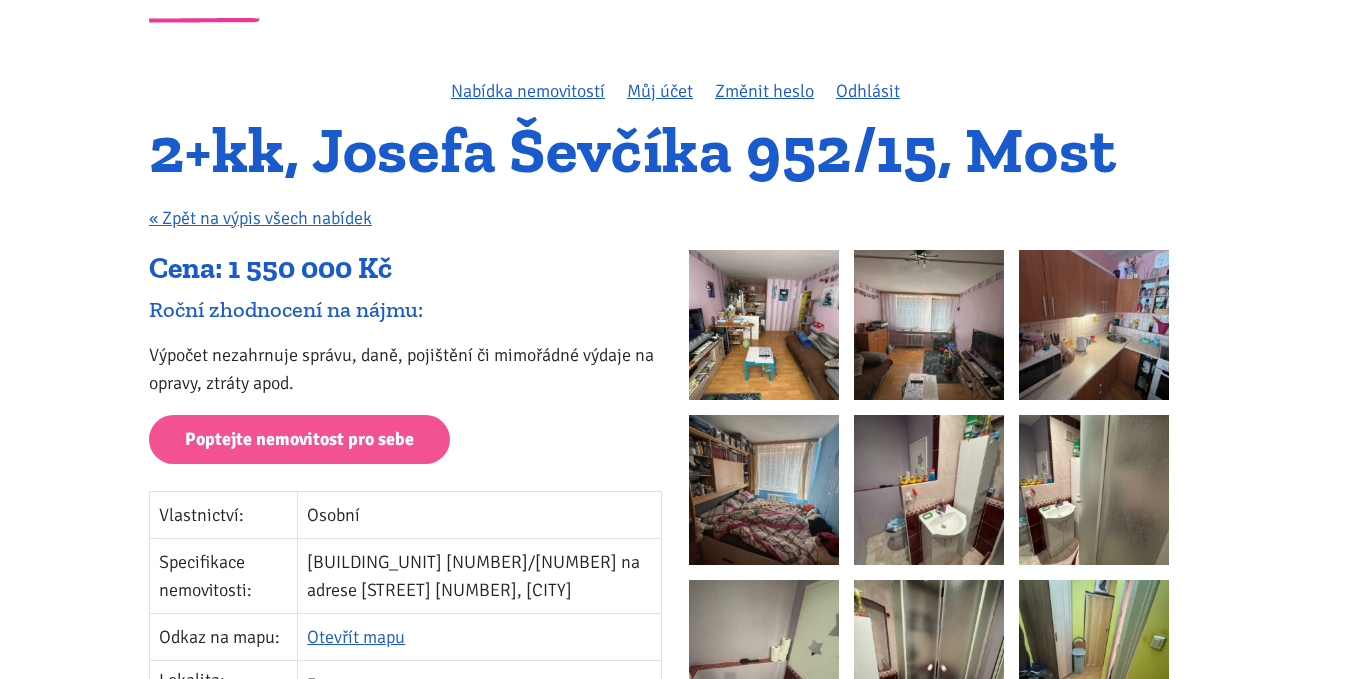 click at bounding box center [764, 325] 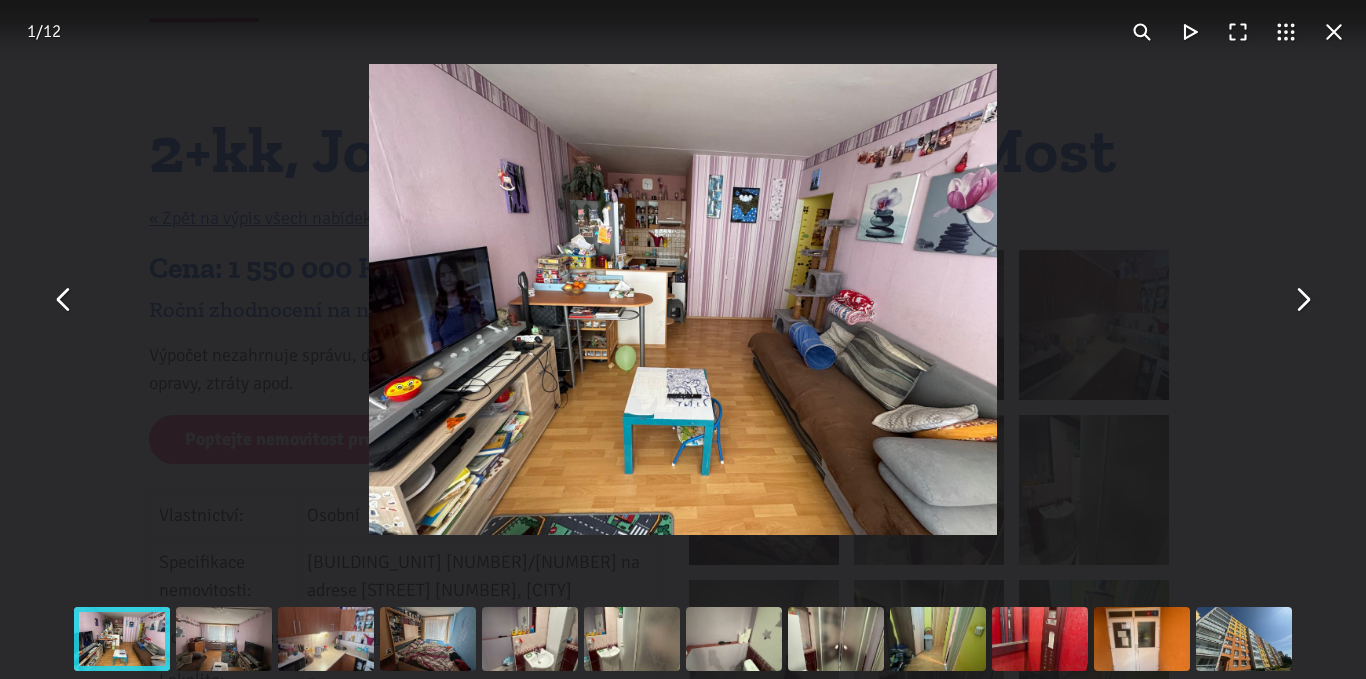 click at bounding box center [1302, 300] 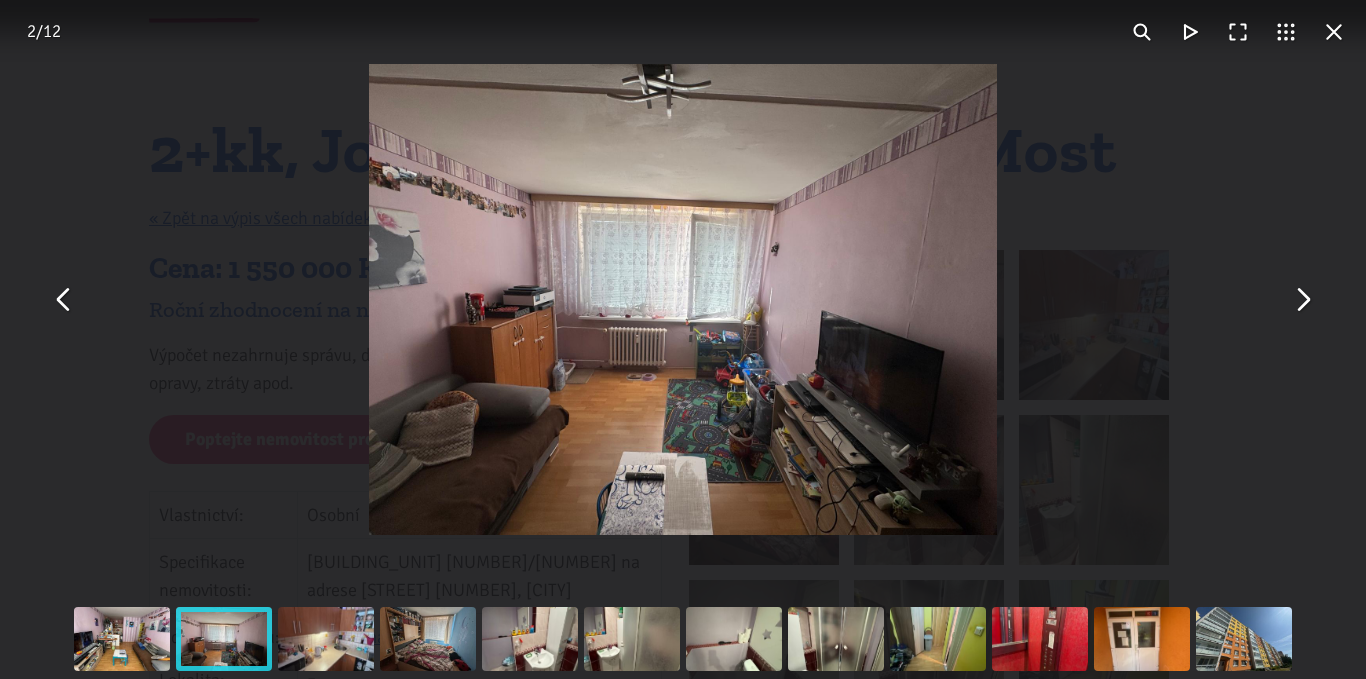 click at bounding box center (1302, 300) 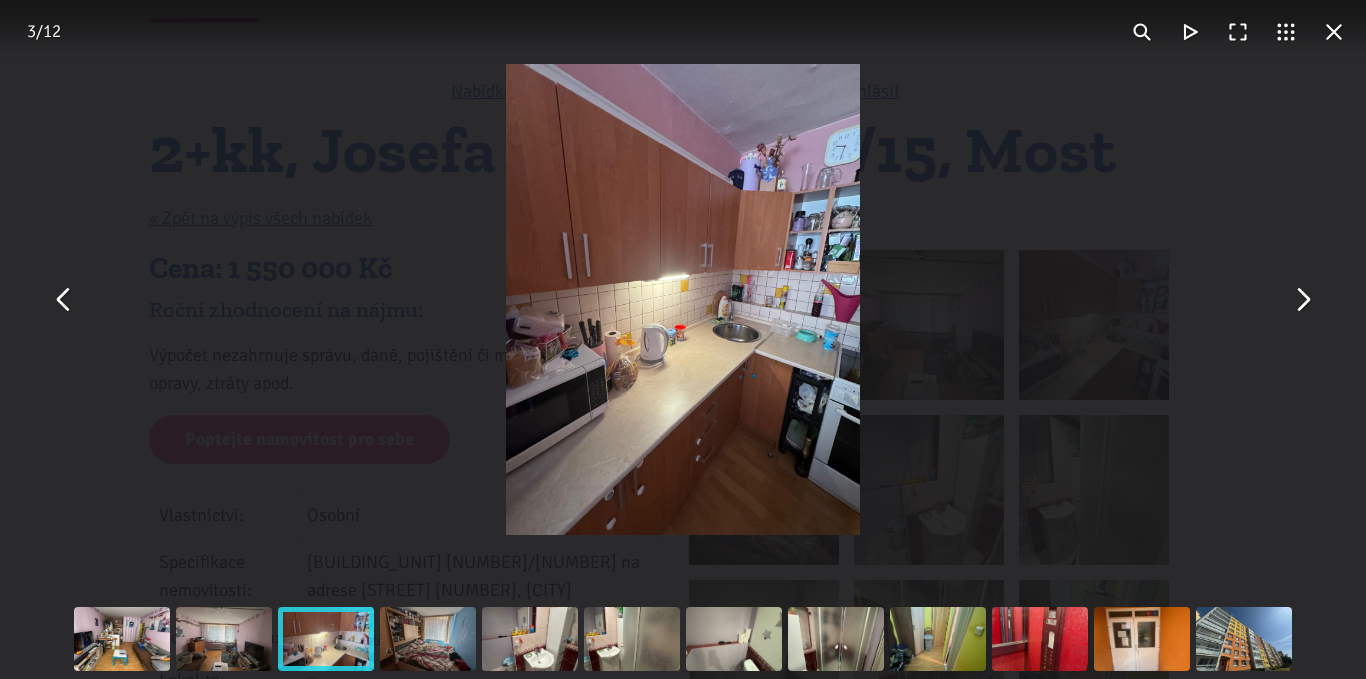 click at bounding box center [1302, 300] 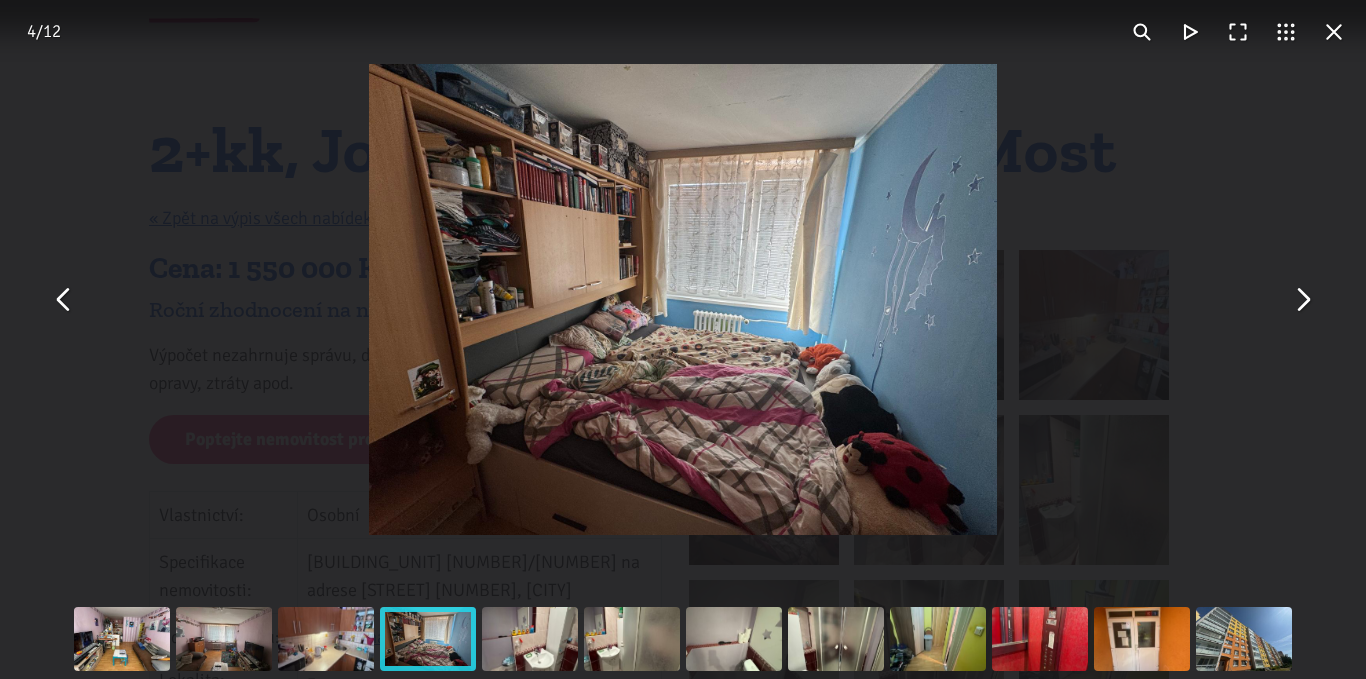 click at bounding box center [1302, 300] 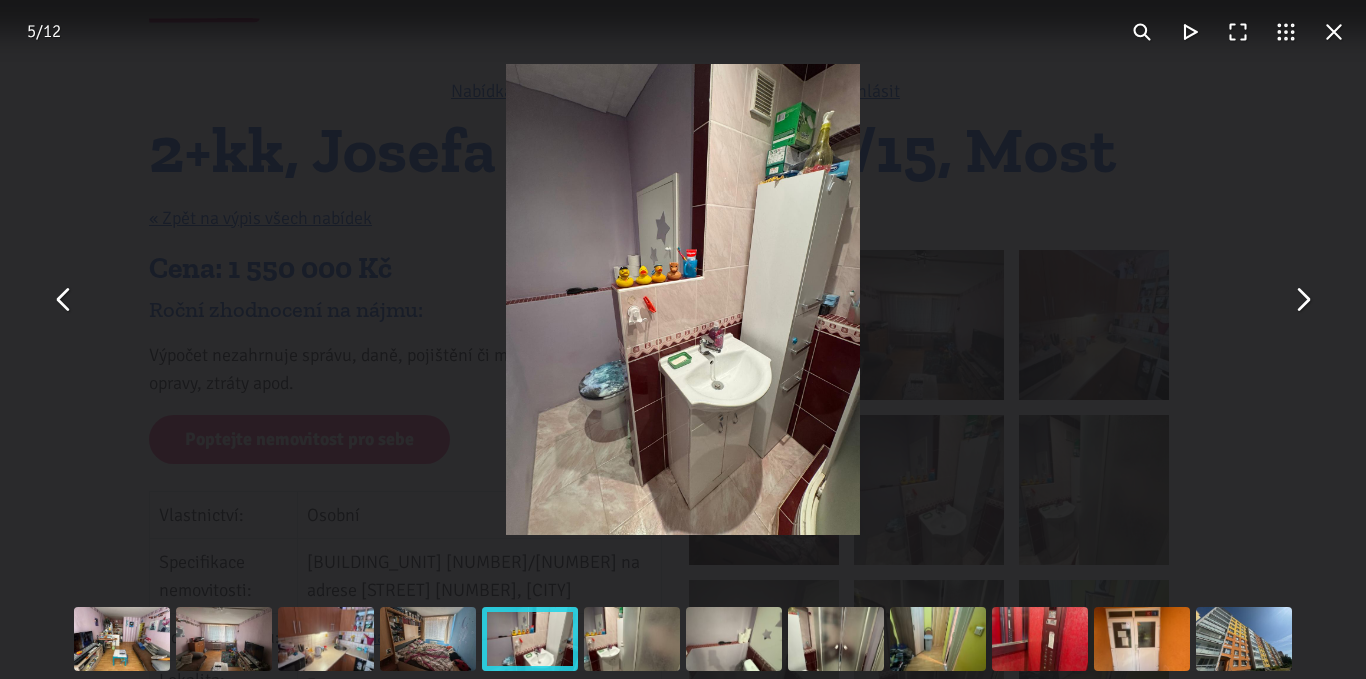 click at bounding box center (1302, 300) 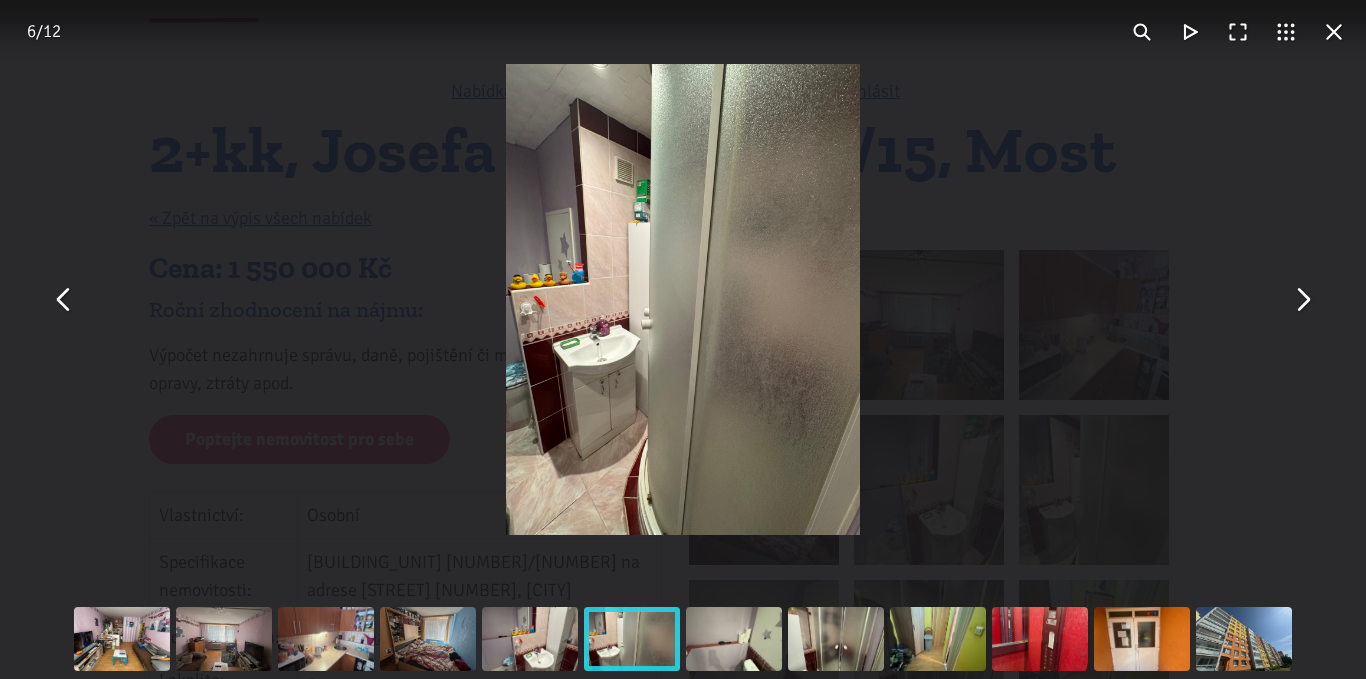 click at bounding box center [1302, 300] 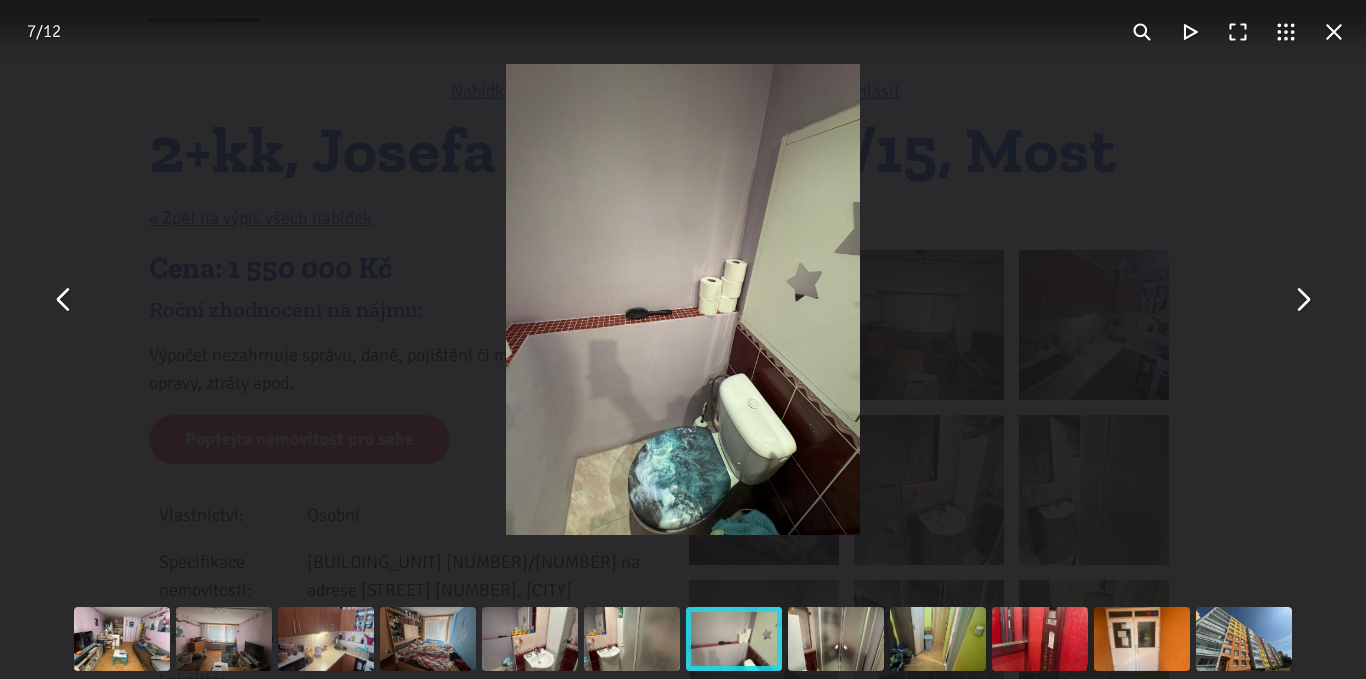click at bounding box center (1302, 300) 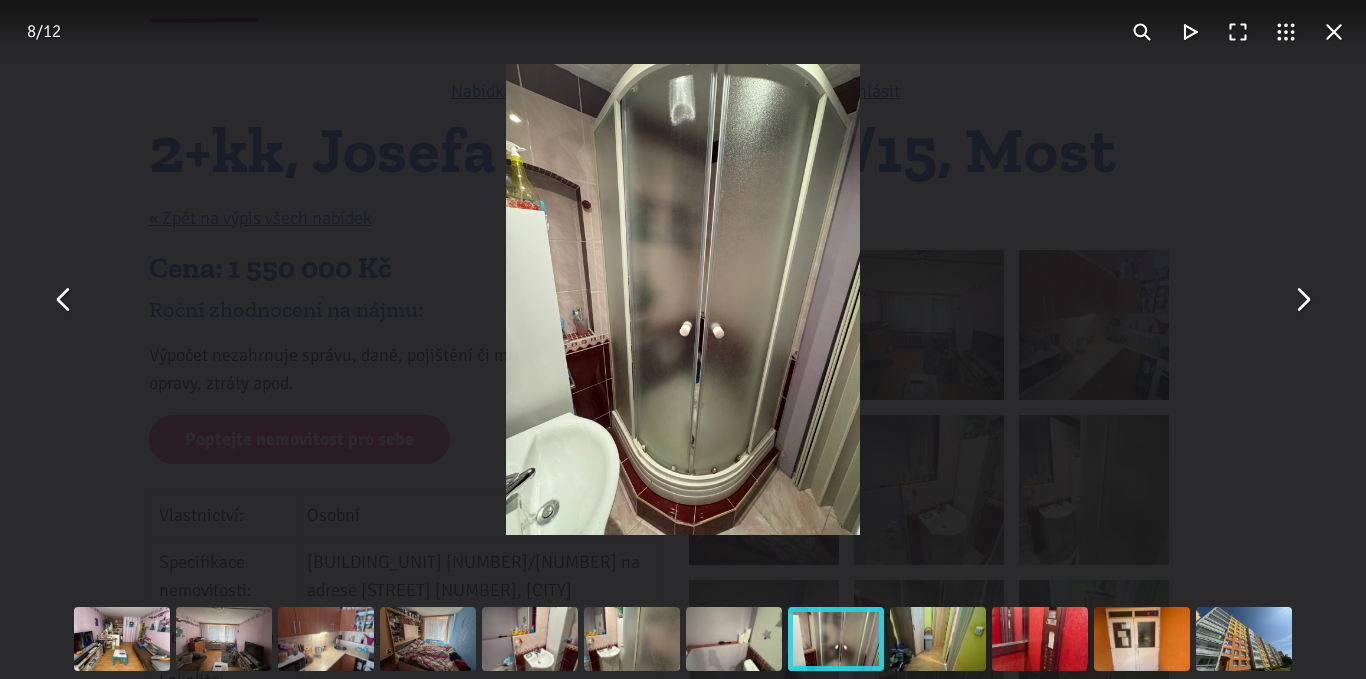 click at bounding box center [1302, 300] 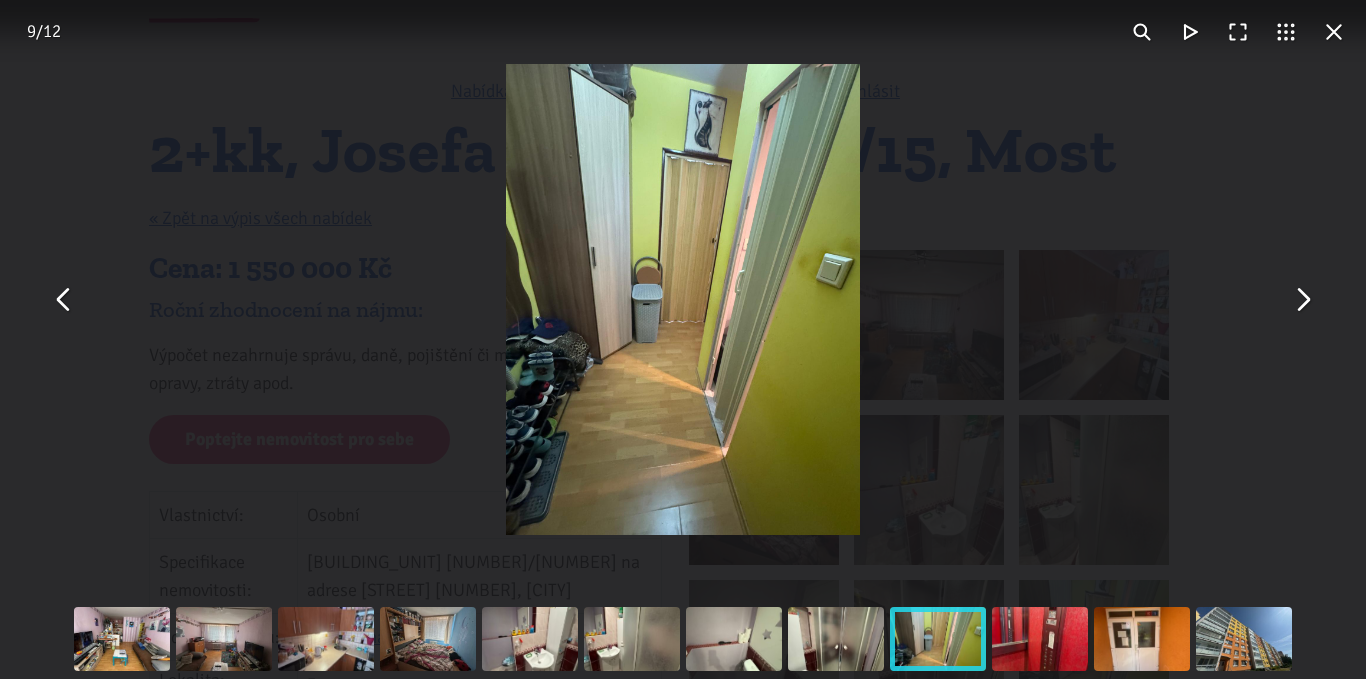 click at bounding box center (1302, 300) 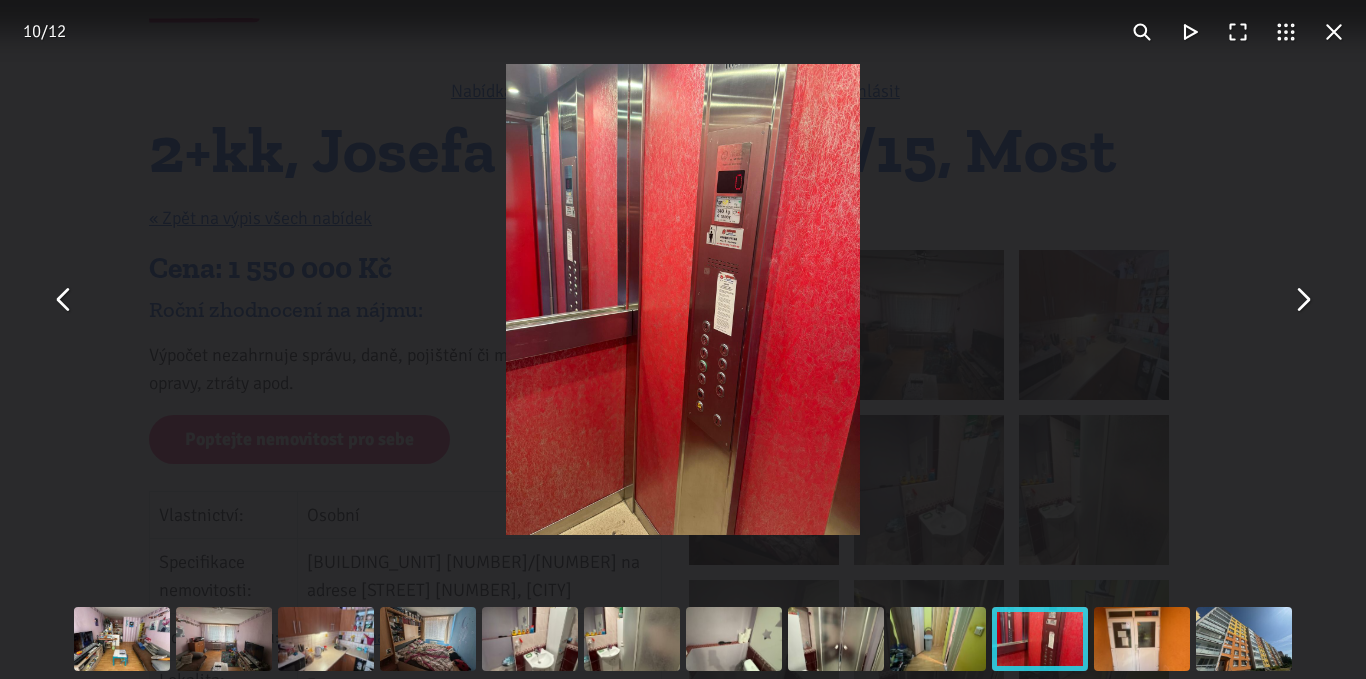 click at bounding box center [1302, 300] 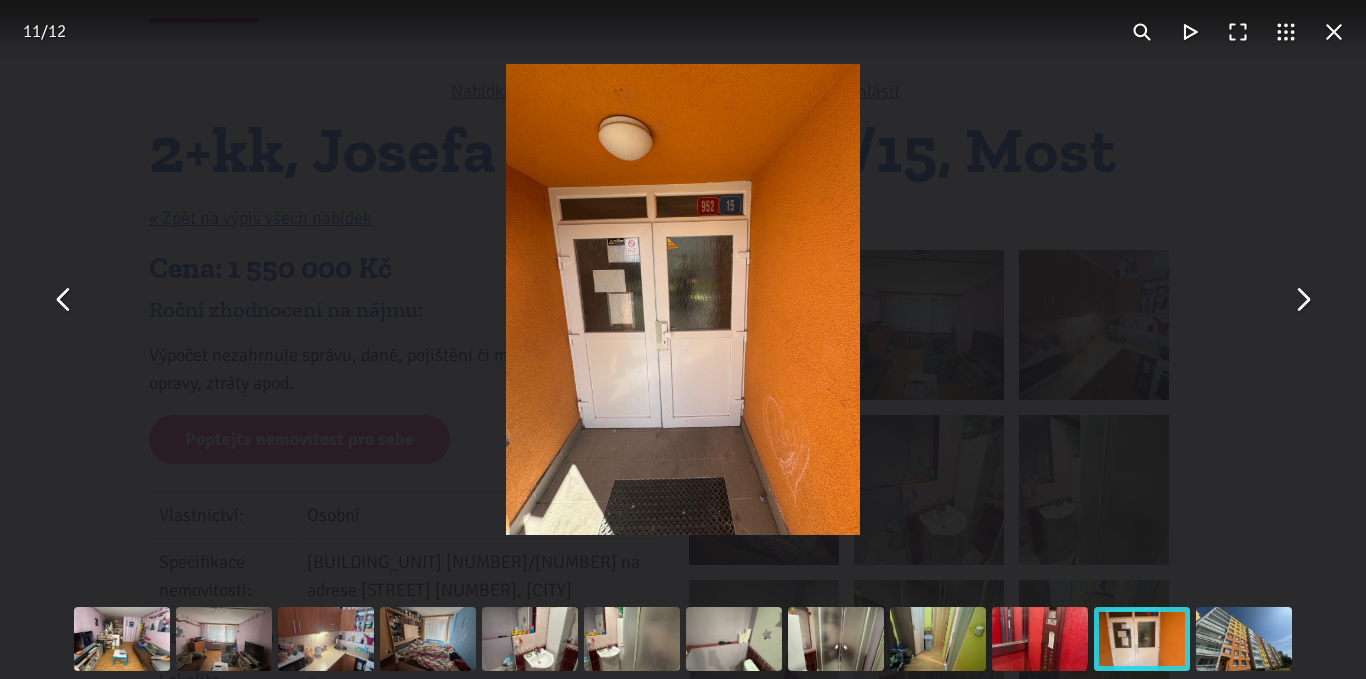 click at bounding box center (1302, 300) 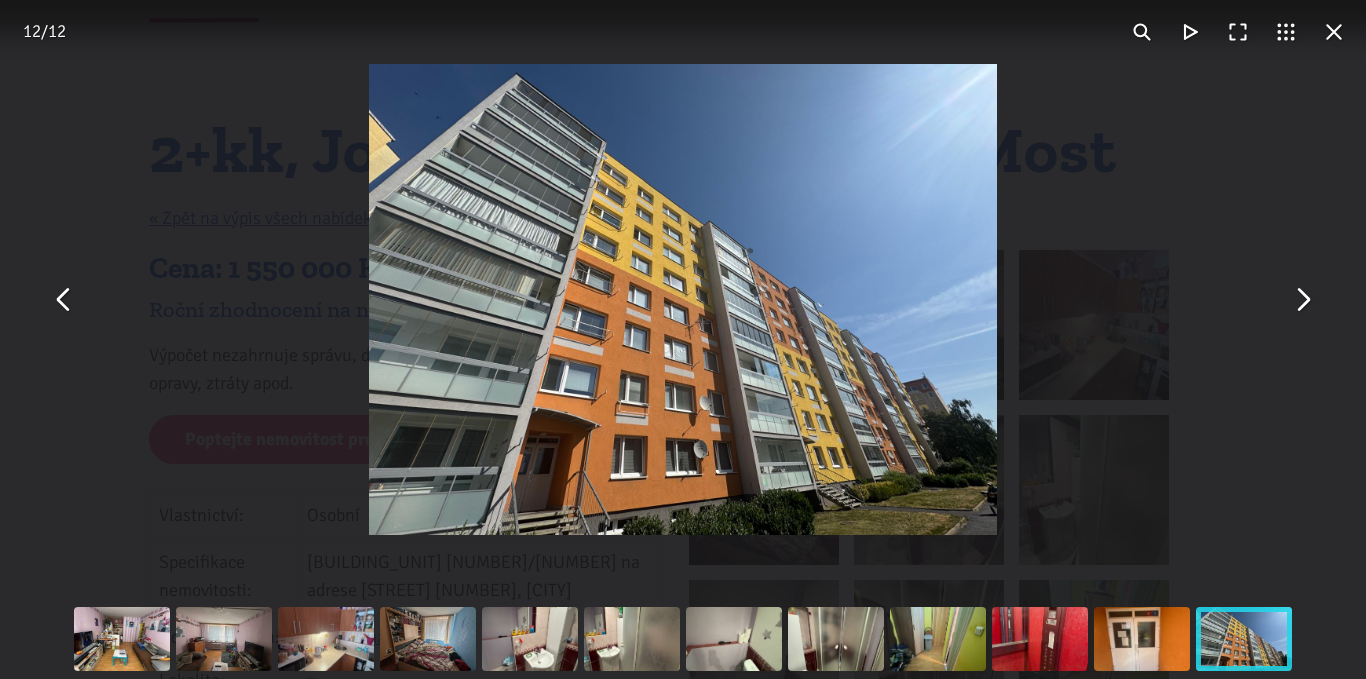 click at bounding box center (1334, 32) 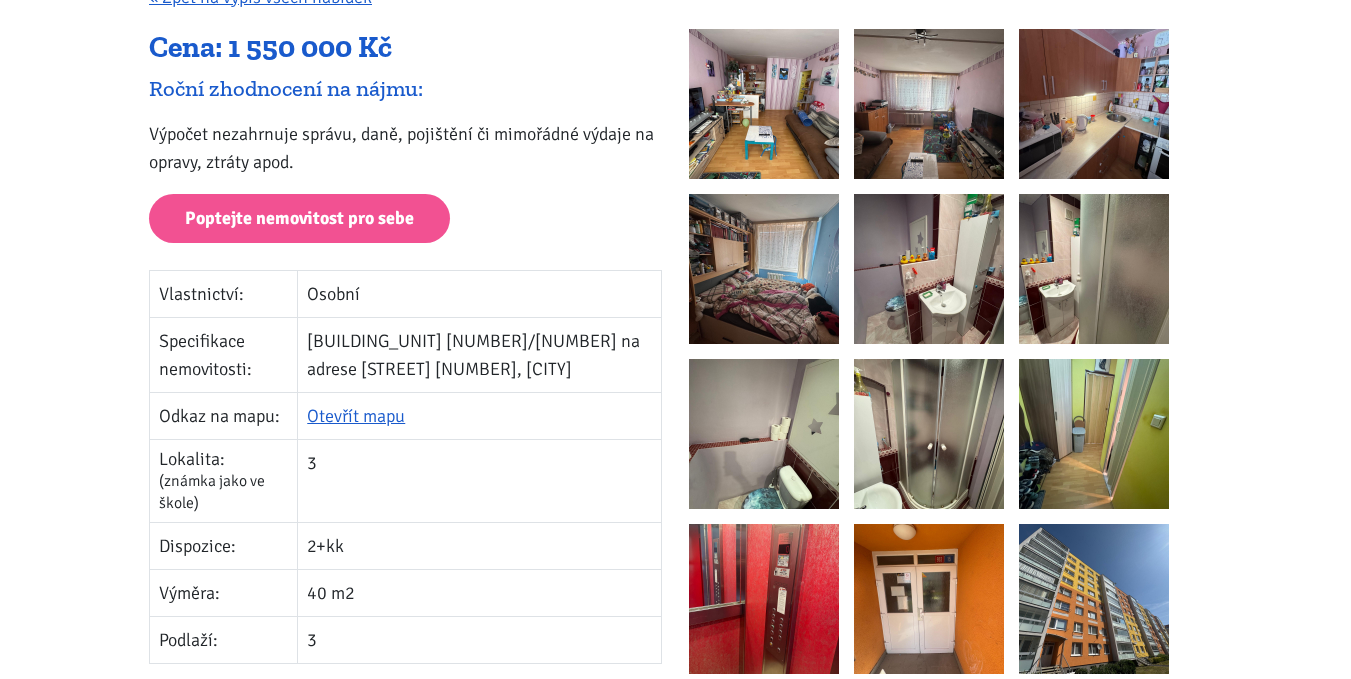 scroll, scrollTop: 200, scrollLeft: 0, axis: vertical 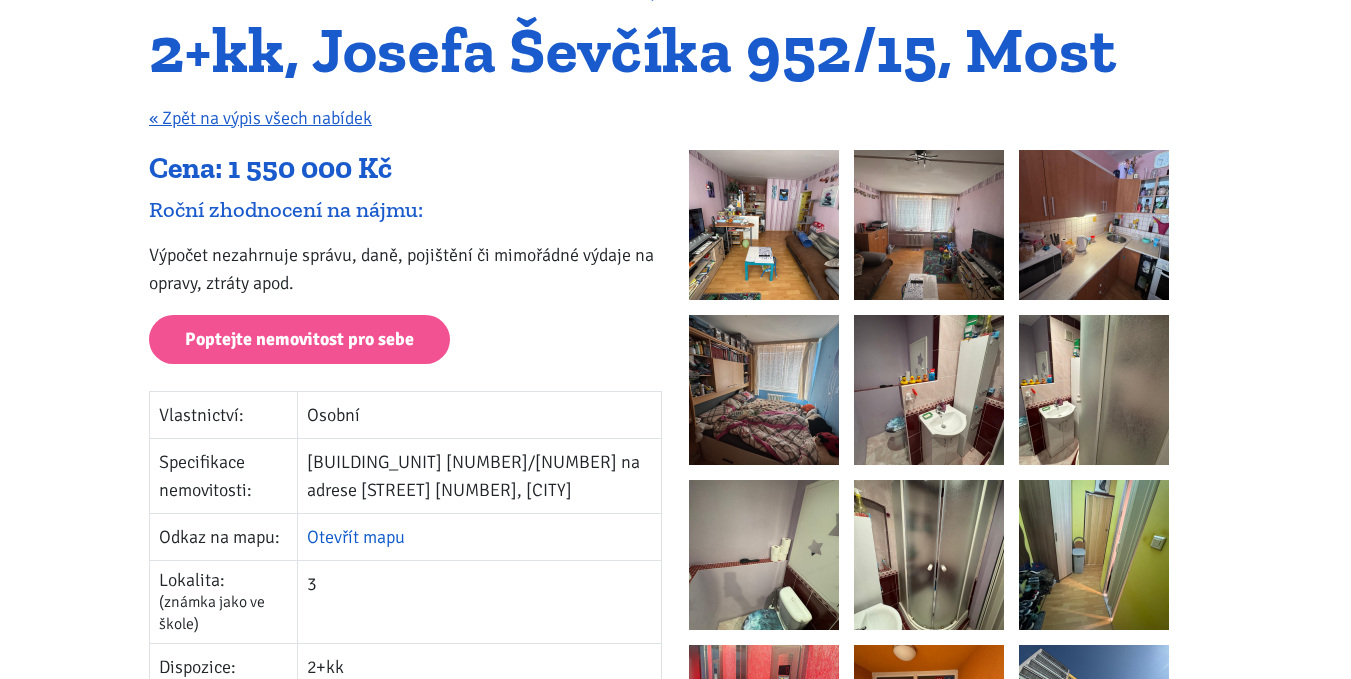 click on "Otevřít mapu" at bounding box center (356, 537) 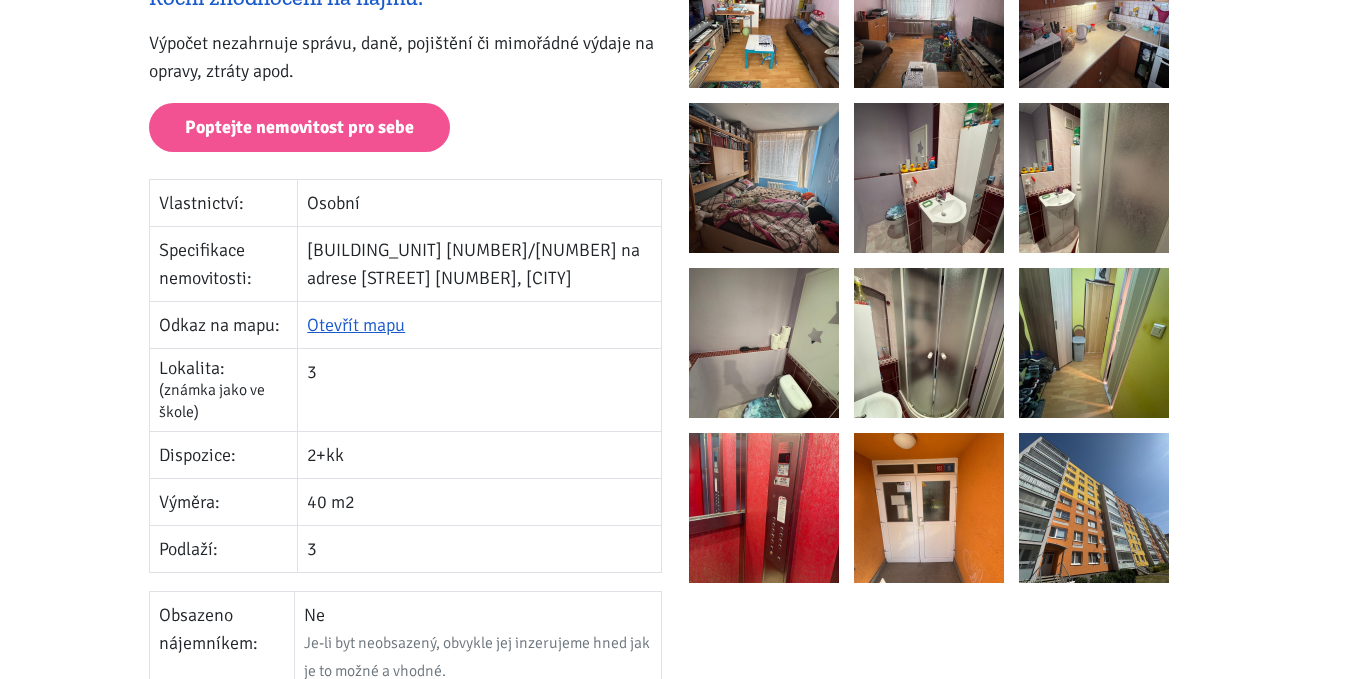 scroll, scrollTop: 300, scrollLeft: 0, axis: vertical 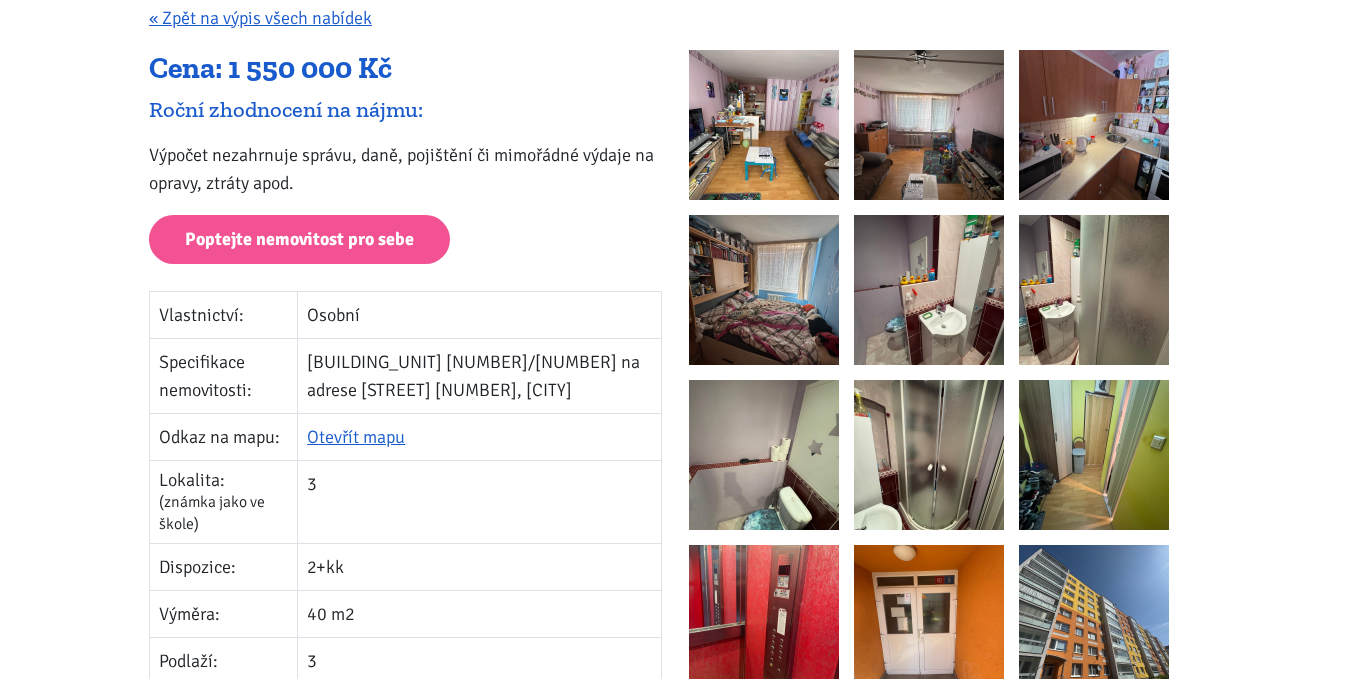click at bounding box center [1094, 455] 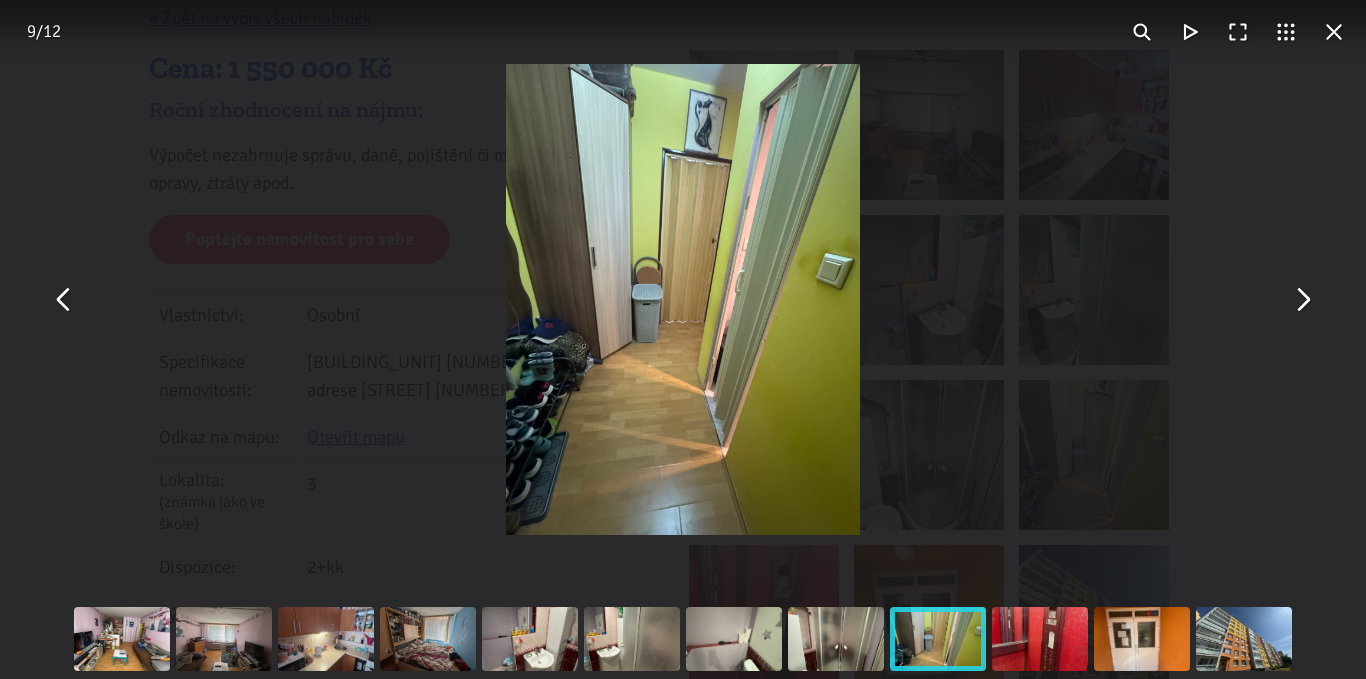 click at bounding box center (1302, 300) 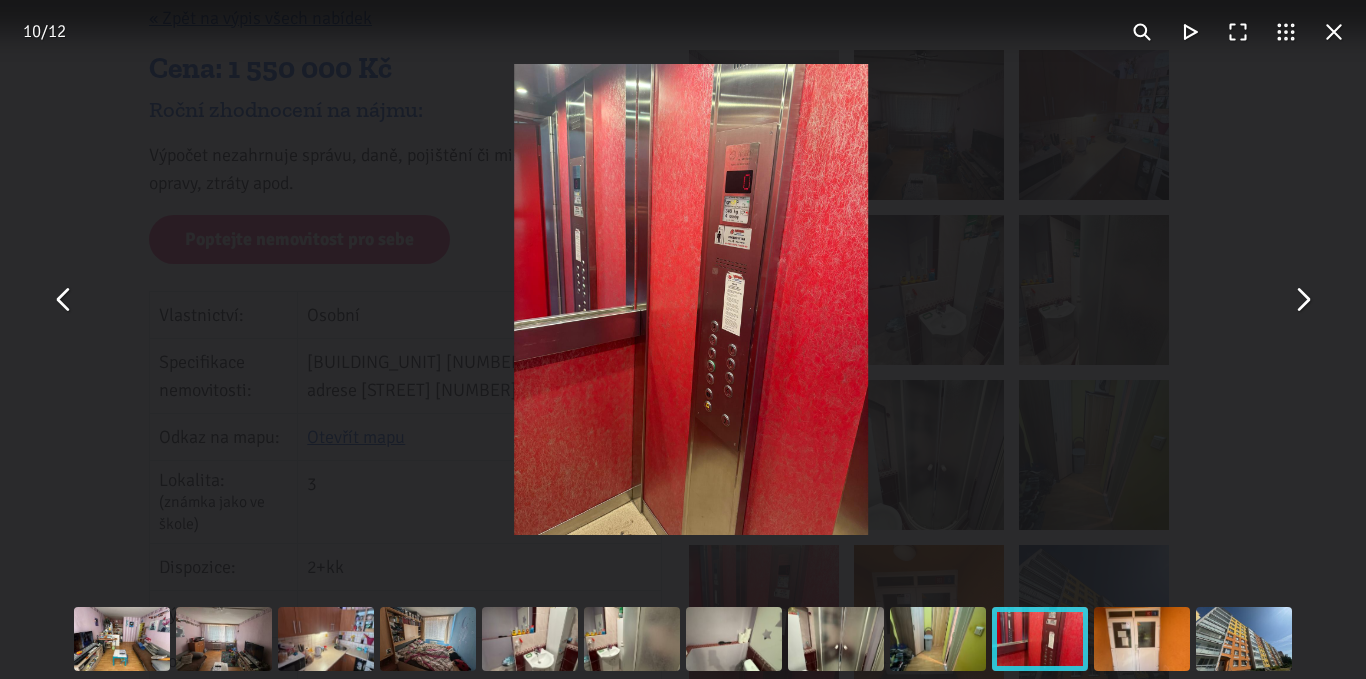 click at bounding box center [1302, 300] 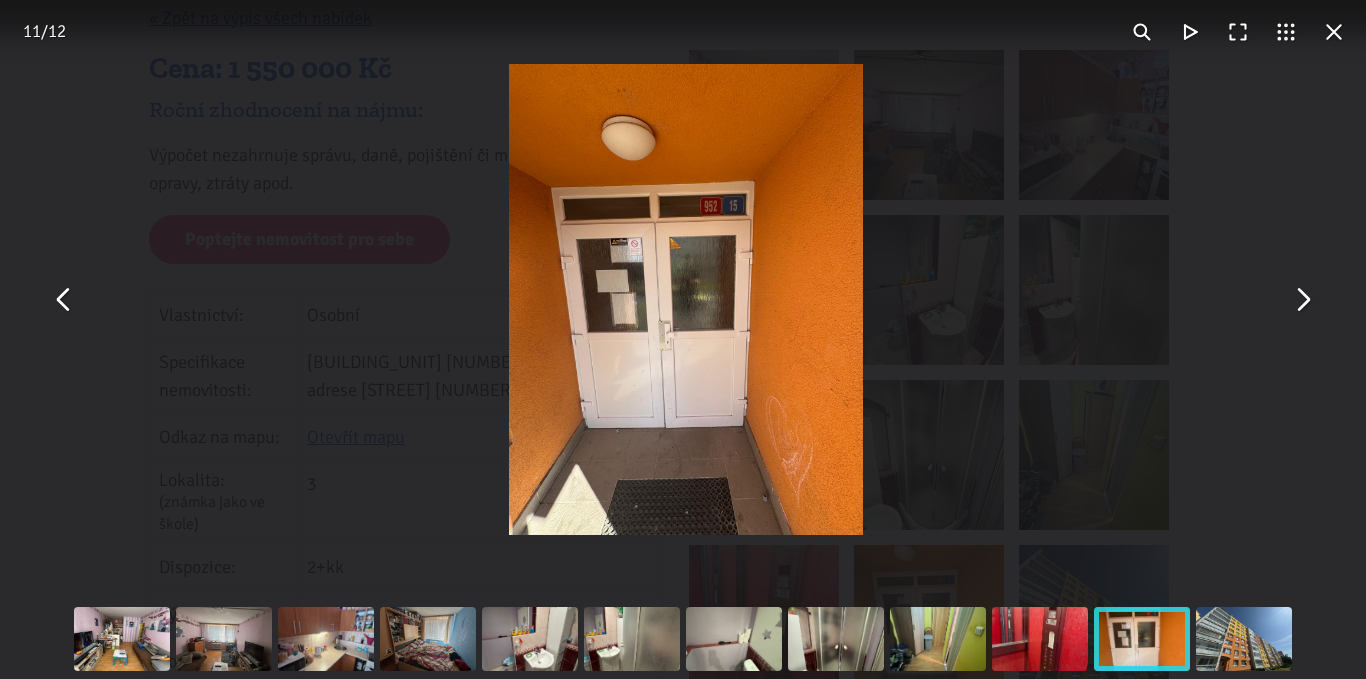 click at bounding box center [1302, 300] 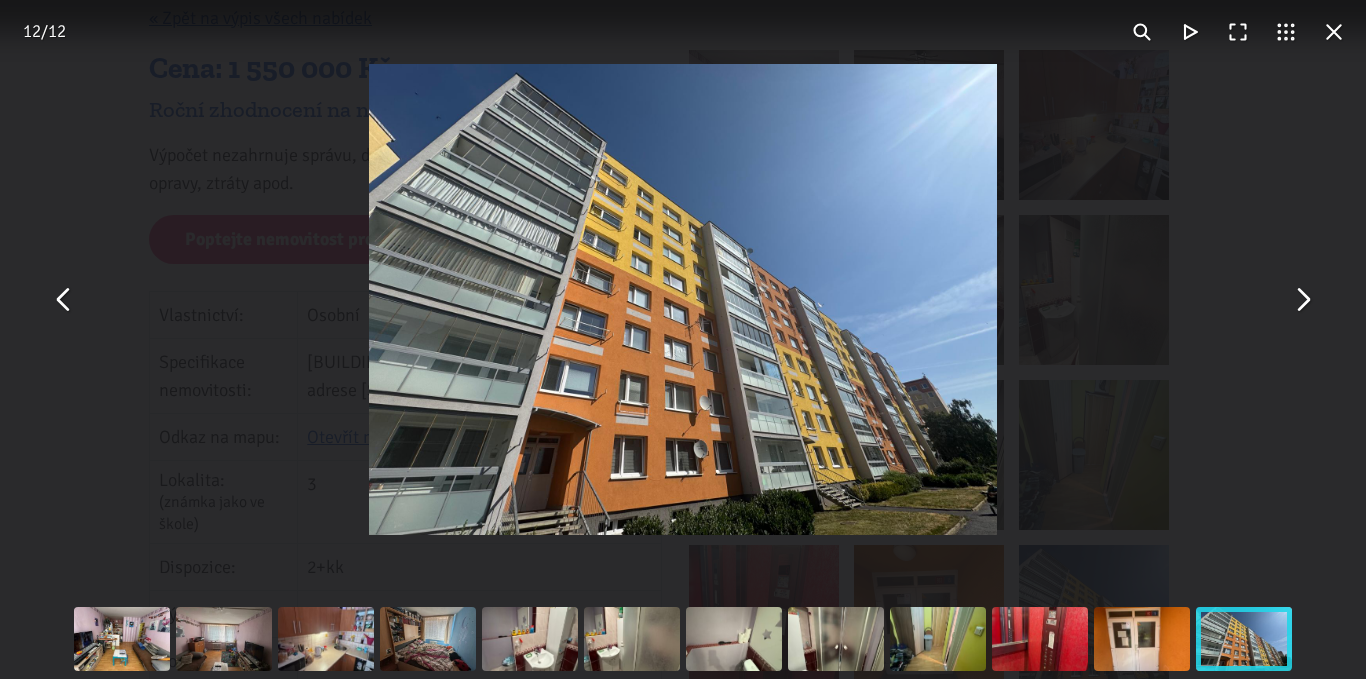 click at bounding box center [1302, 300] 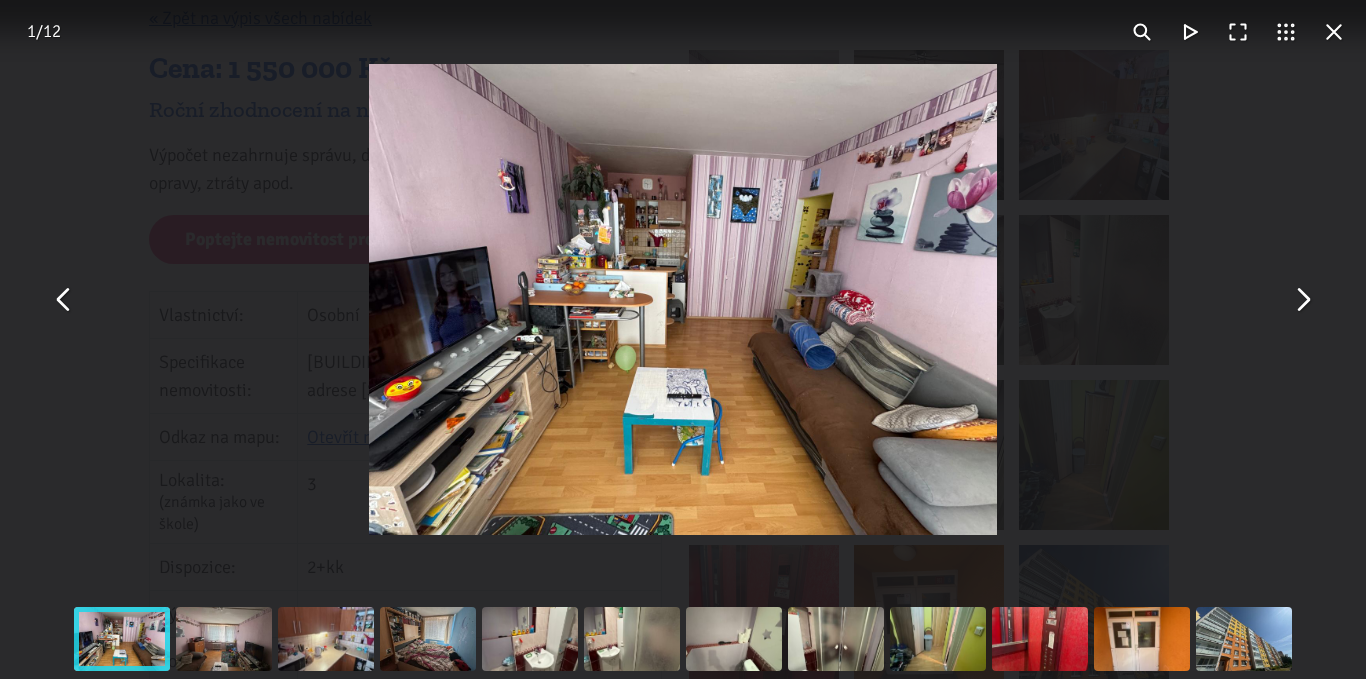 click at bounding box center [1302, 300] 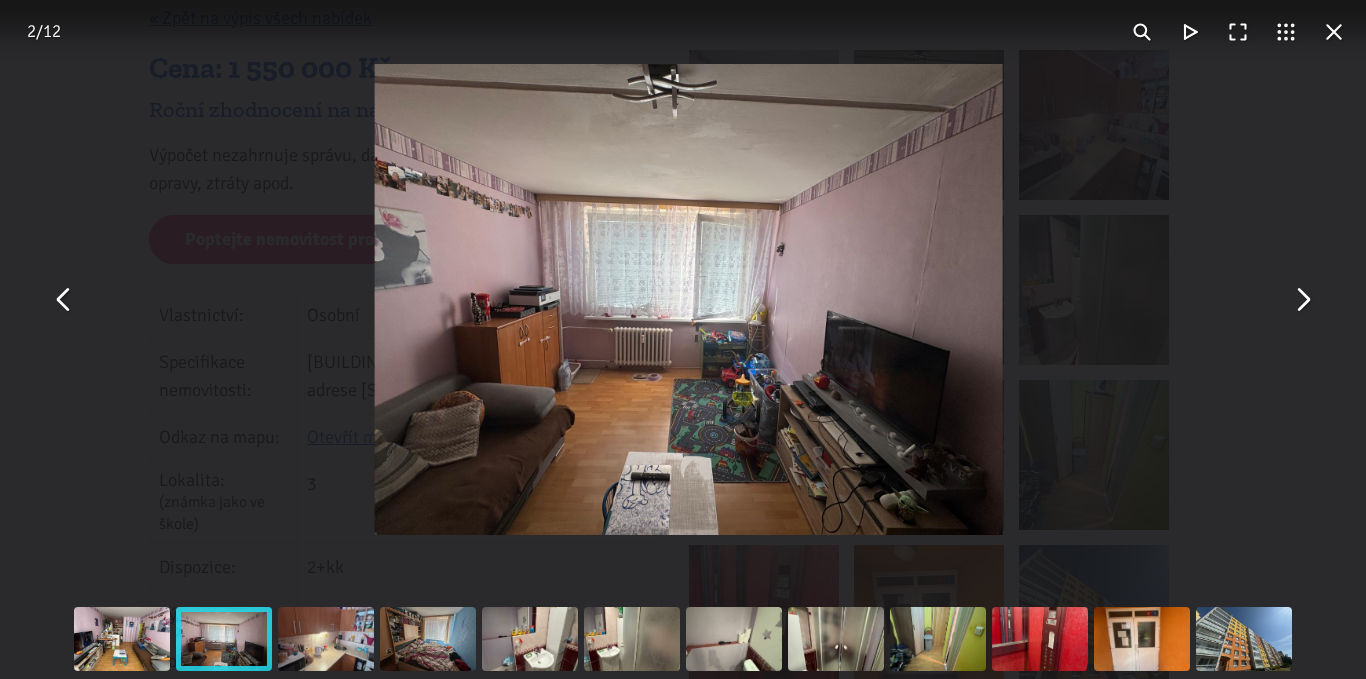 click at bounding box center [1302, 300] 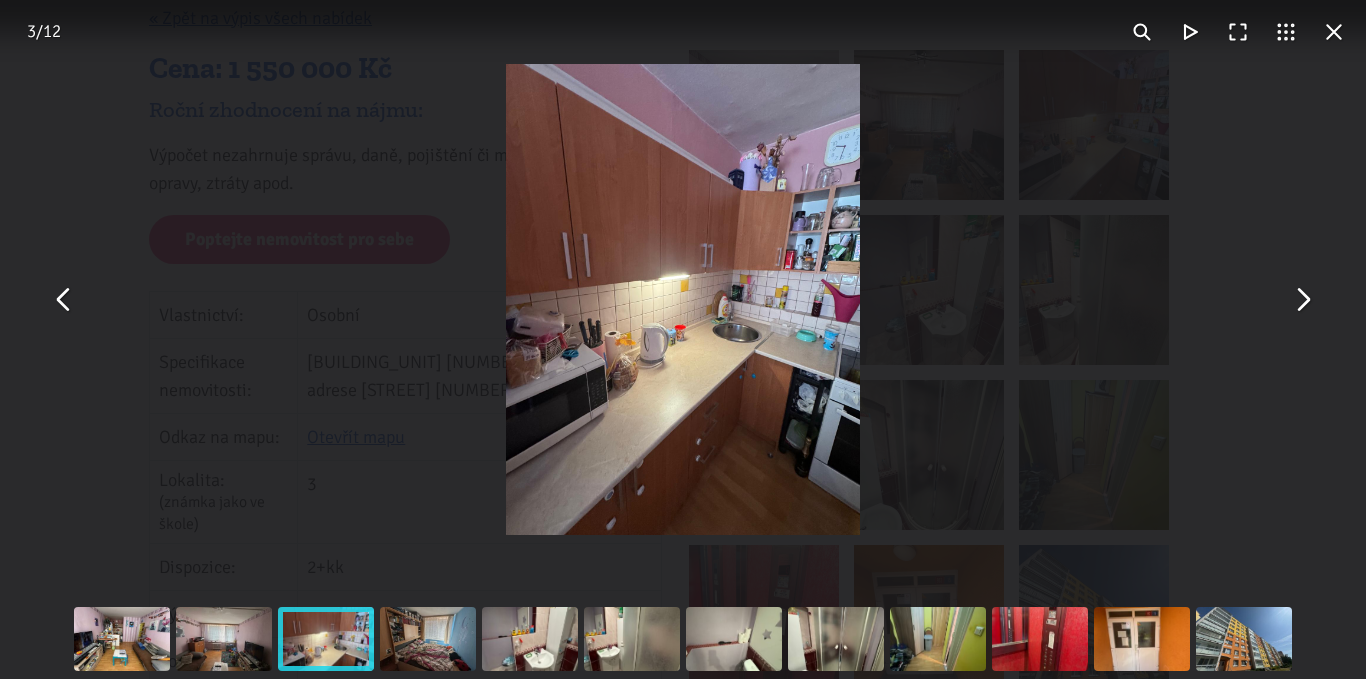 click at bounding box center [1334, 32] 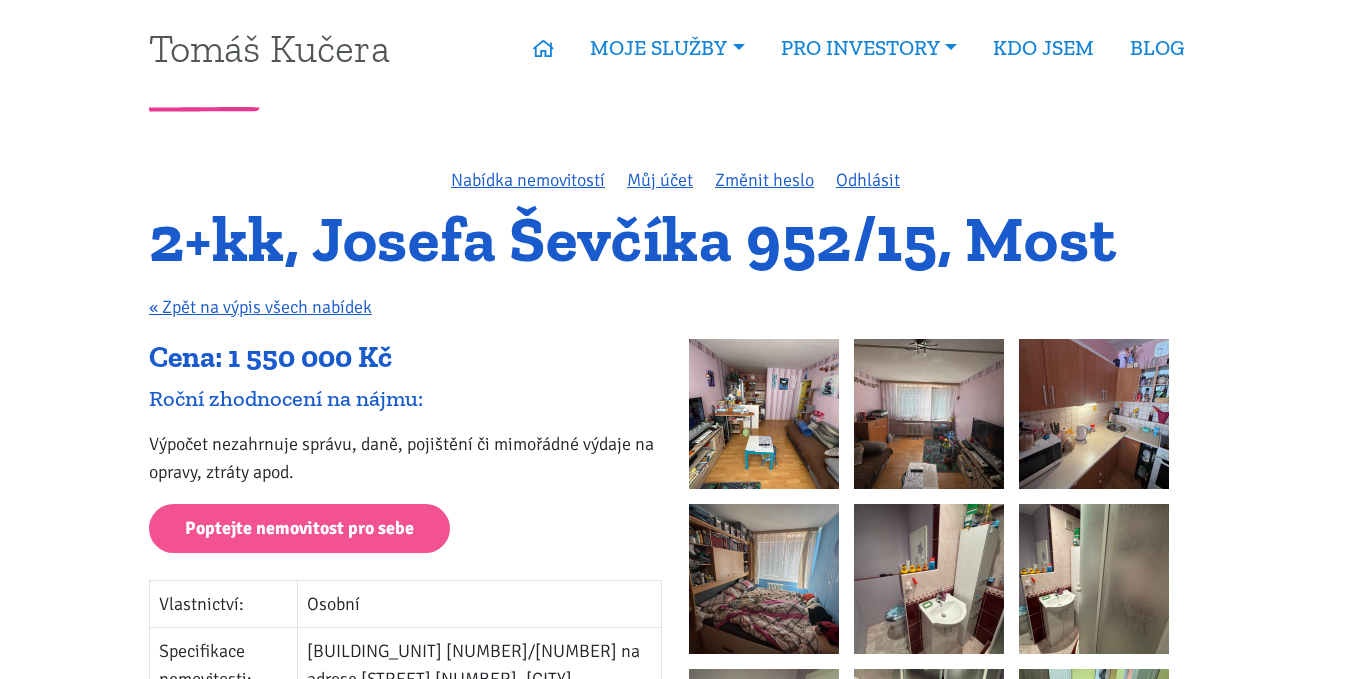 scroll, scrollTop: 0, scrollLeft: 0, axis: both 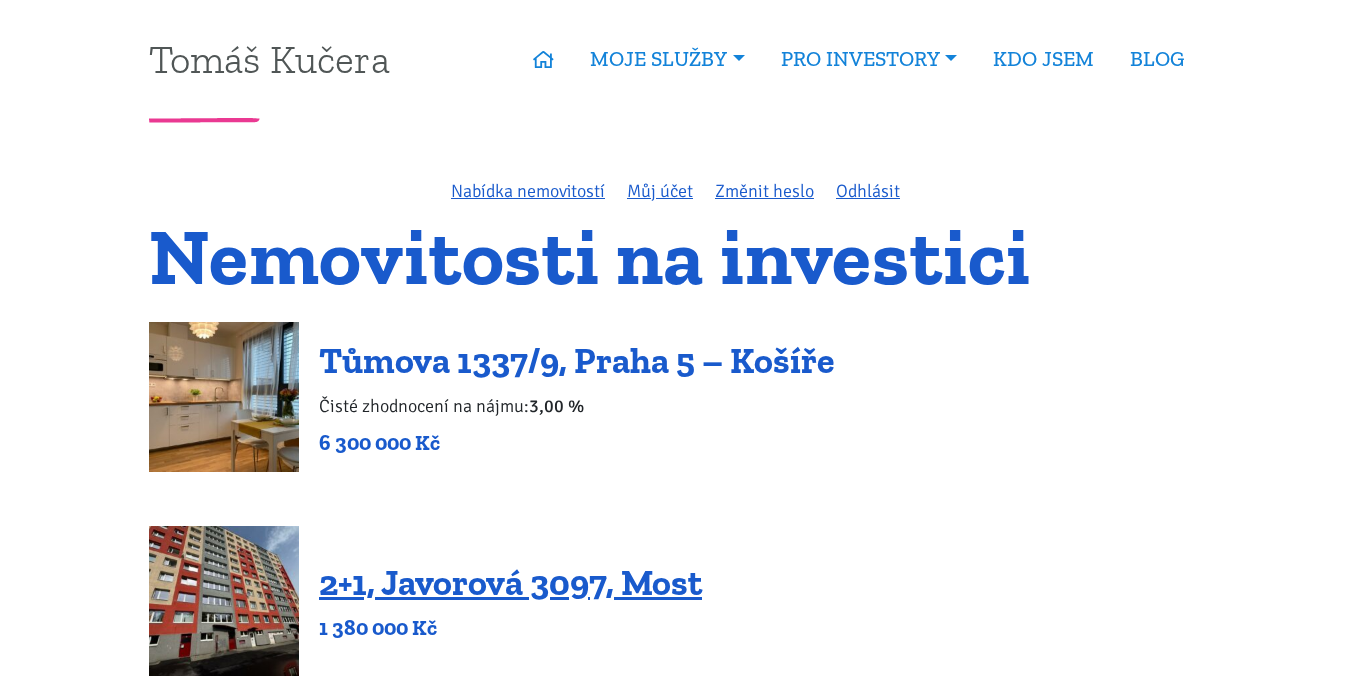 click on "Tůmova 1337/9, Praha 5 – Košíře" at bounding box center [576, 360] 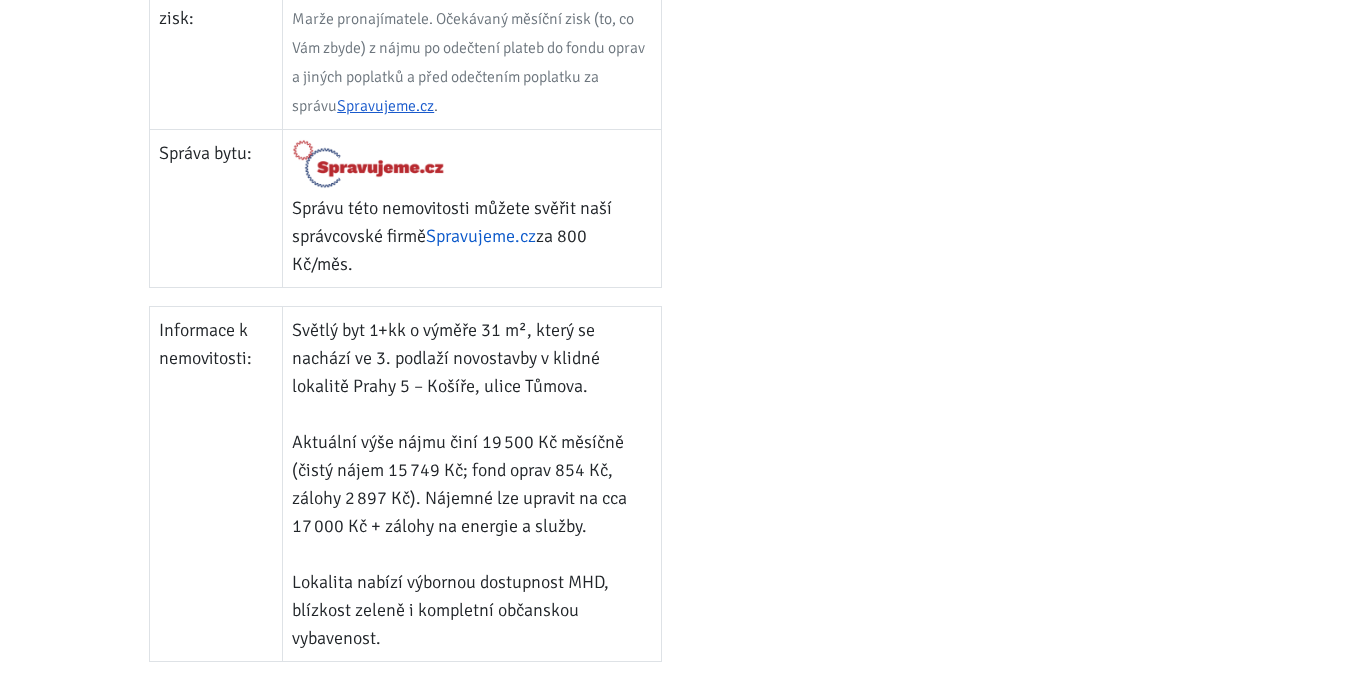 scroll, scrollTop: 1200, scrollLeft: 0, axis: vertical 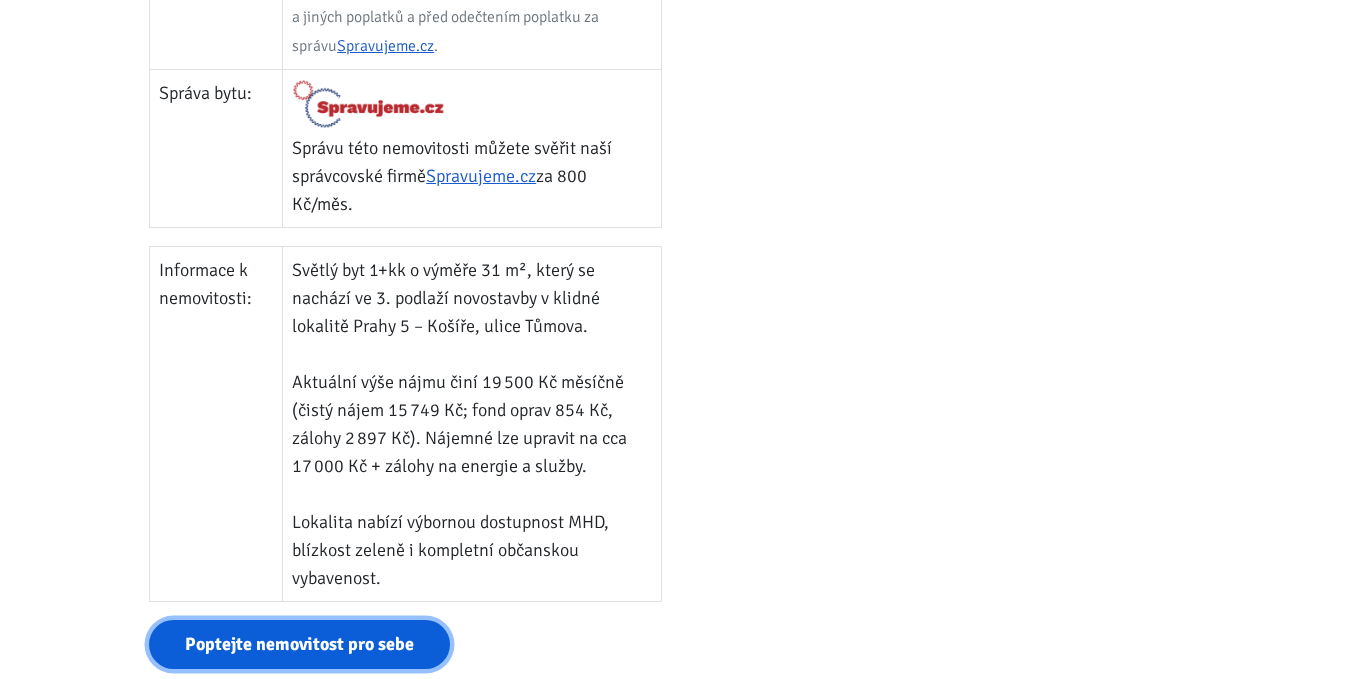 click on "Poptejte nemovitost pro sebe" at bounding box center [299, 644] 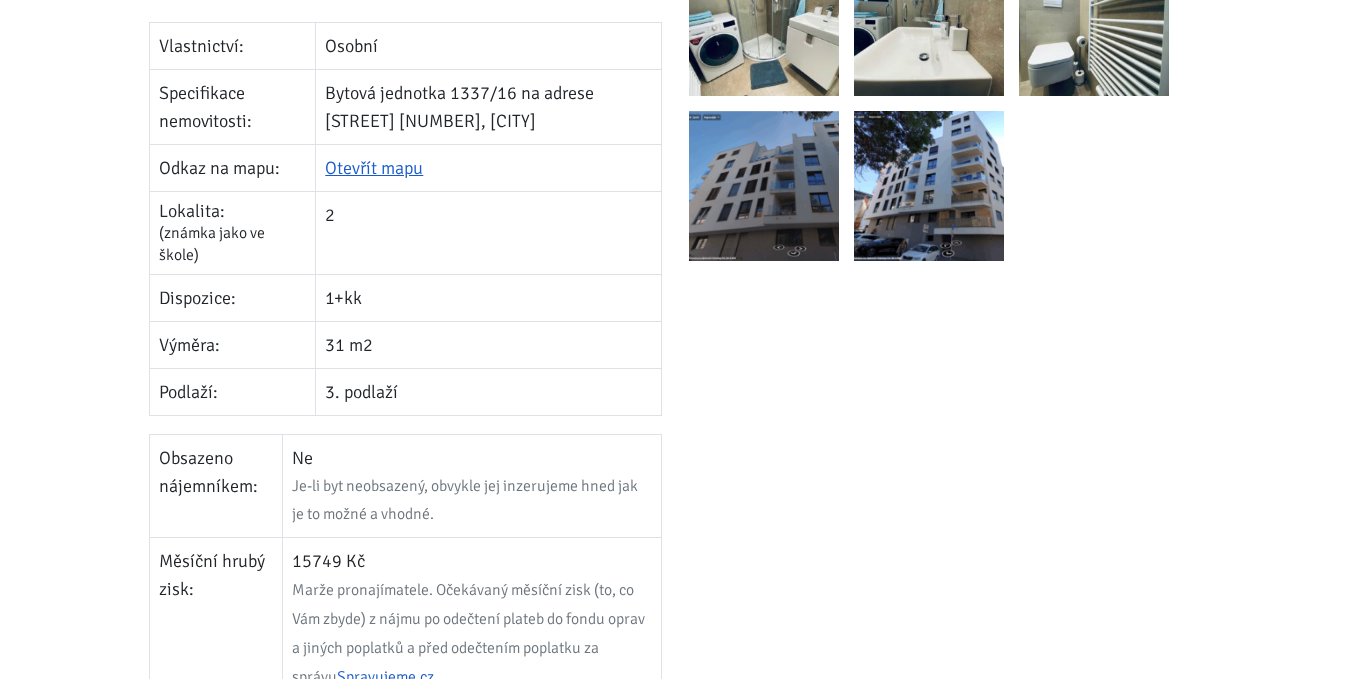 scroll, scrollTop: 501, scrollLeft: 0, axis: vertical 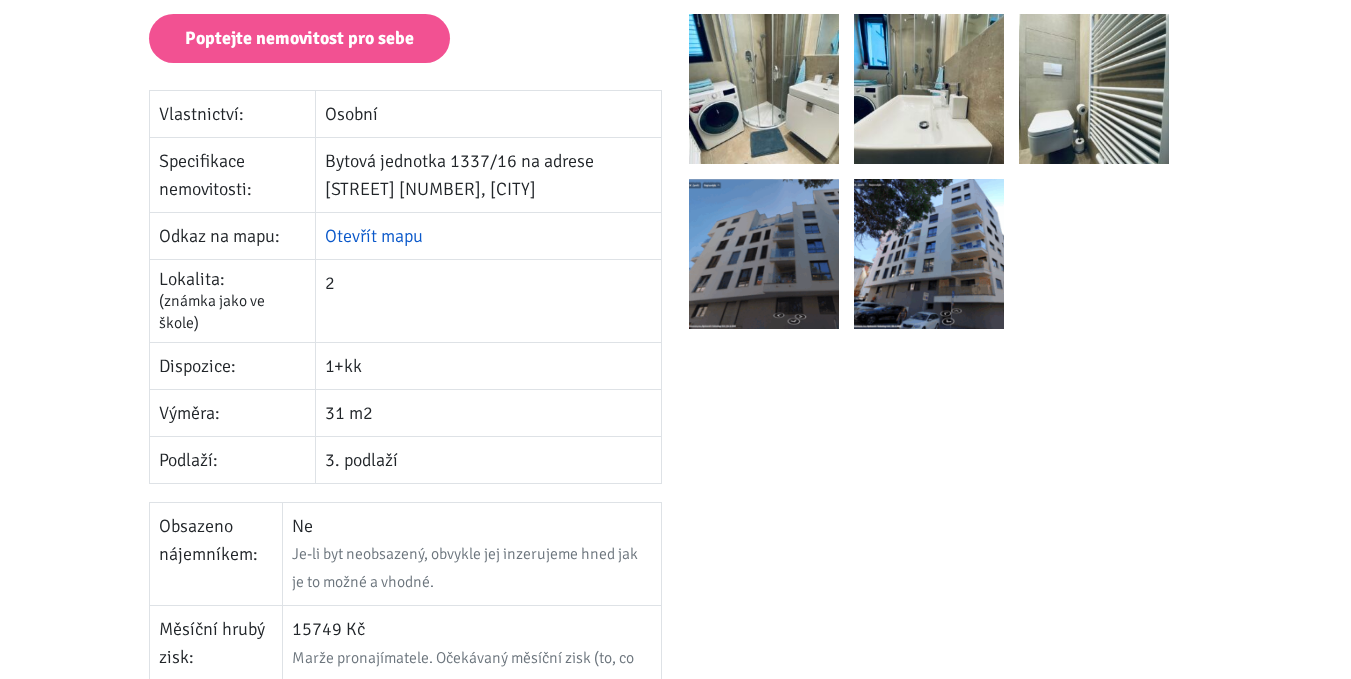 click on "Otevřít mapu" at bounding box center [374, 236] 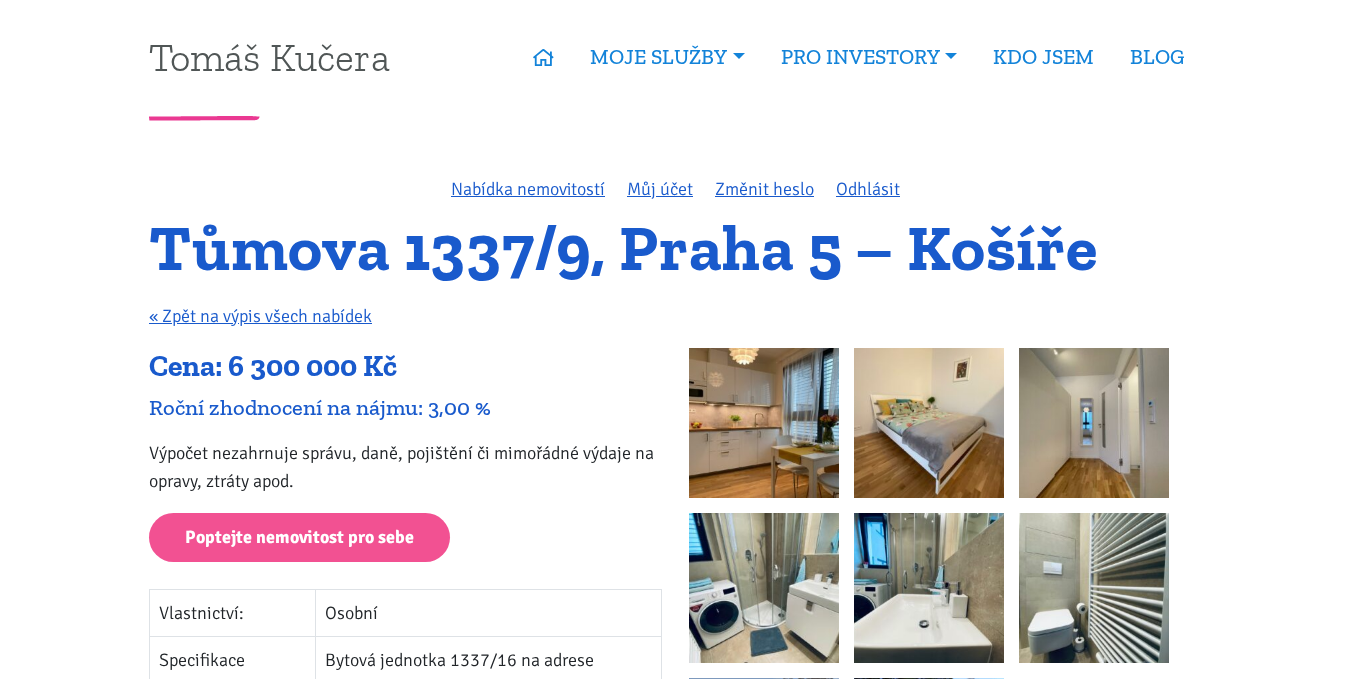 scroll, scrollTop: 0, scrollLeft: 0, axis: both 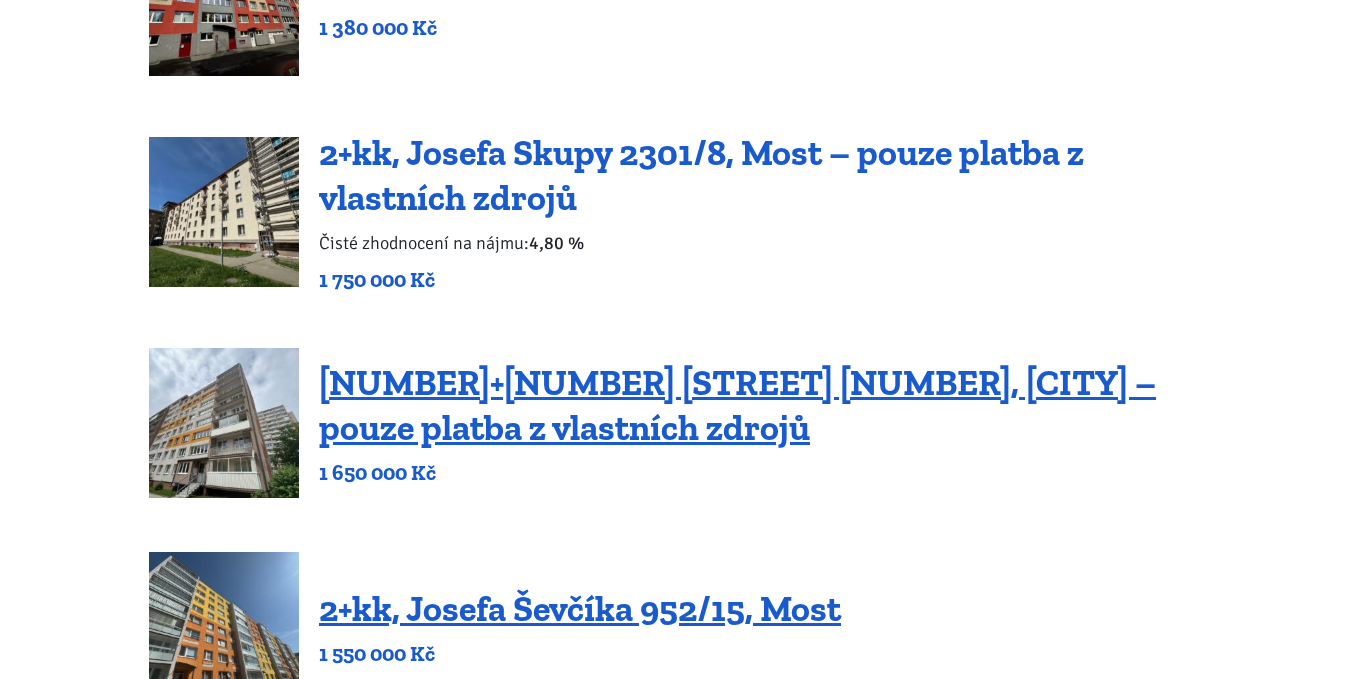 click on "2+kk, Josefa Skupy 2301/8, Most – pouze platba z vlastních zdrojů" at bounding box center [701, 175] 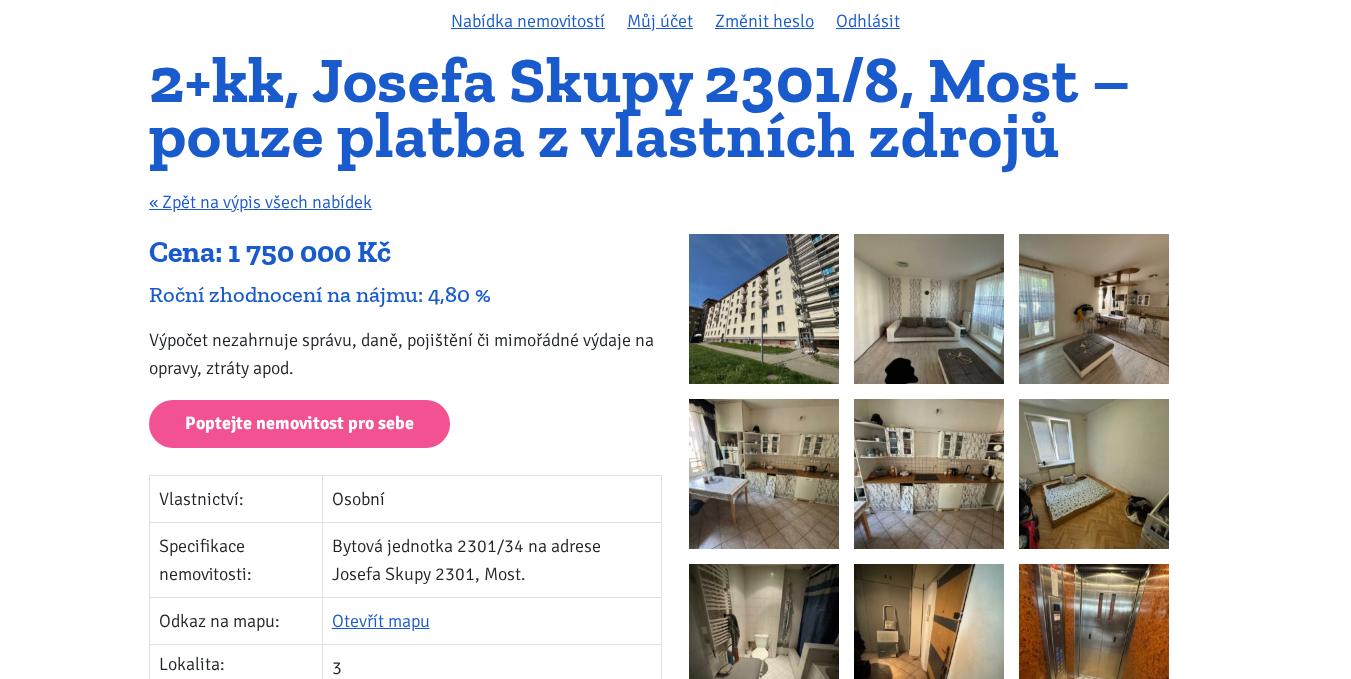 scroll, scrollTop: 200, scrollLeft: 0, axis: vertical 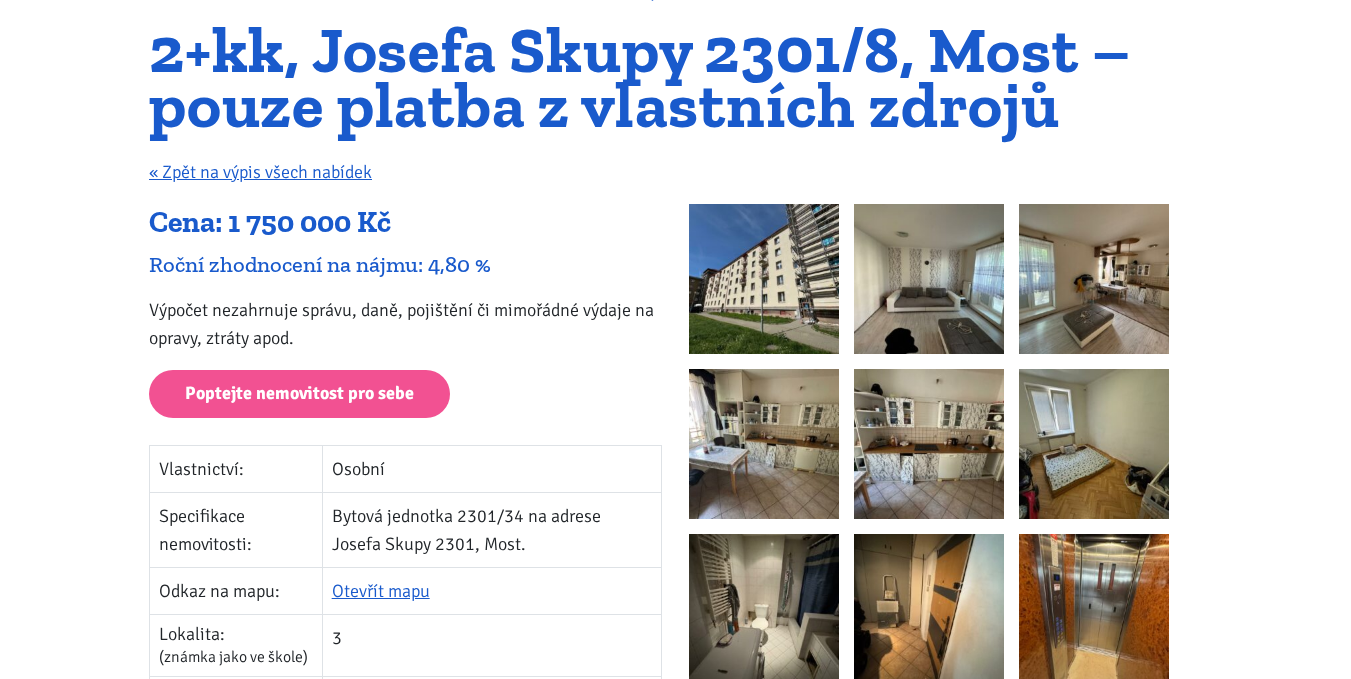 click at bounding box center [764, 279] 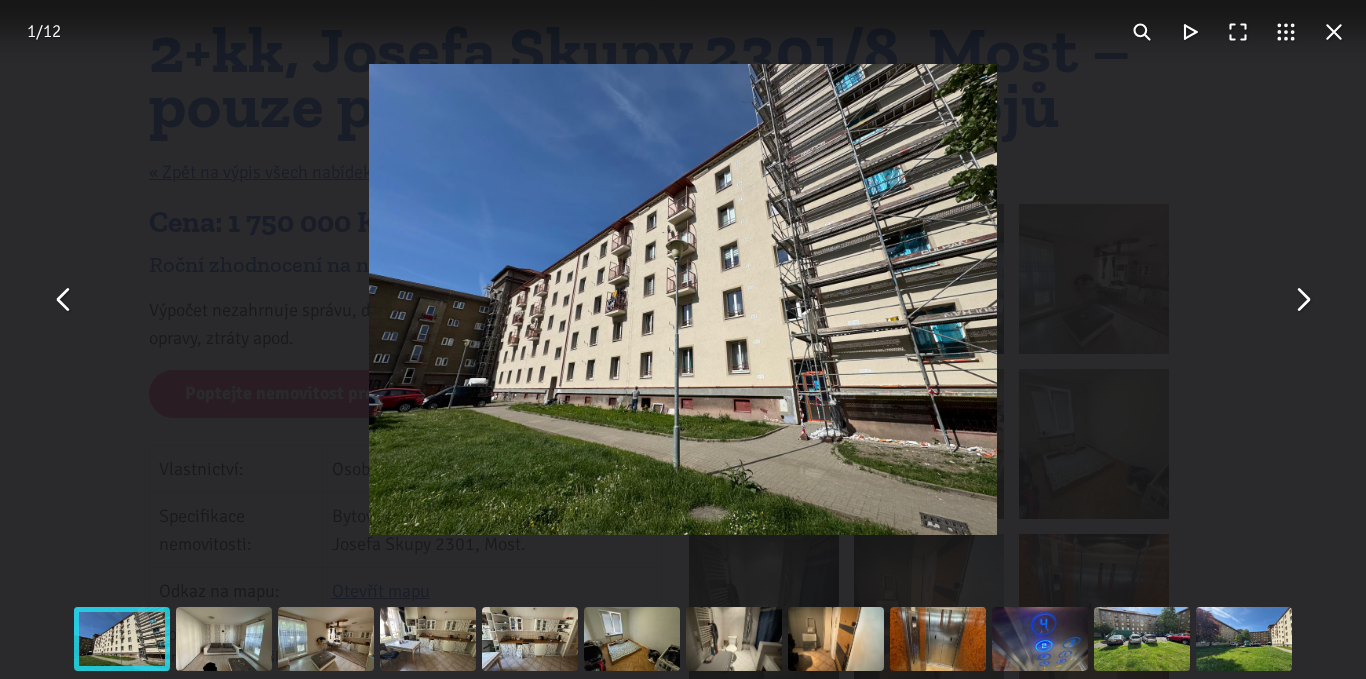 click at bounding box center [1302, 300] 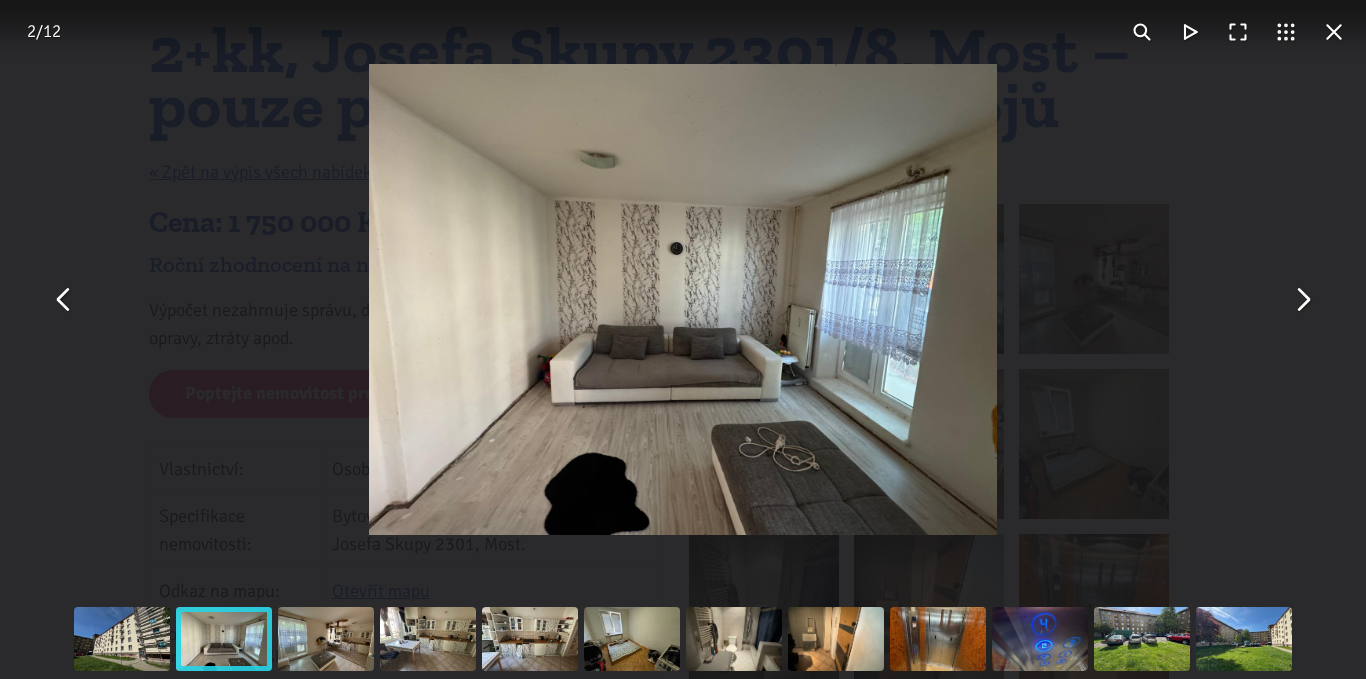 click at bounding box center [1302, 300] 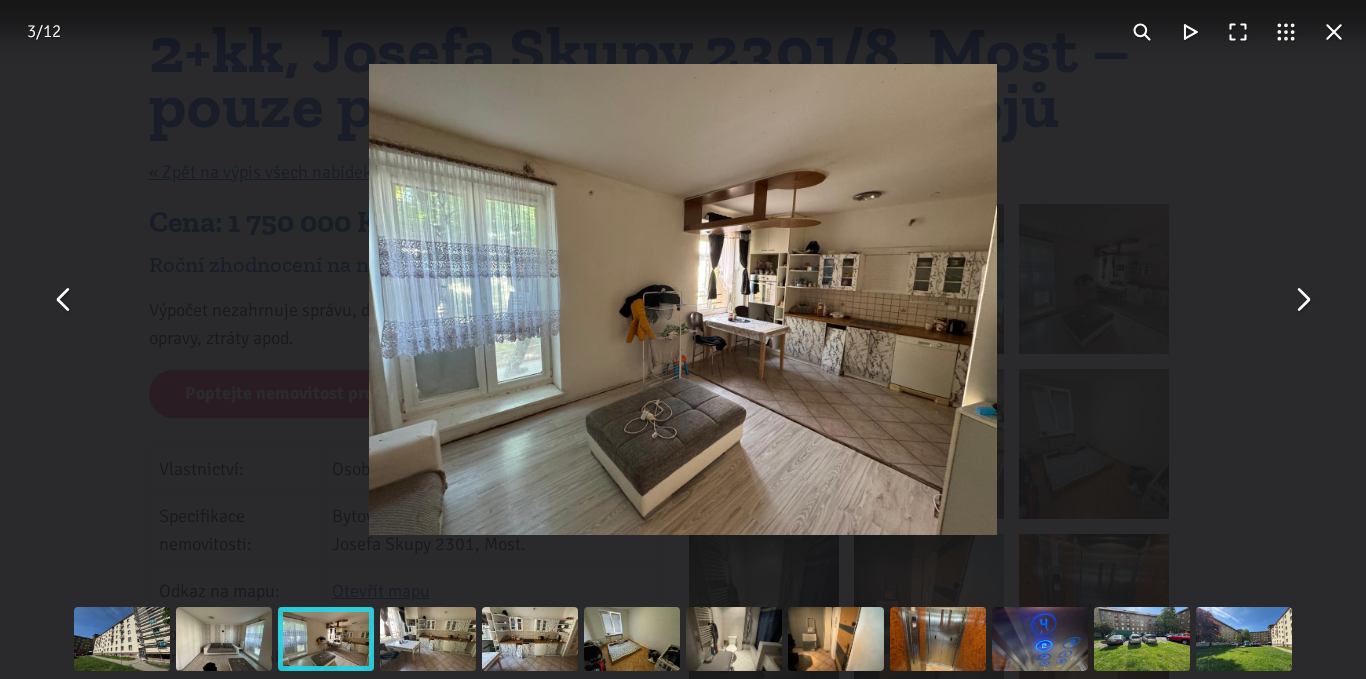 click at bounding box center (1302, 300) 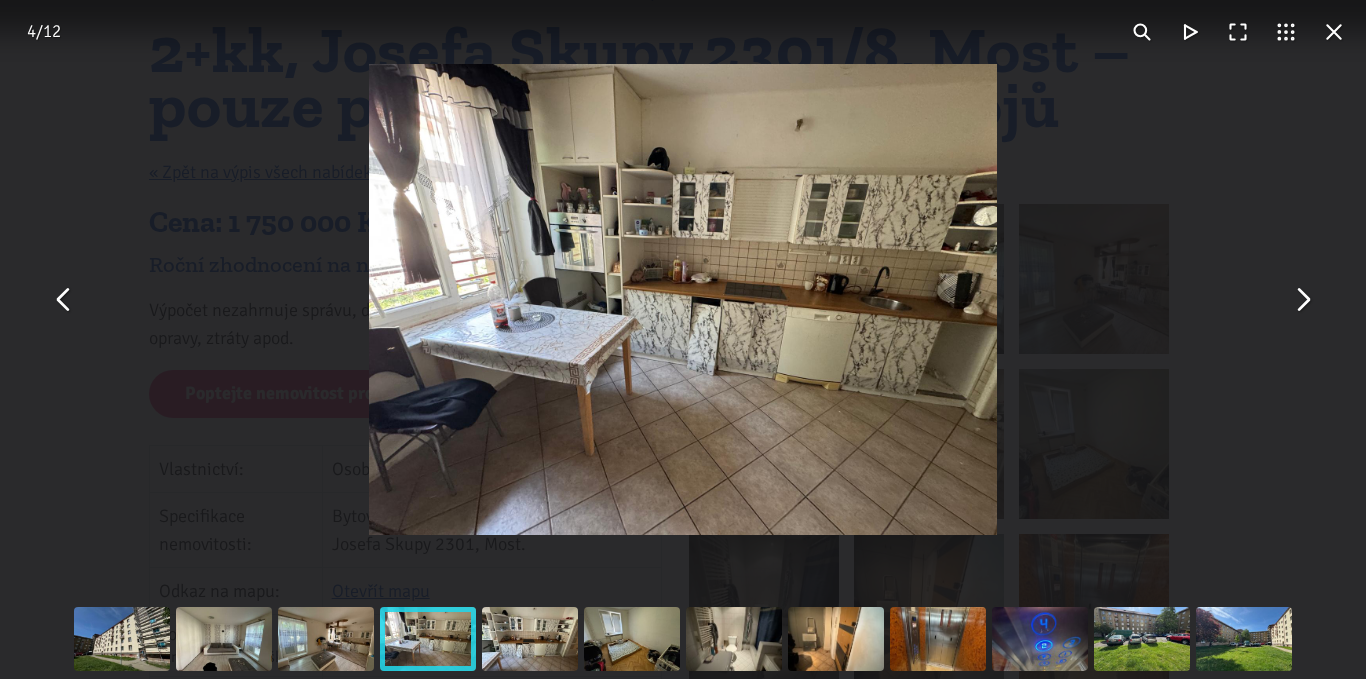 click at bounding box center (1302, 300) 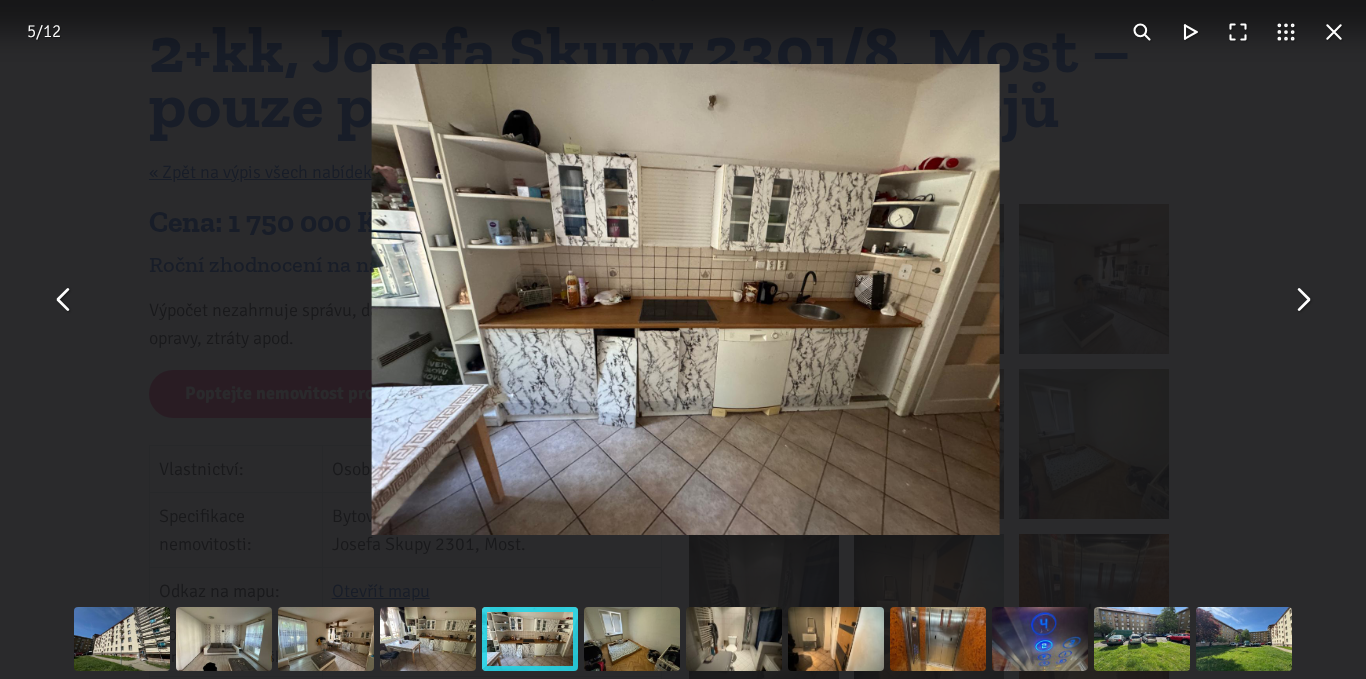 click at bounding box center (1302, 300) 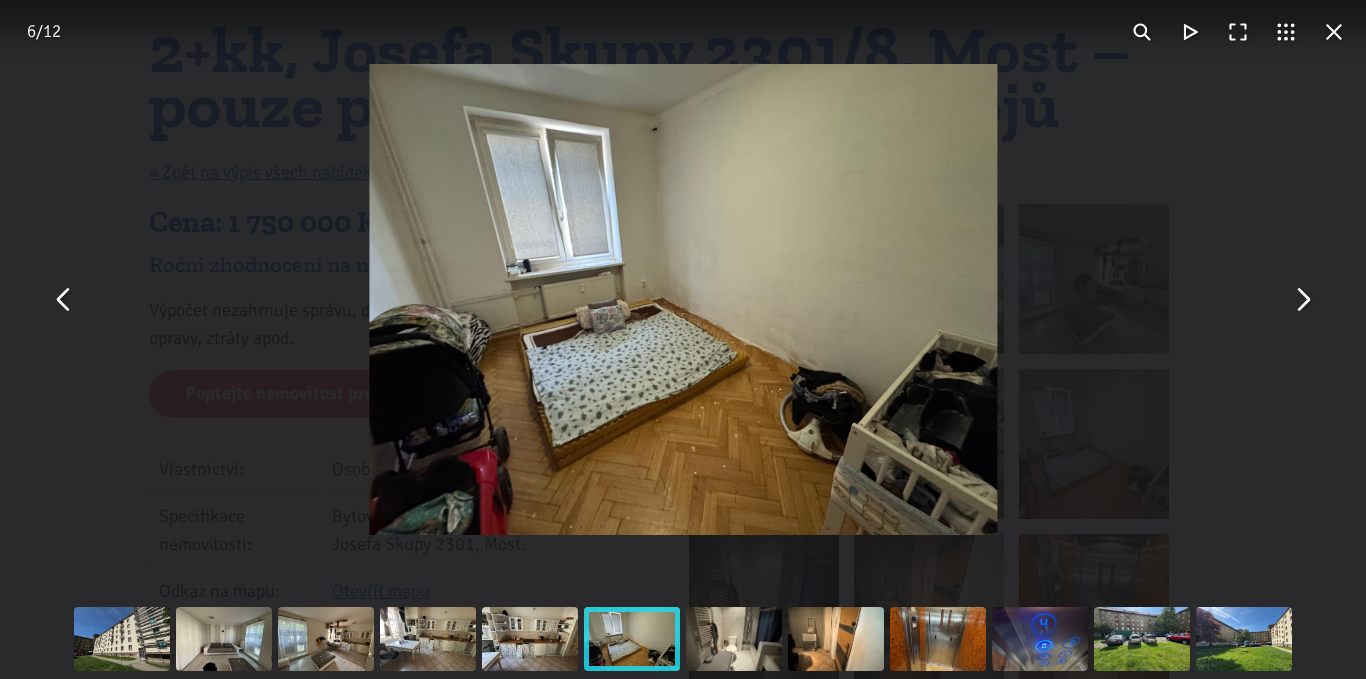 click at bounding box center [1302, 300] 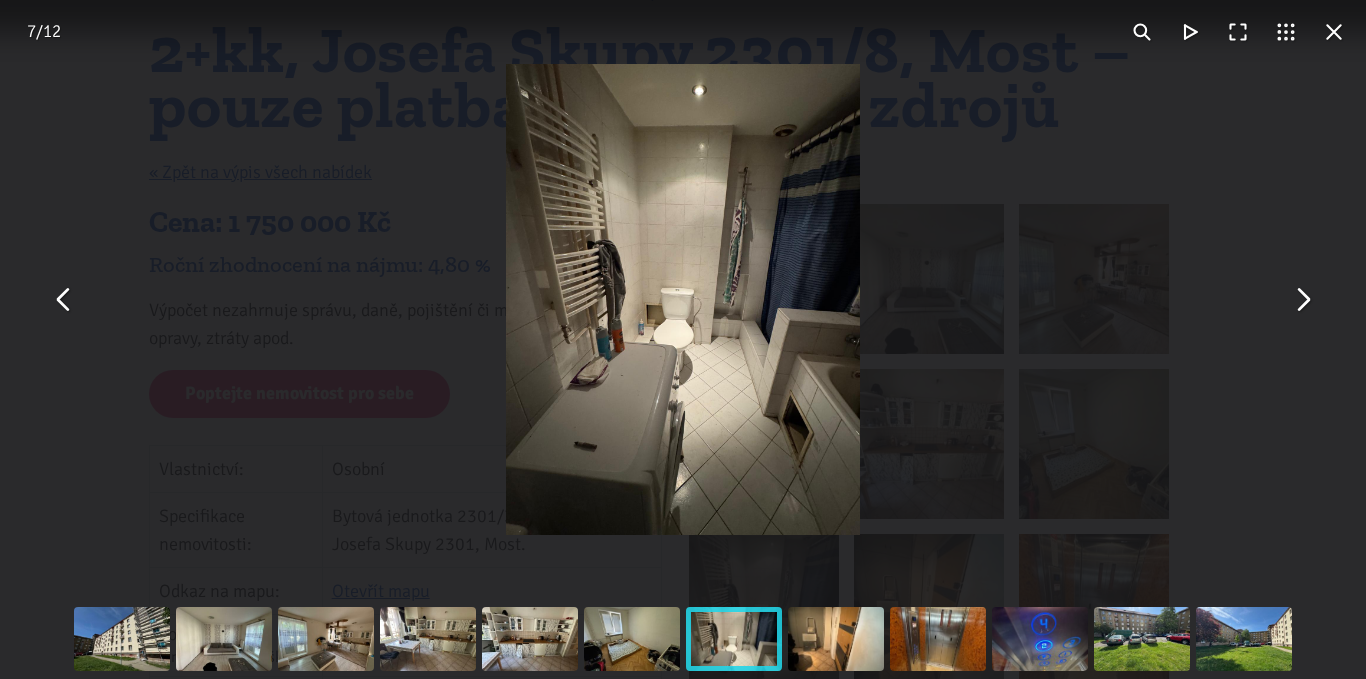 click at bounding box center (1302, 300) 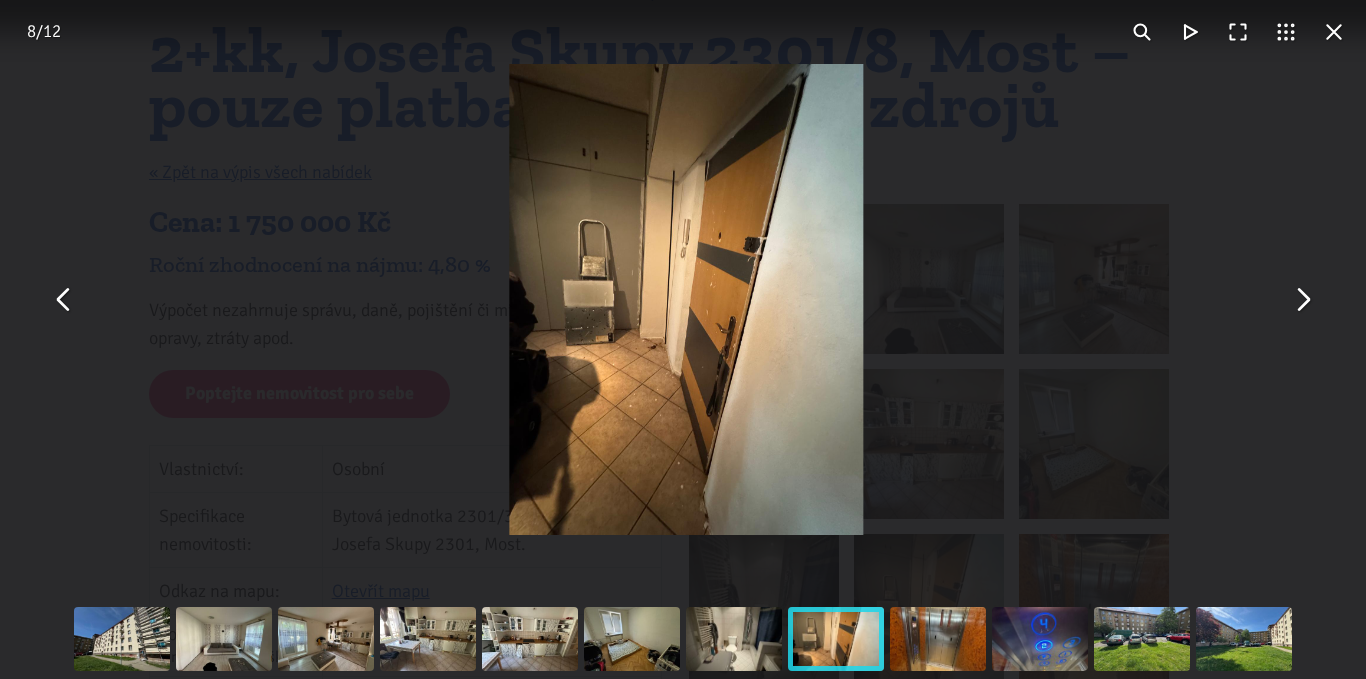 click at bounding box center [1302, 300] 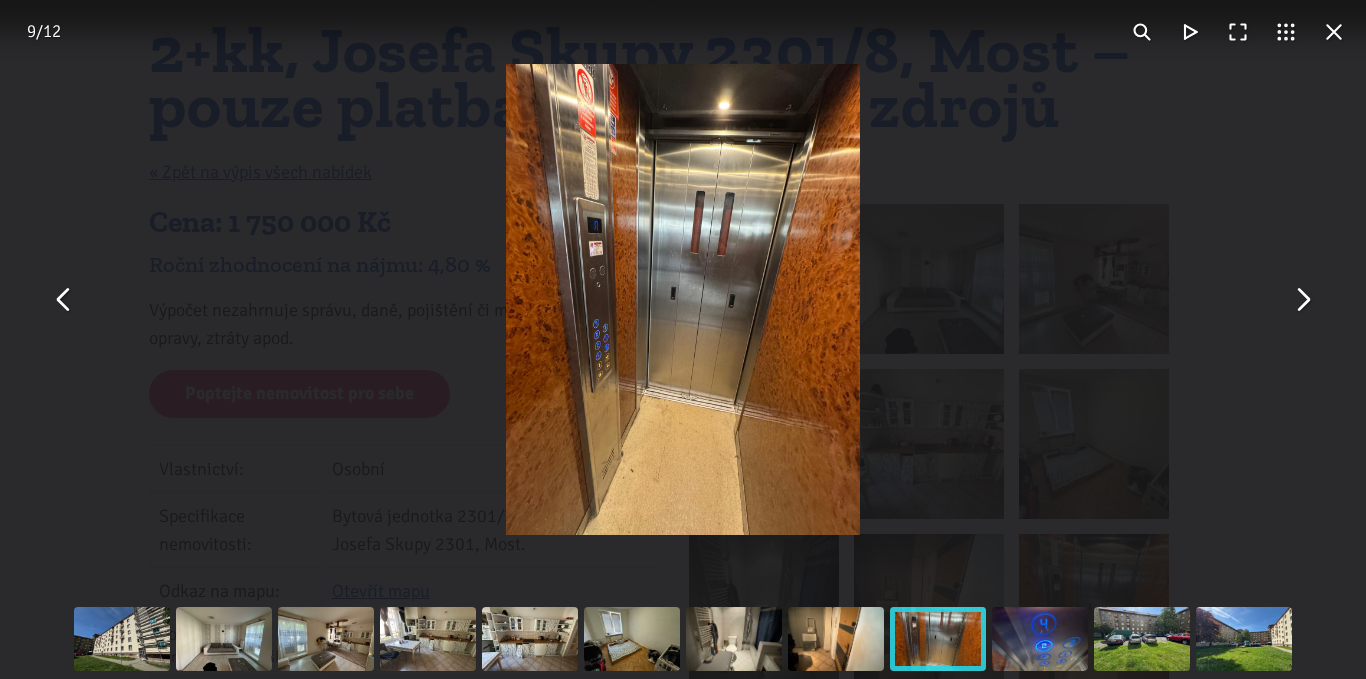 click at bounding box center [1334, 32] 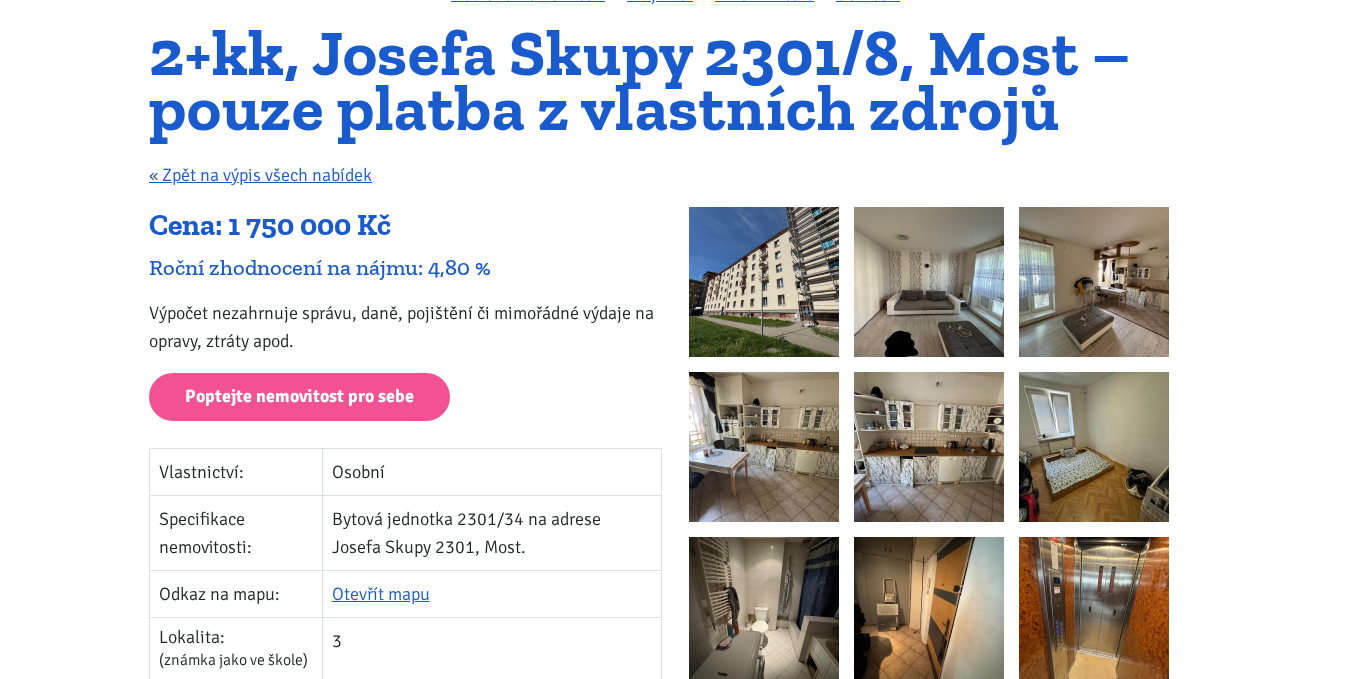 scroll, scrollTop: 0, scrollLeft: 0, axis: both 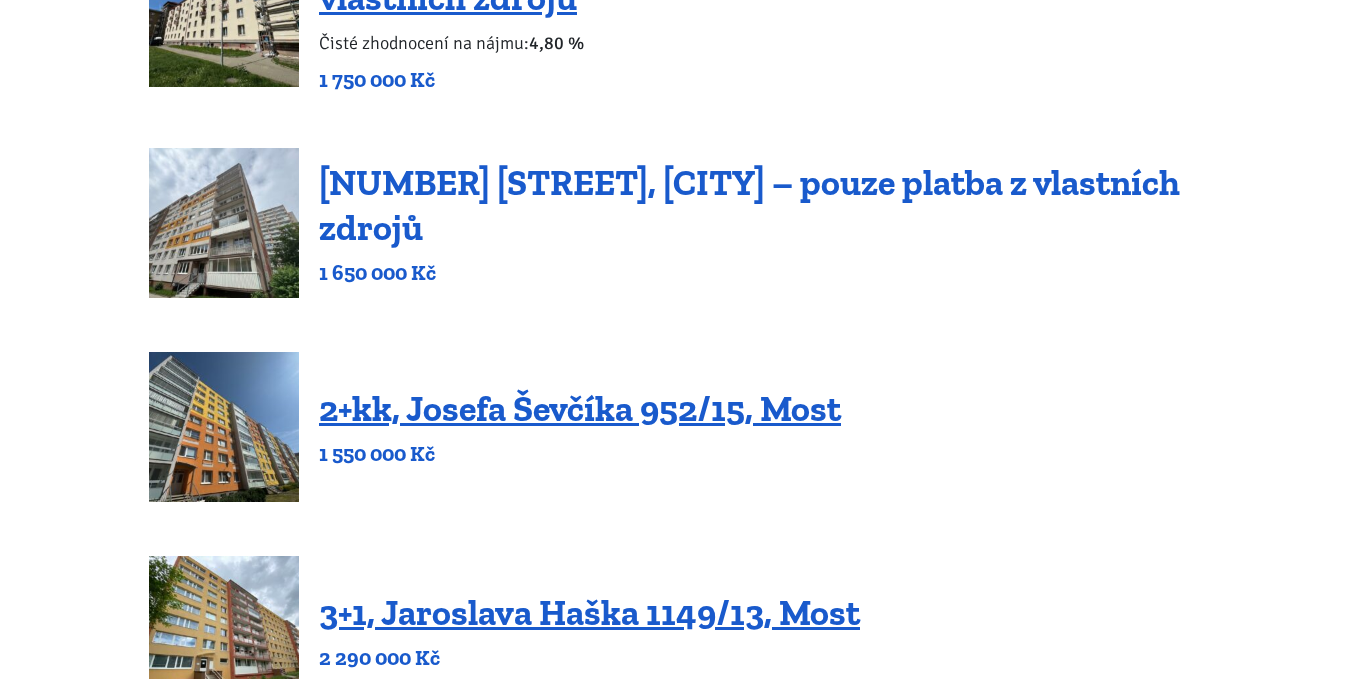 click on "2+kk Šeříkova 1119/26, [CITY] – pouze platba z vlastních zdrojů" at bounding box center [749, 205] 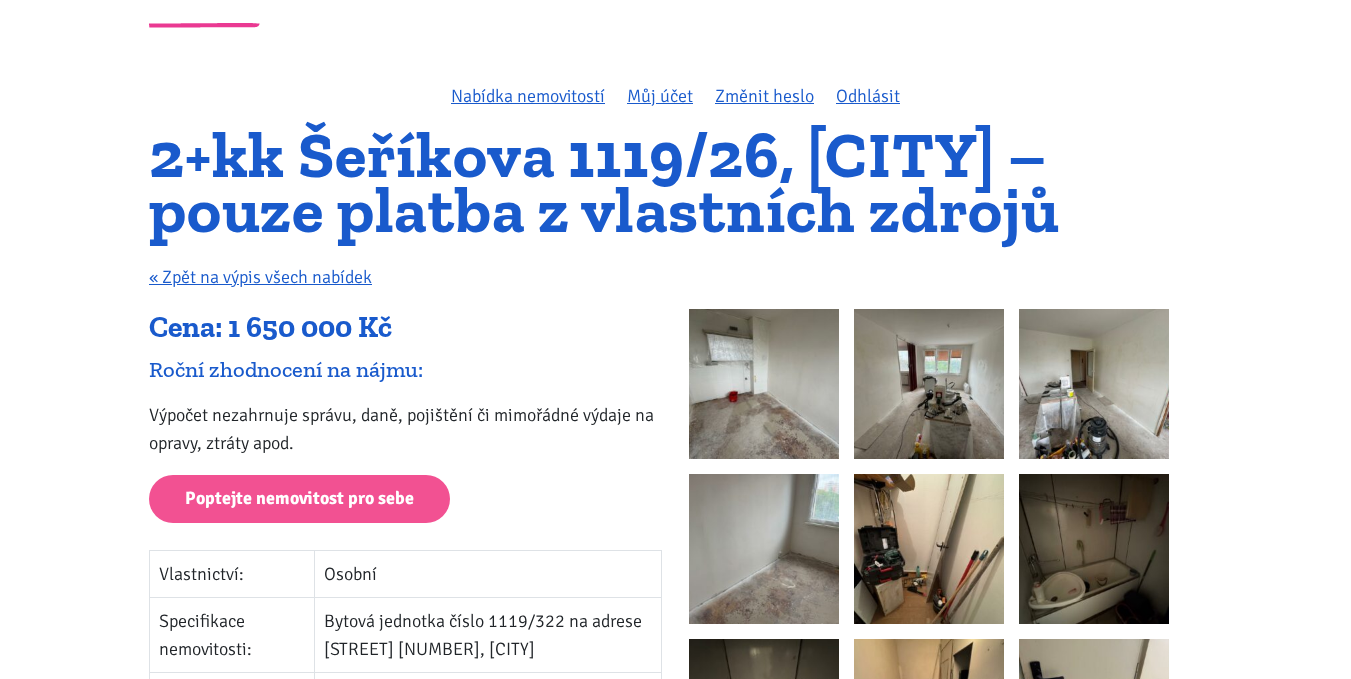 scroll, scrollTop: 0, scrollLeft: 0, axis: both 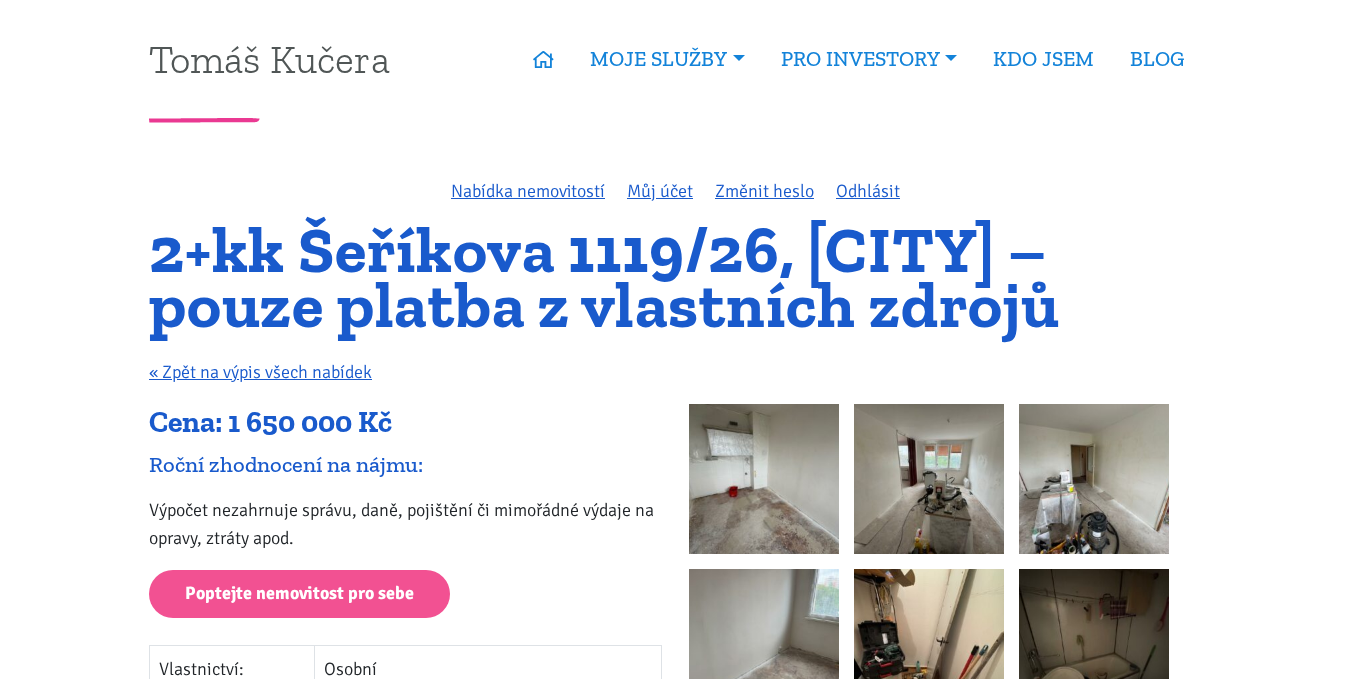 click at bounding box center (764, 479) 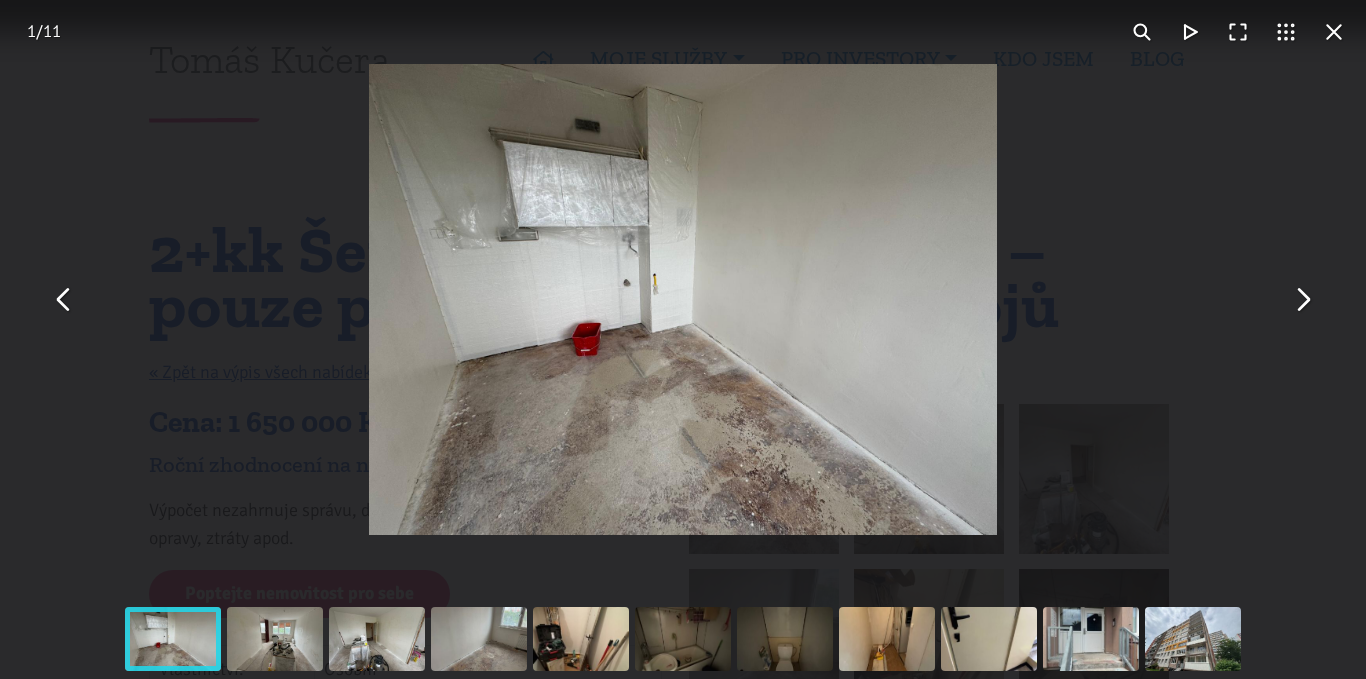 click at bounding box center [1302, 300] 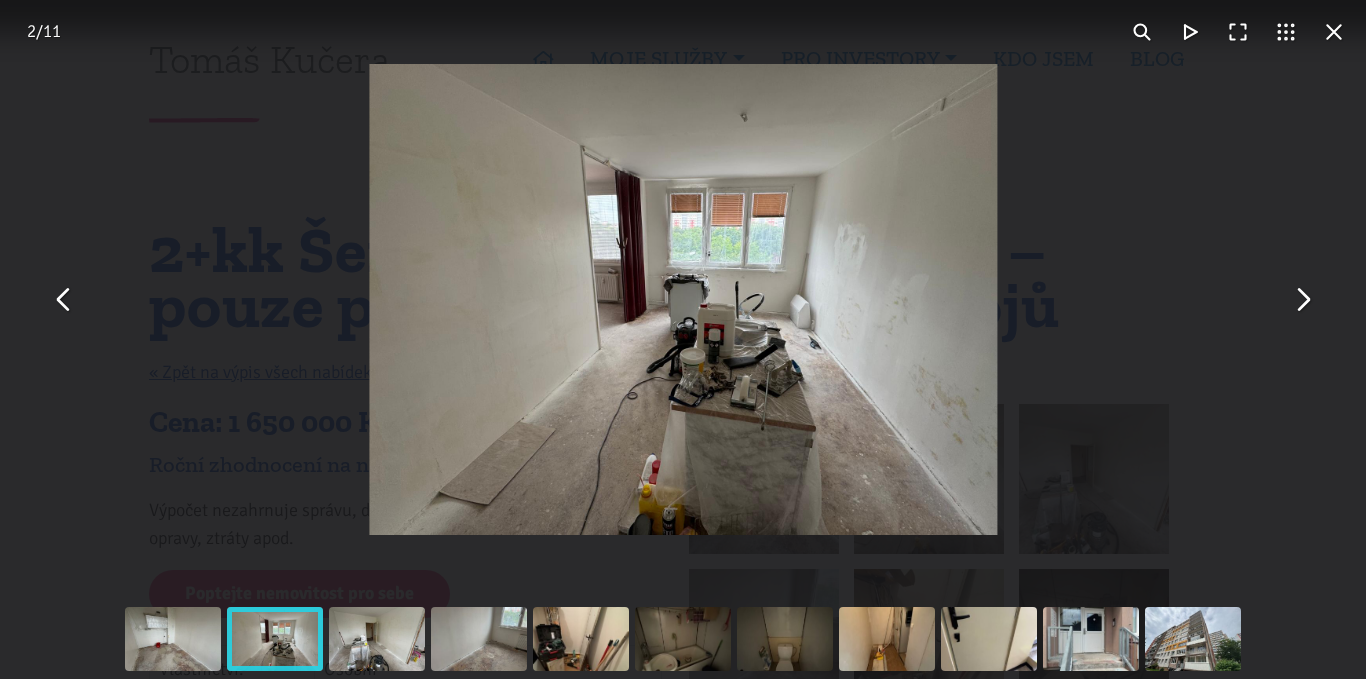click at bounding box center [1302, 300] 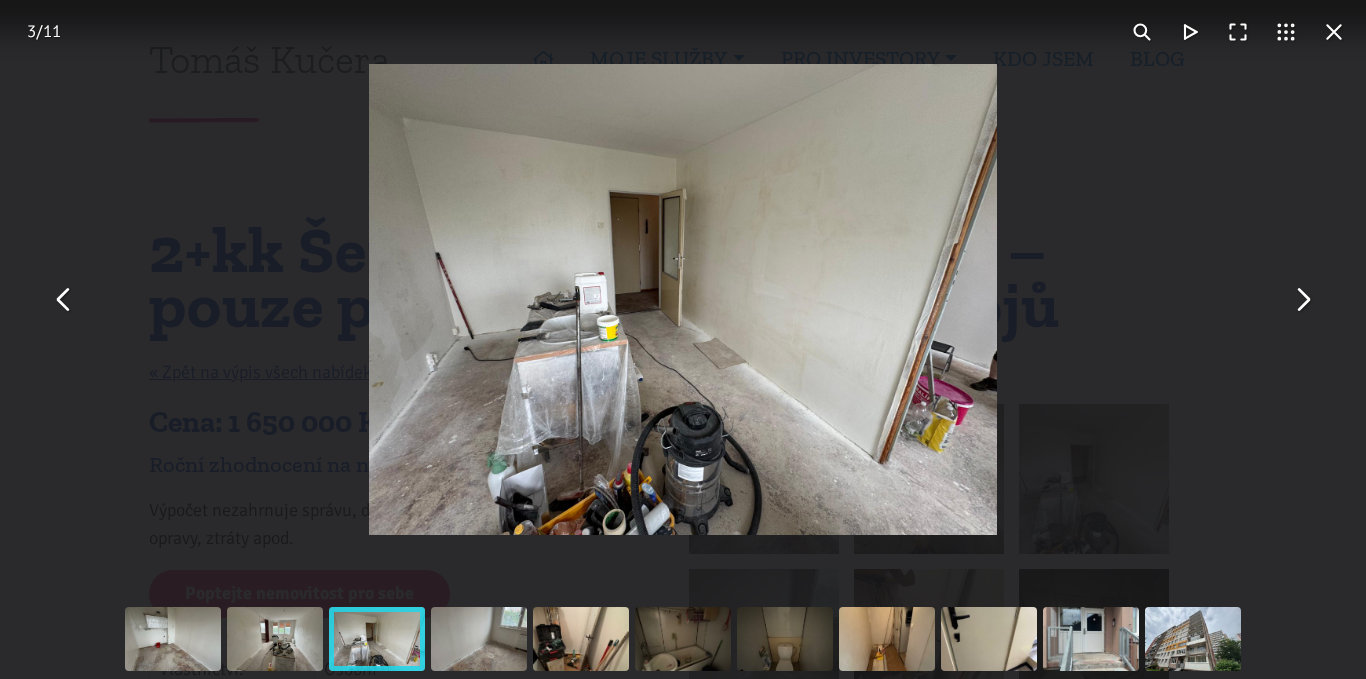 click at bounding box center [1302, 300] 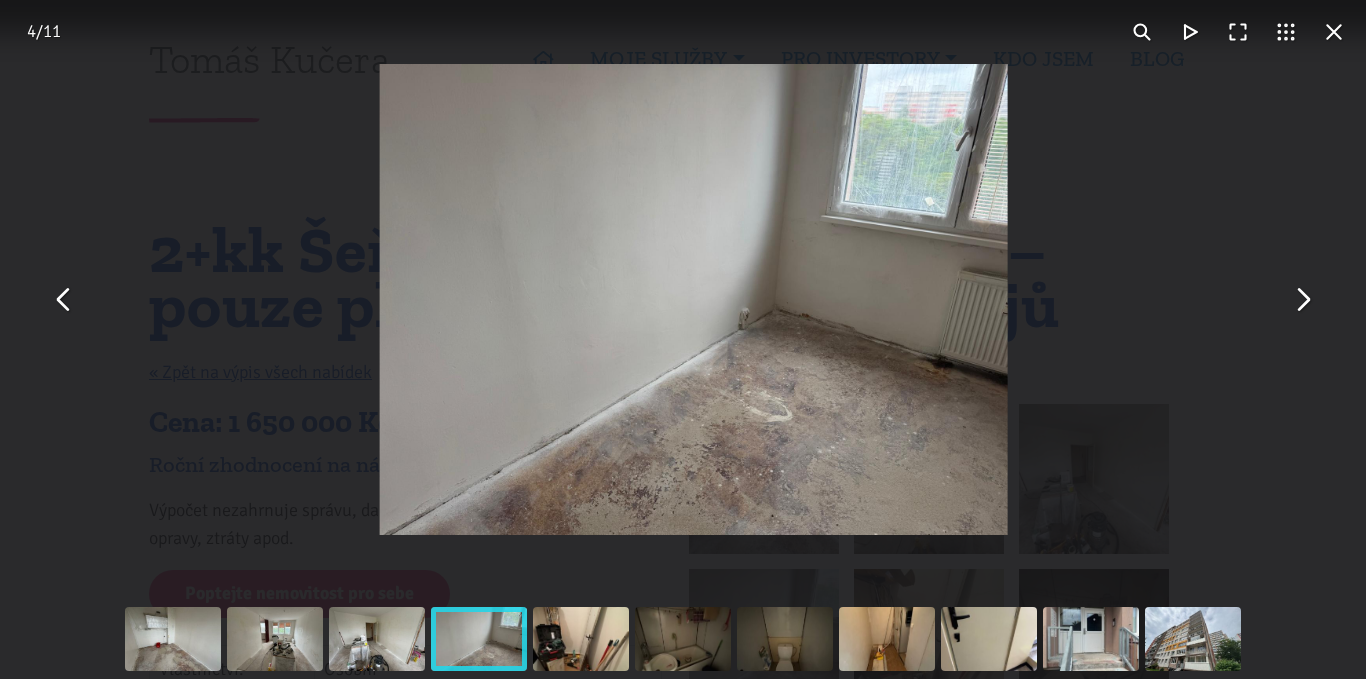 click at bounding box center (1302, 300) 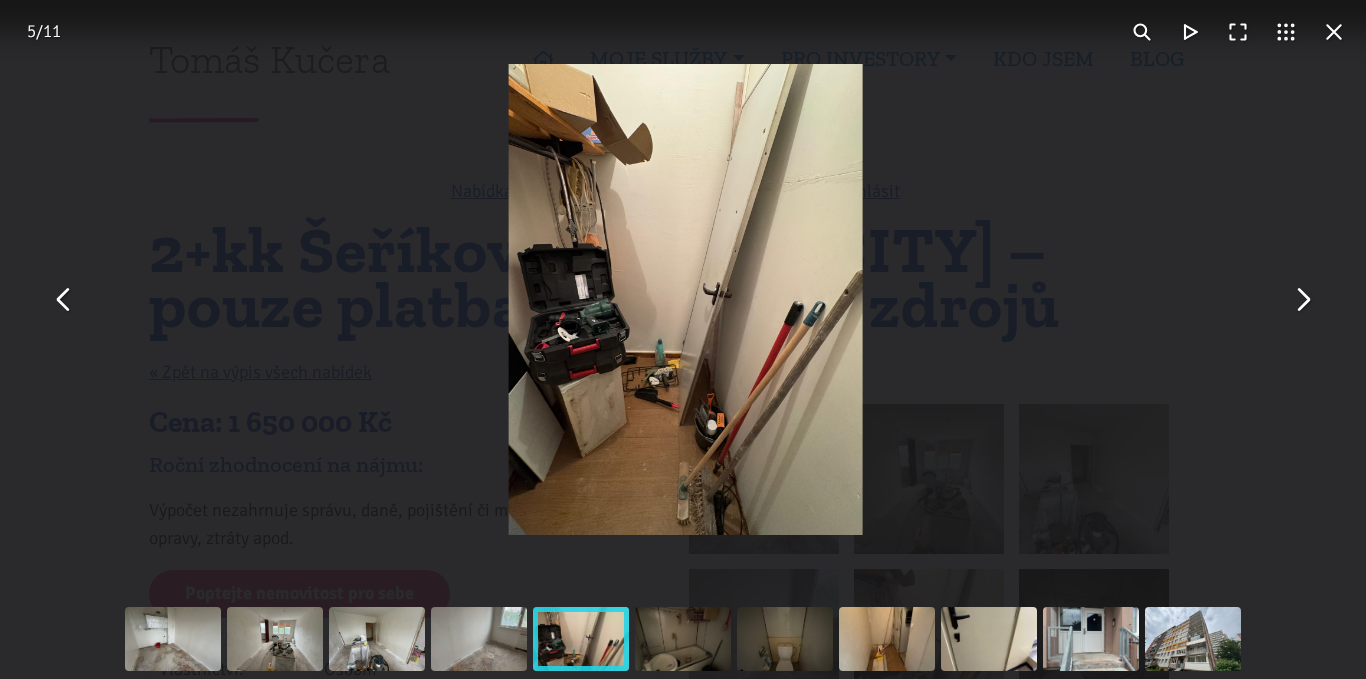 click at bounding box center [1302, 300] 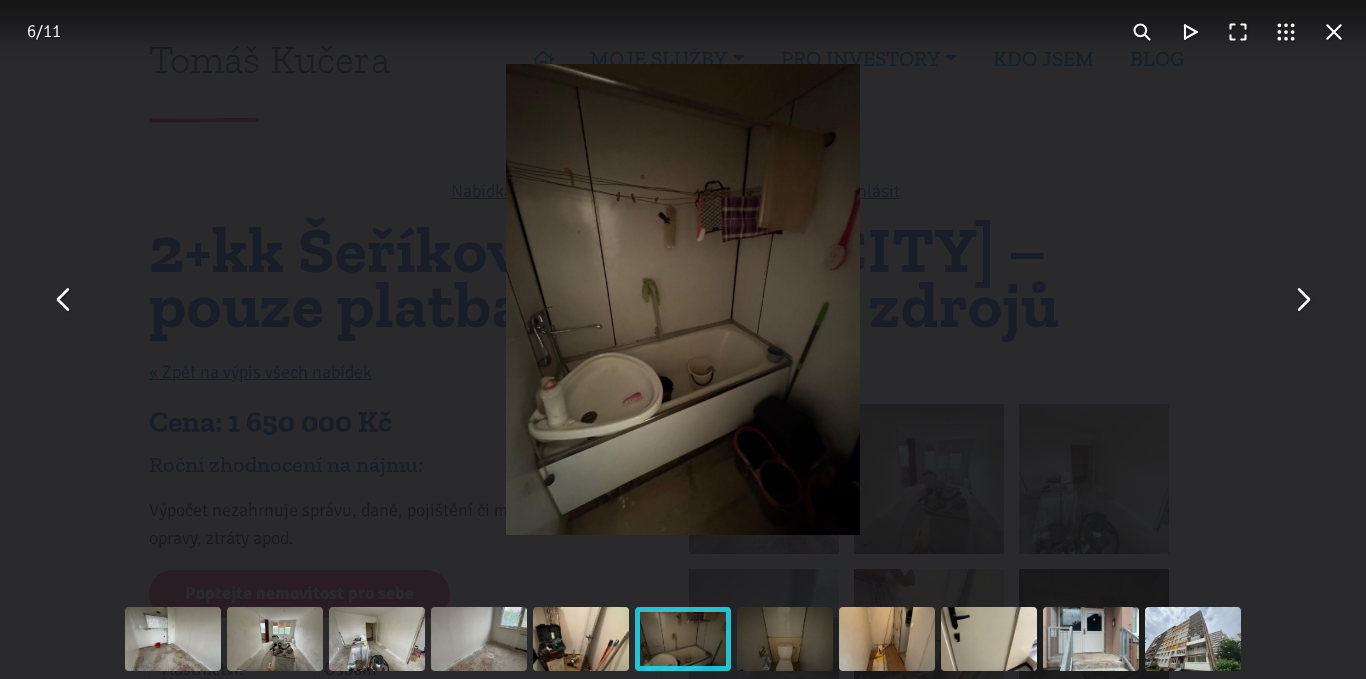 click at bounding box center (1302, 300) 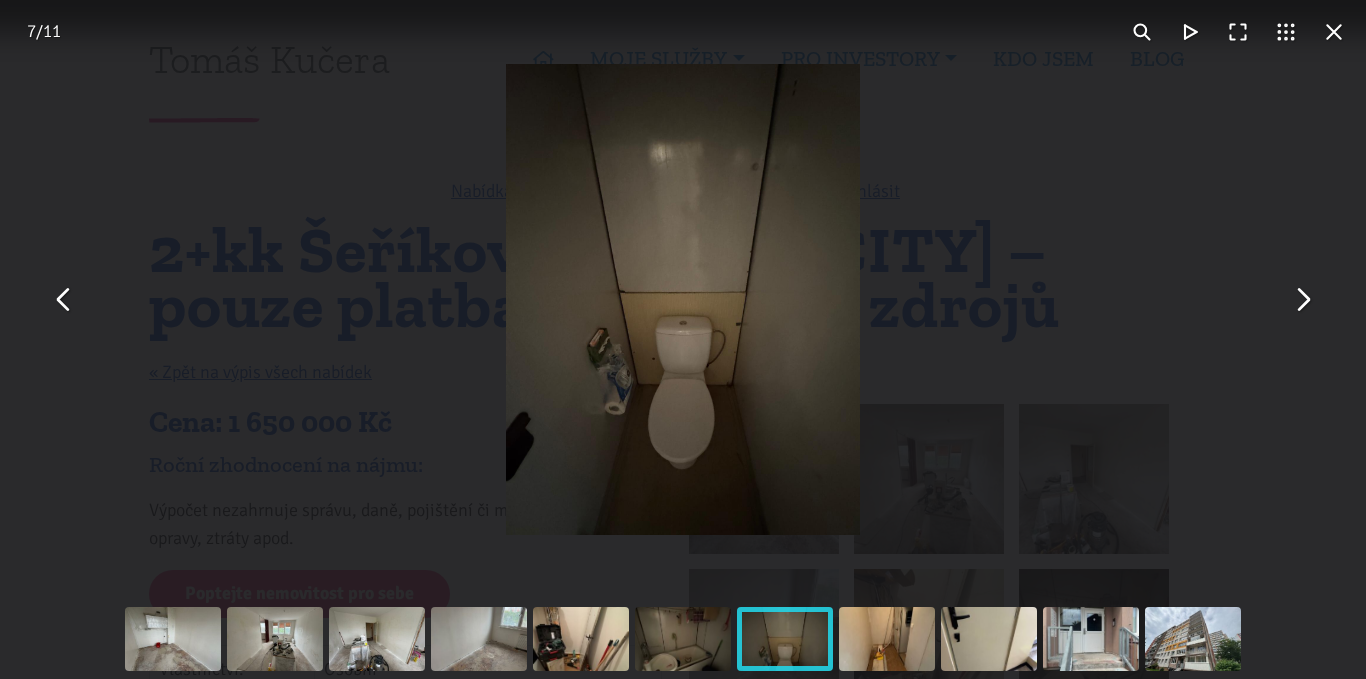 click at bounding box center [1302, 300] 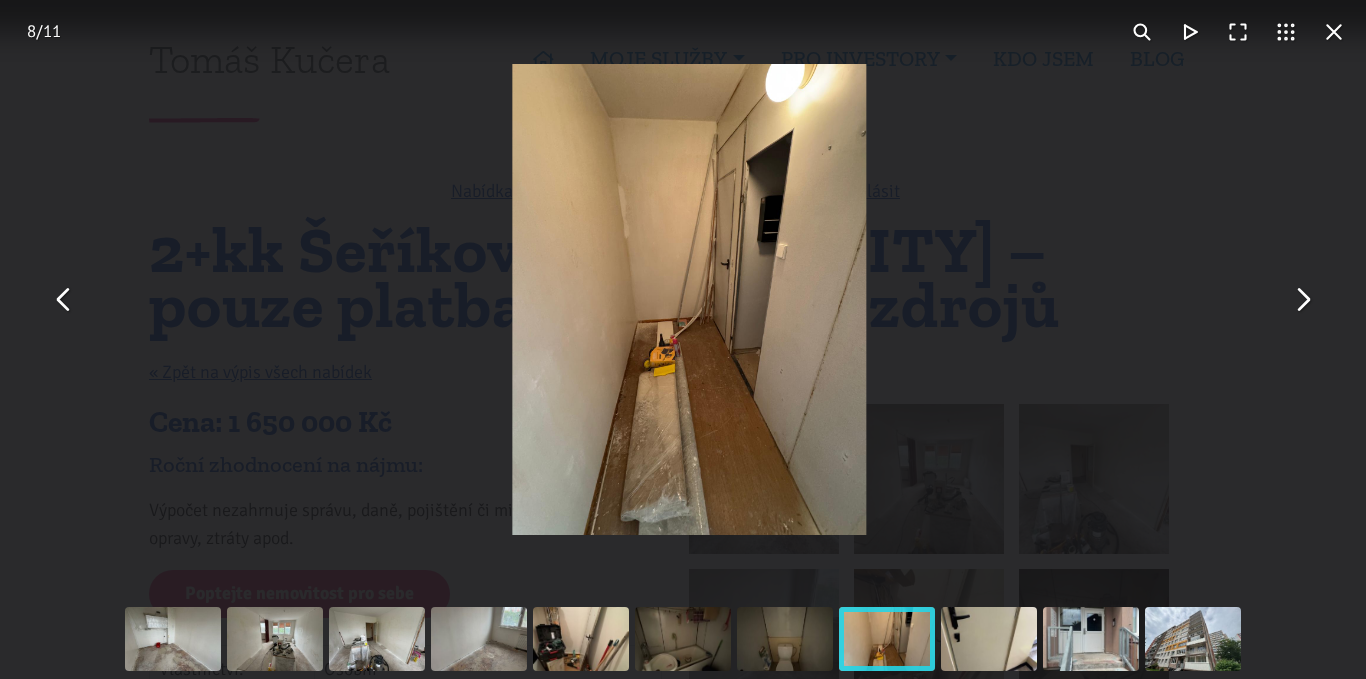 click at bounding box center [1302, 300] 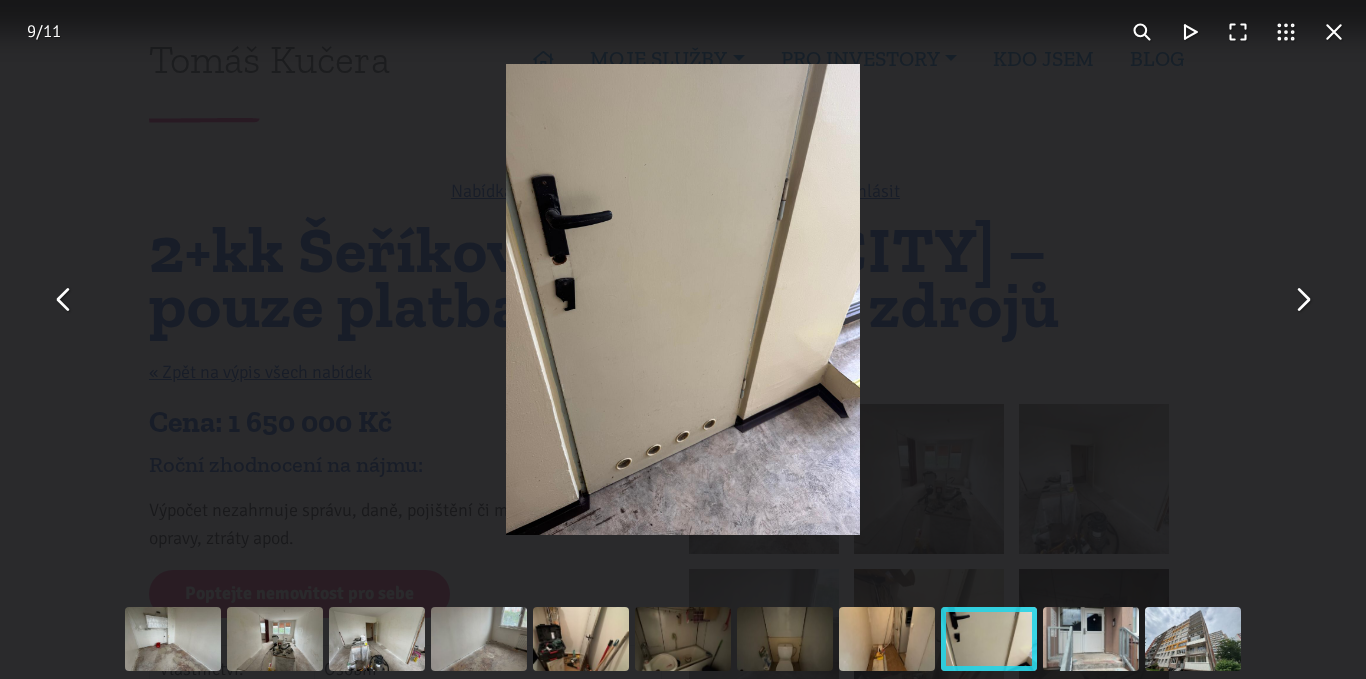 click at bounding box center (1334, 32) 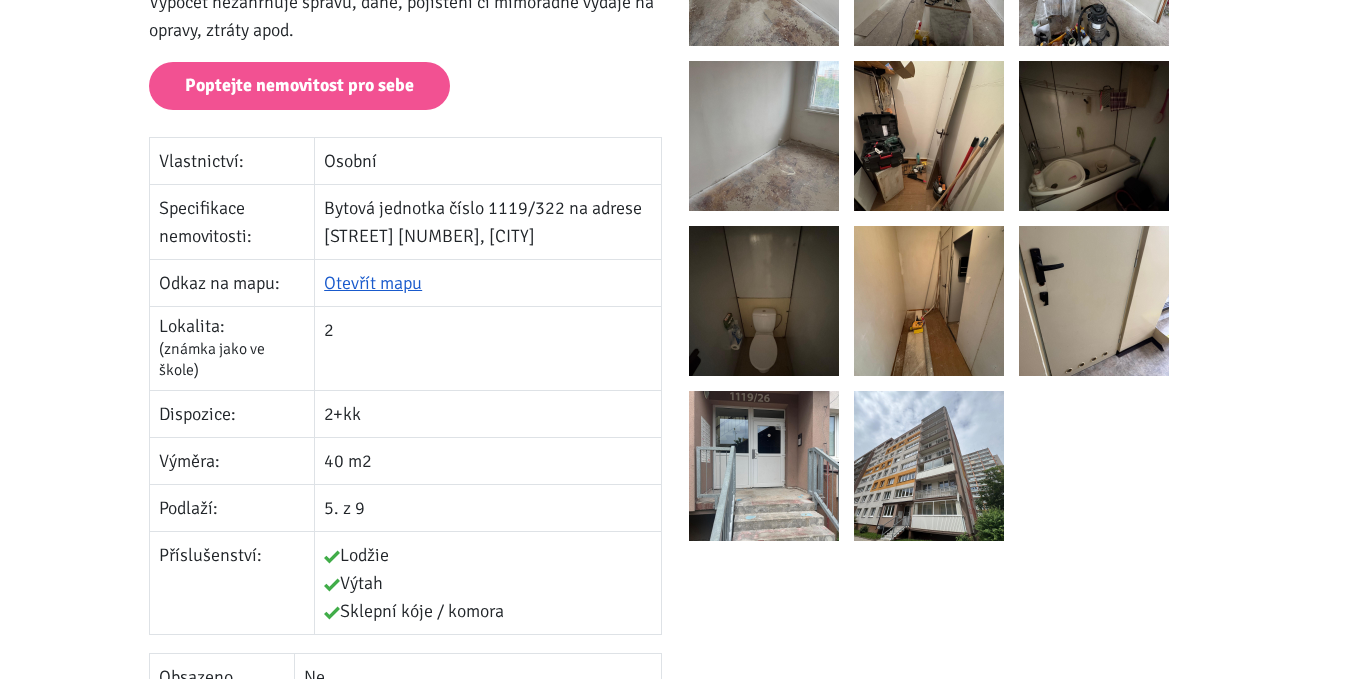 scroll, scrollTop: 500, scrollLeft: 0, axis: vertical 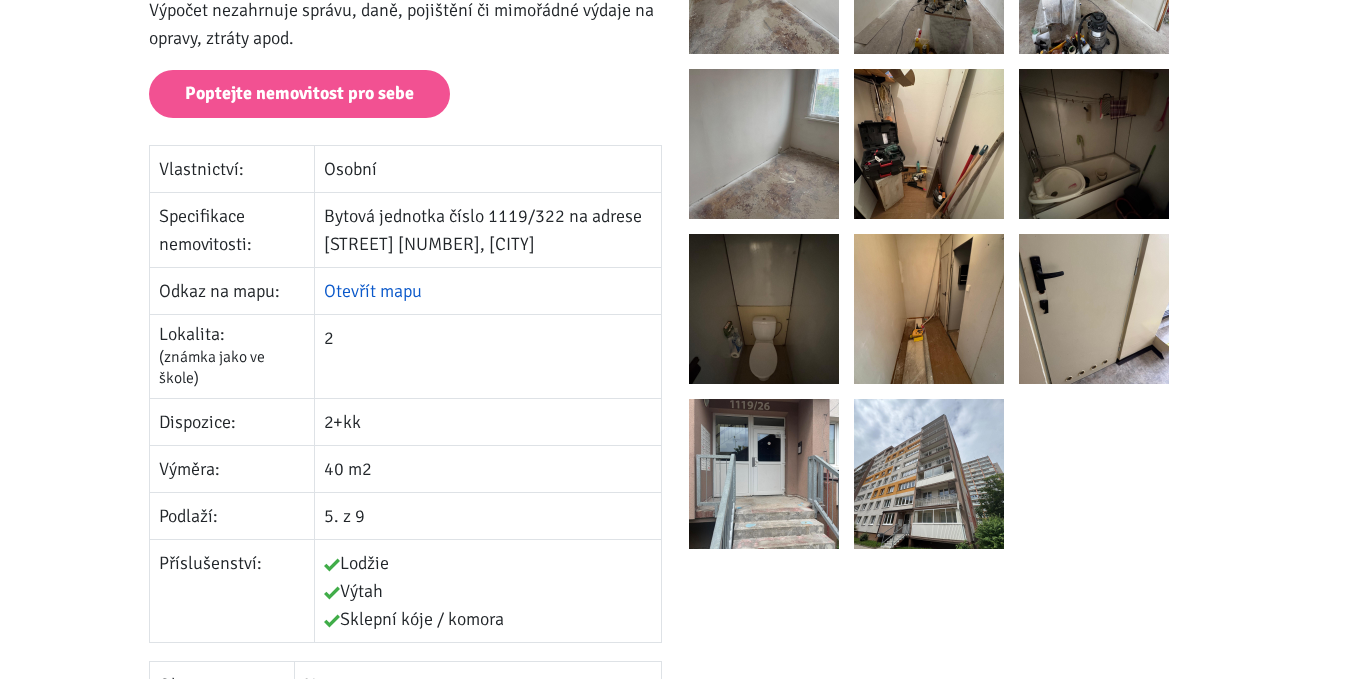 click on "Otevřít mapu" at bounding box center (373, 291) 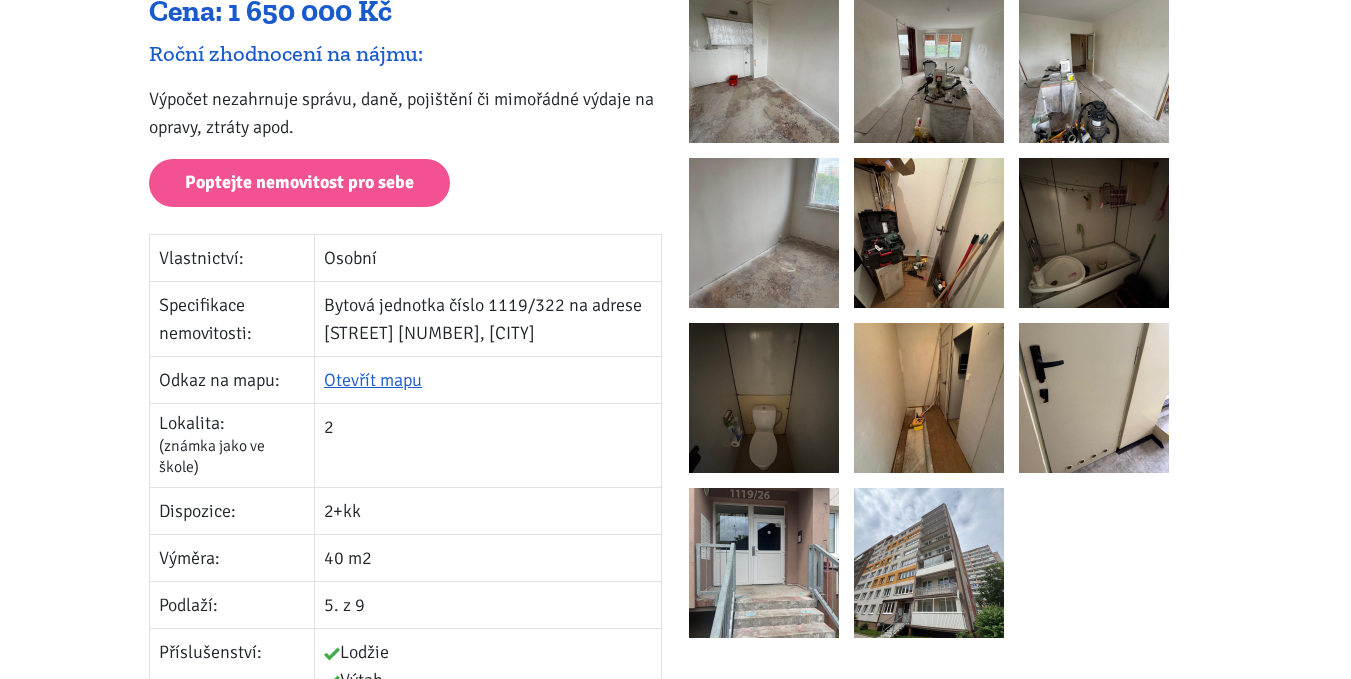 scroll, scrollTop: 100, scrollLeft: 0, axis: vertical 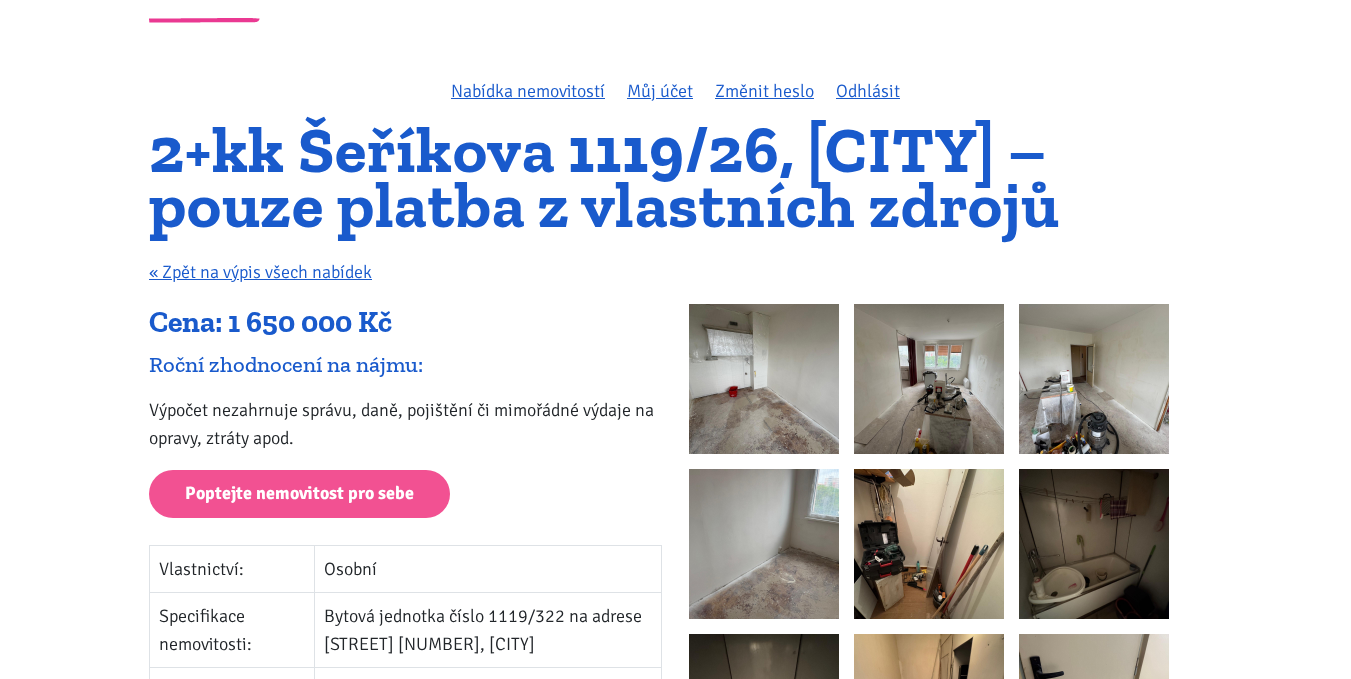 click at bounding box center [764, 379] 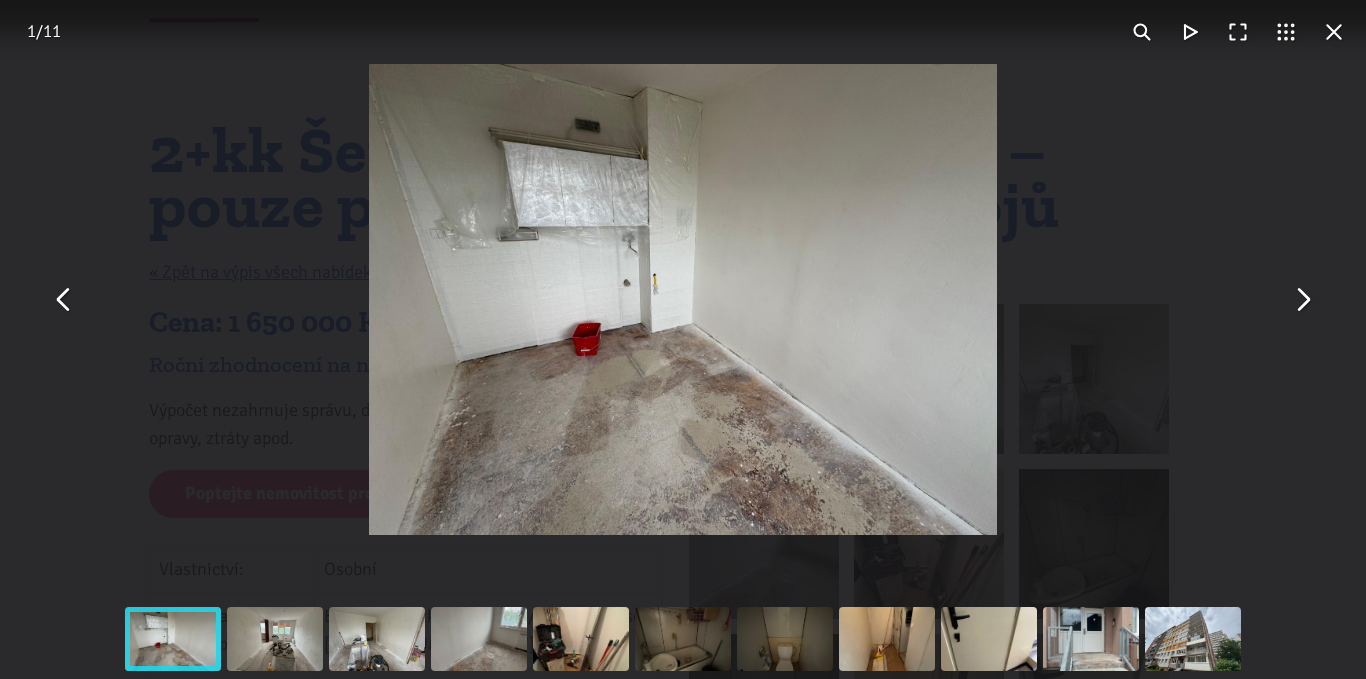 click at bounding box center [1302, 300] 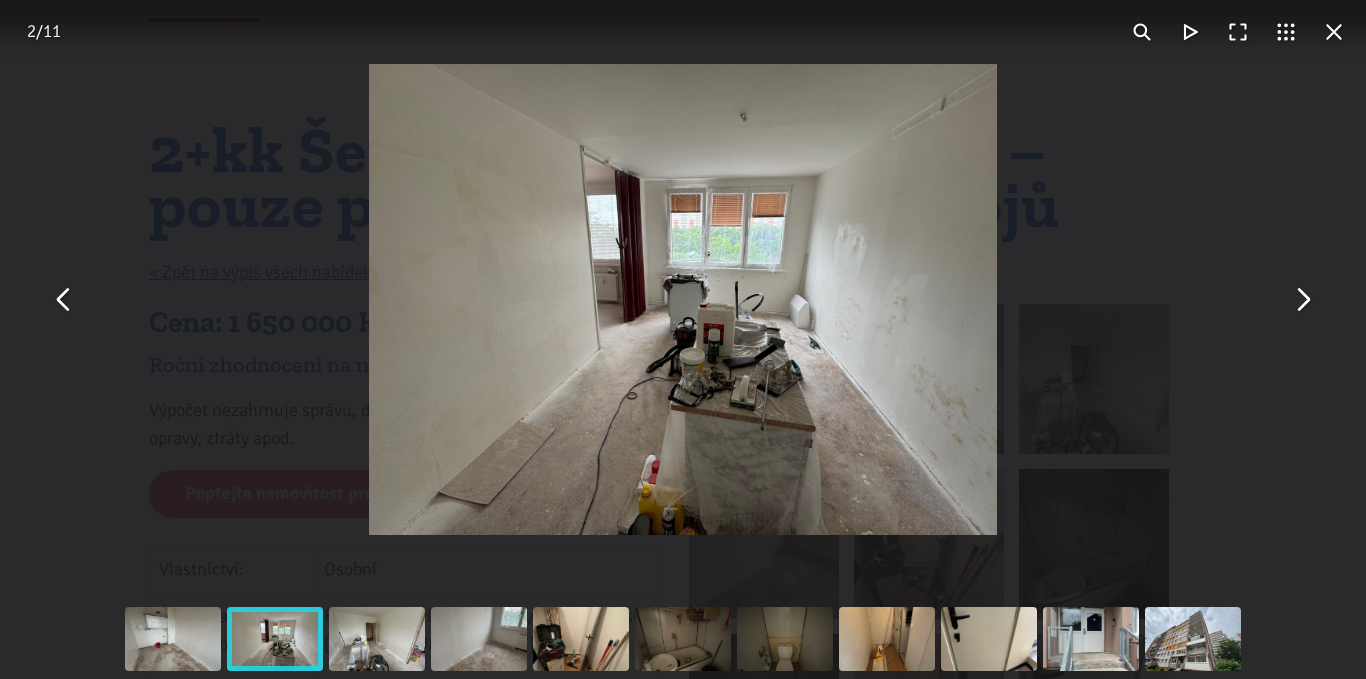 click at bounding box center [1302, 300] 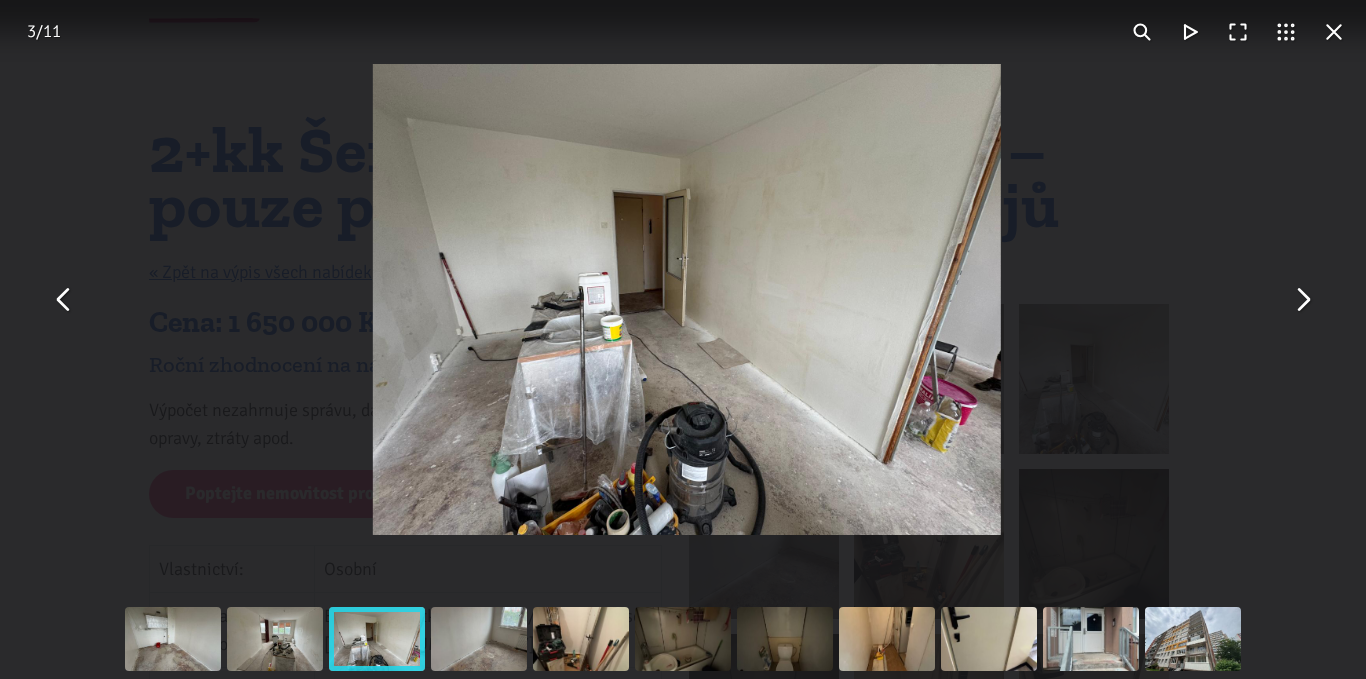 click at bounding box center [1302, 300] 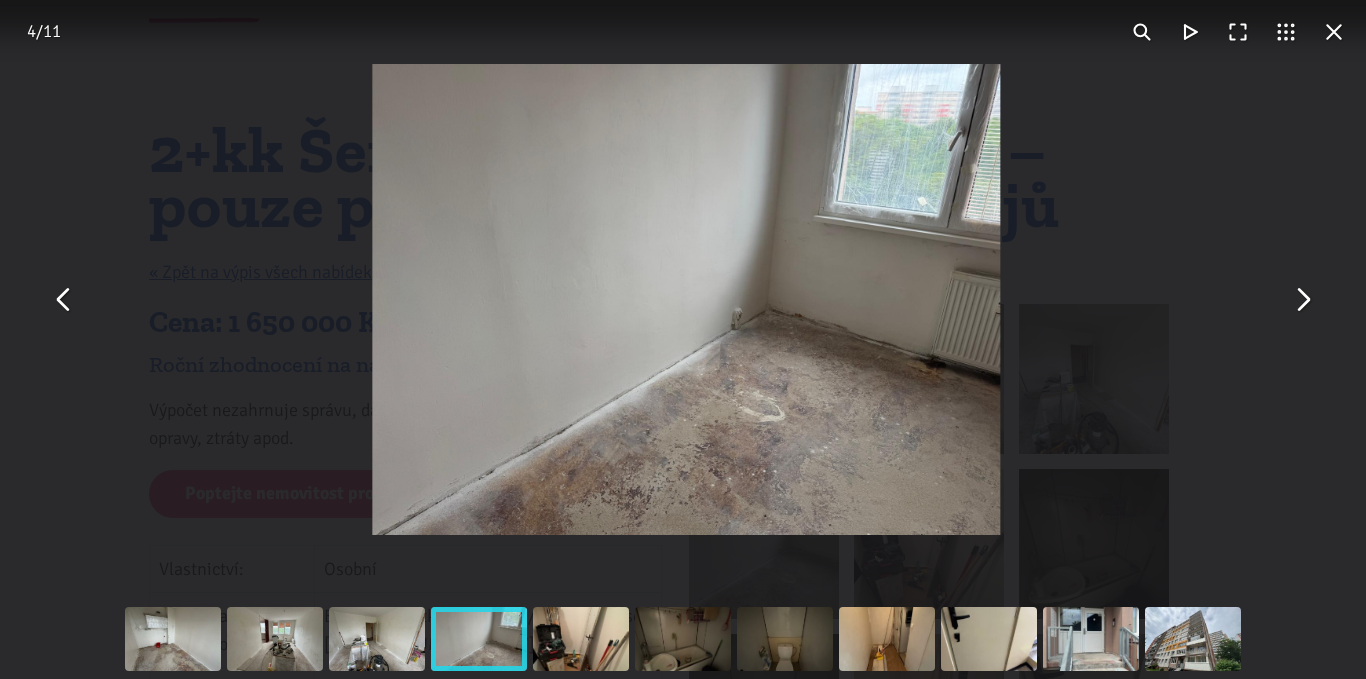 click at bounding box center [1302, 300] 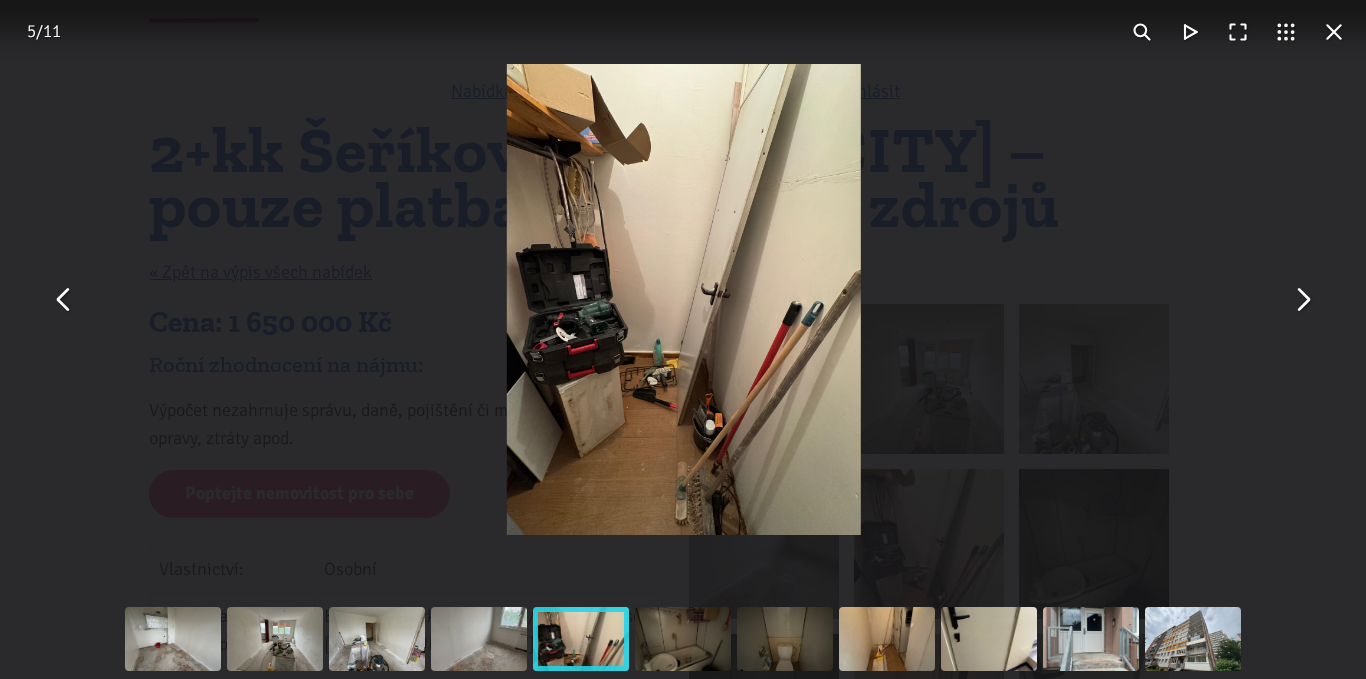 click at bounding box center [1302, 300] 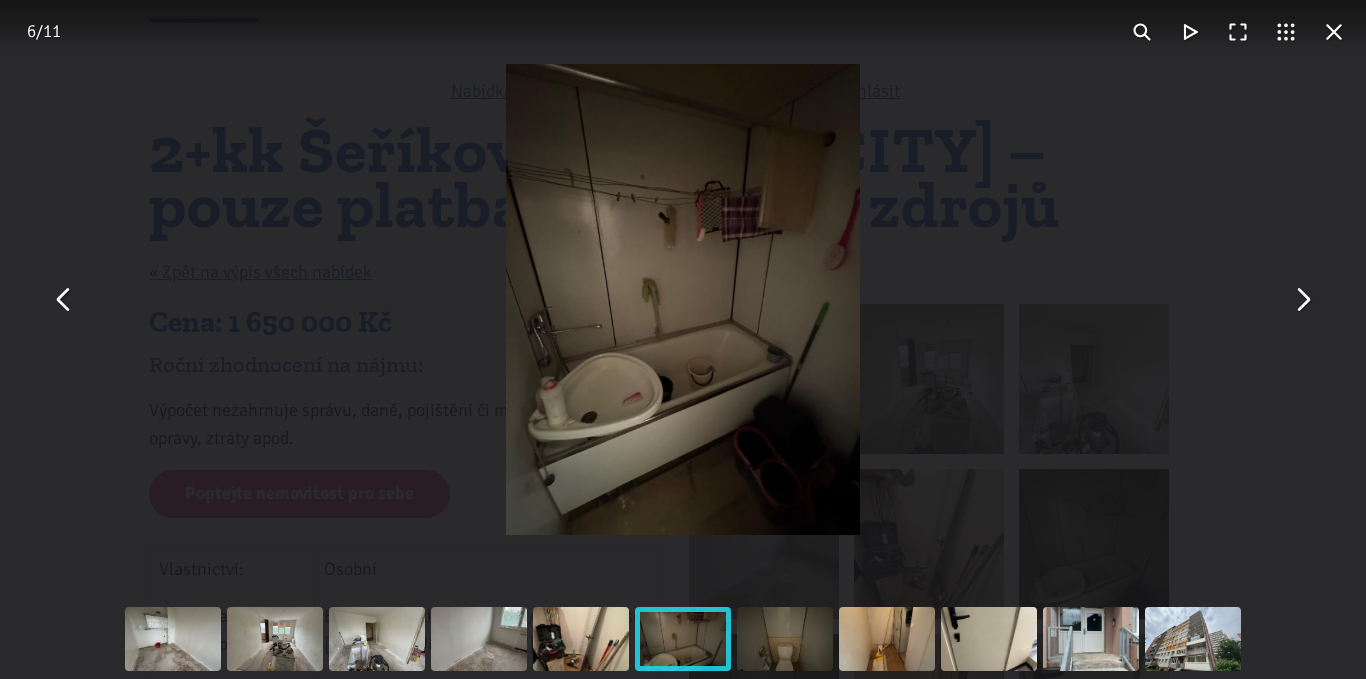click at bounding box center [1334, 32] 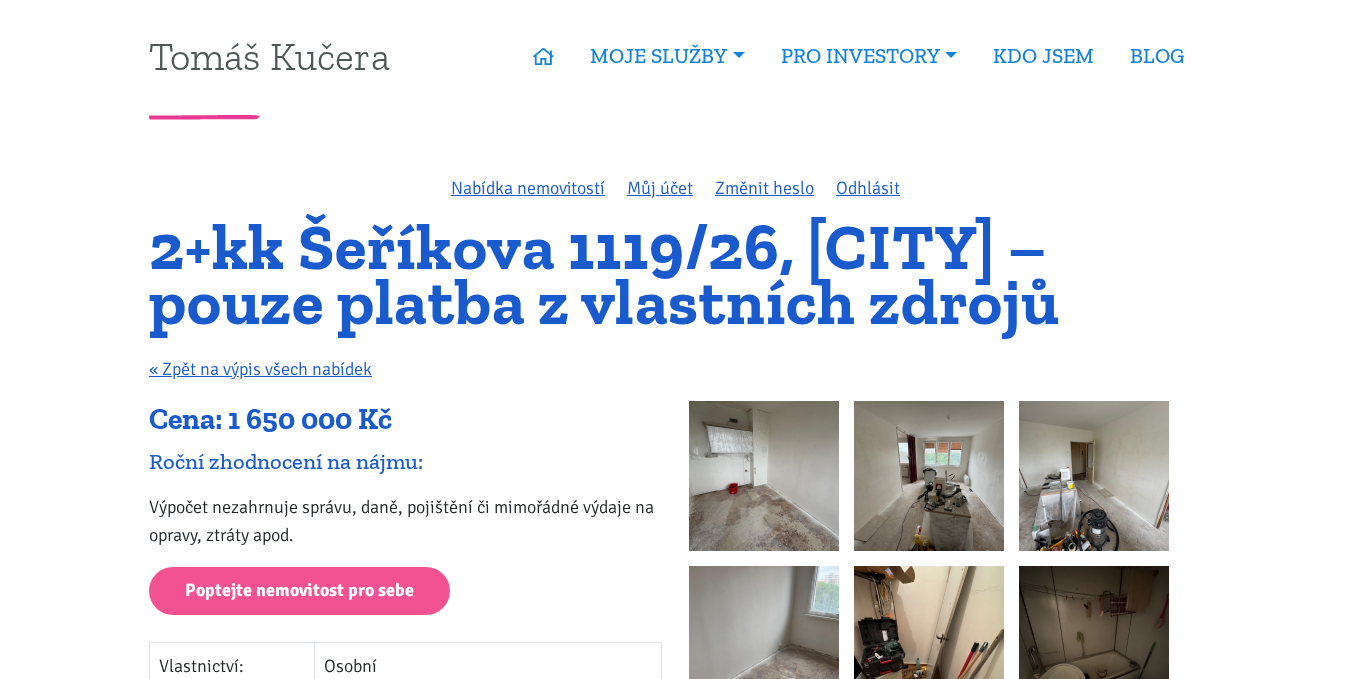 scroll, scrollTop: 0, scrollLeft: 0, axis: both 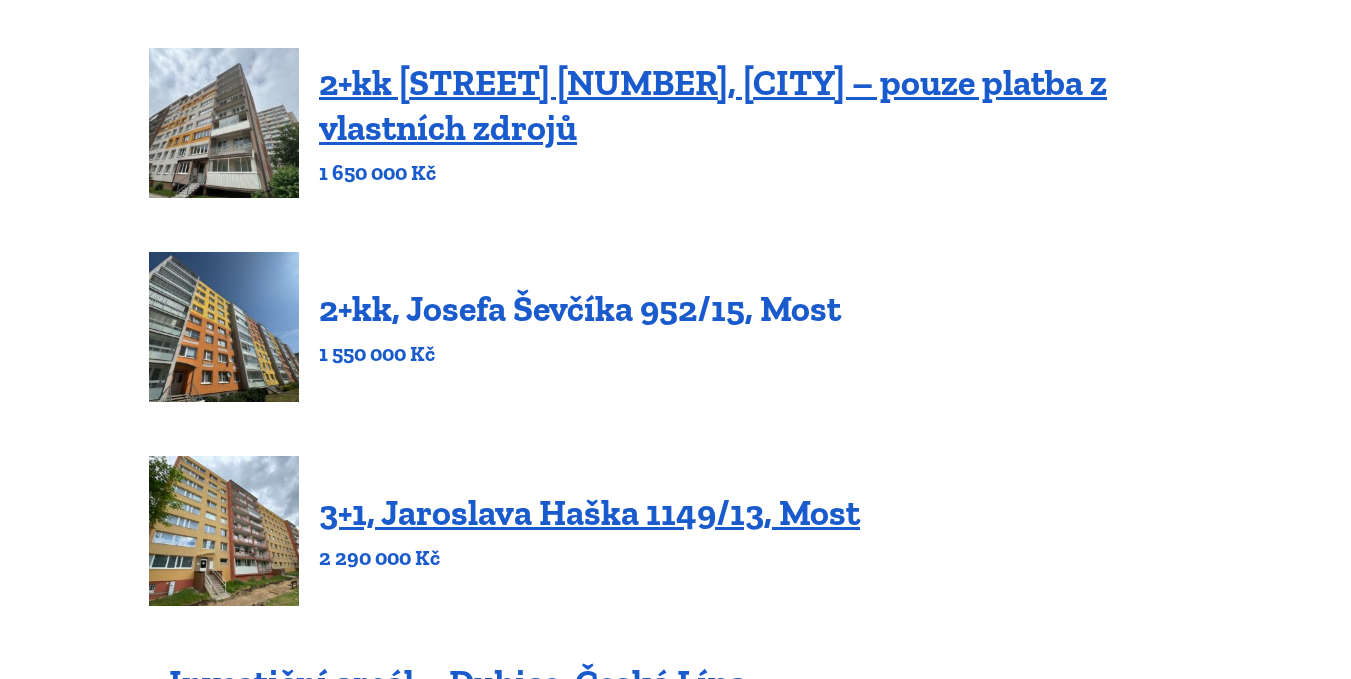 click on "2+kk, Josefa Ševčíka 952/15, Most" at bounding box center (580, 308) 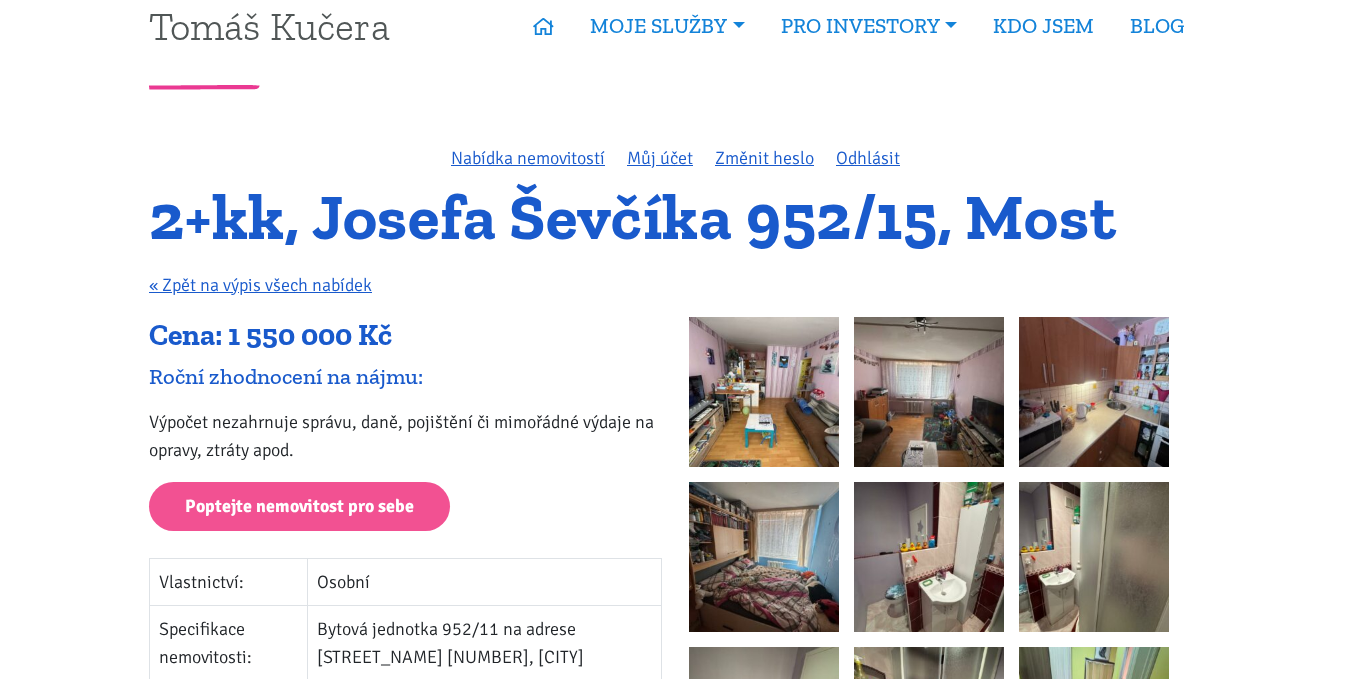 scroll, scrollTop: 0, scrollLeft: 0, axis: both 